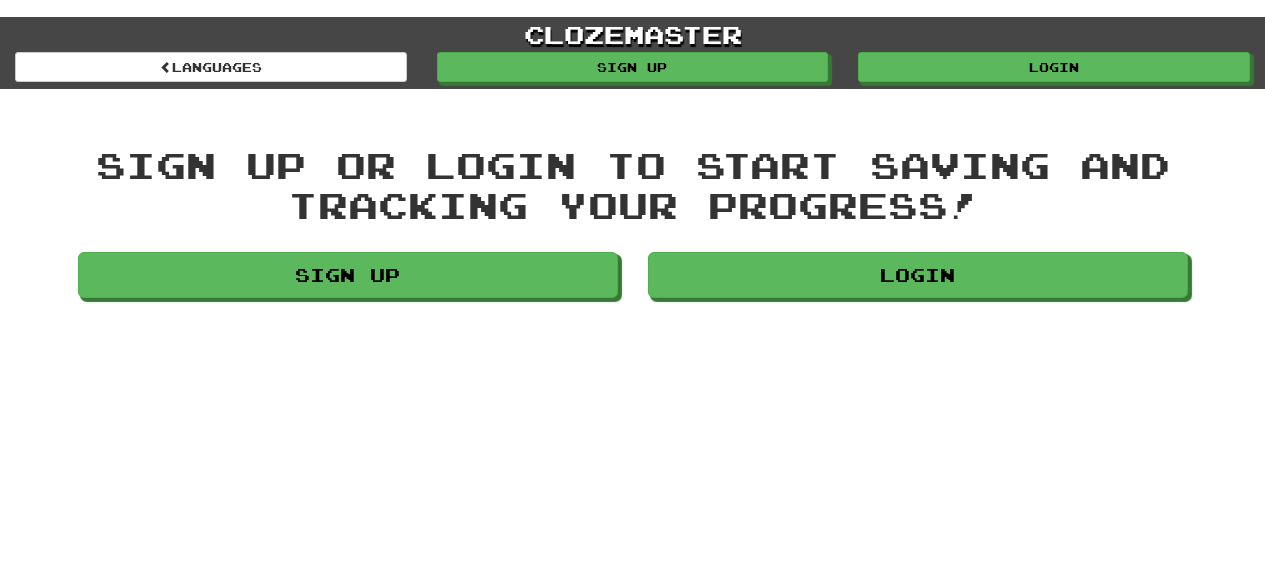 scroll, scrollTop: 0, scrollLeft: 0, axis: both 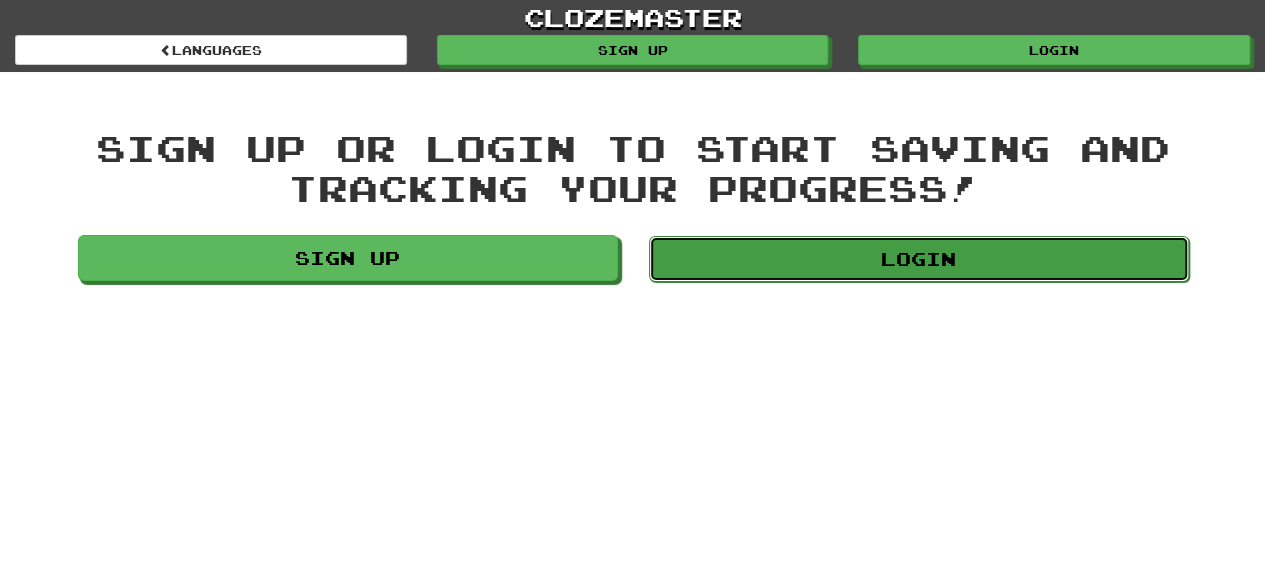 click on "Login" at bounding box center [919, 259] 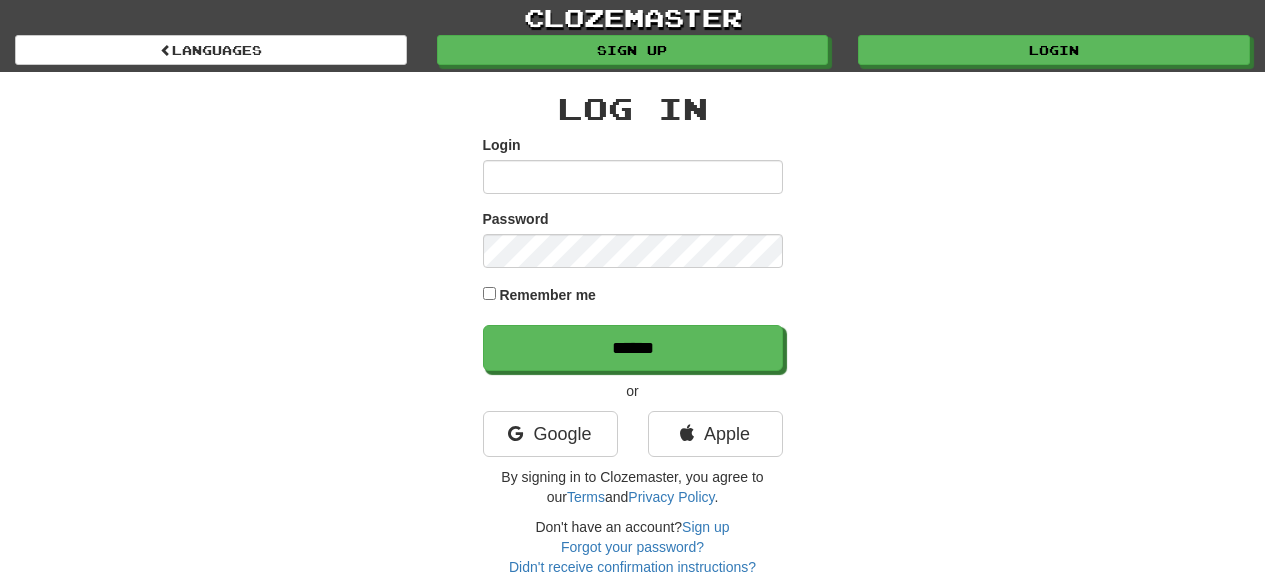 scroll, scrollTop: 0, scrollLeft: 0, axis: both 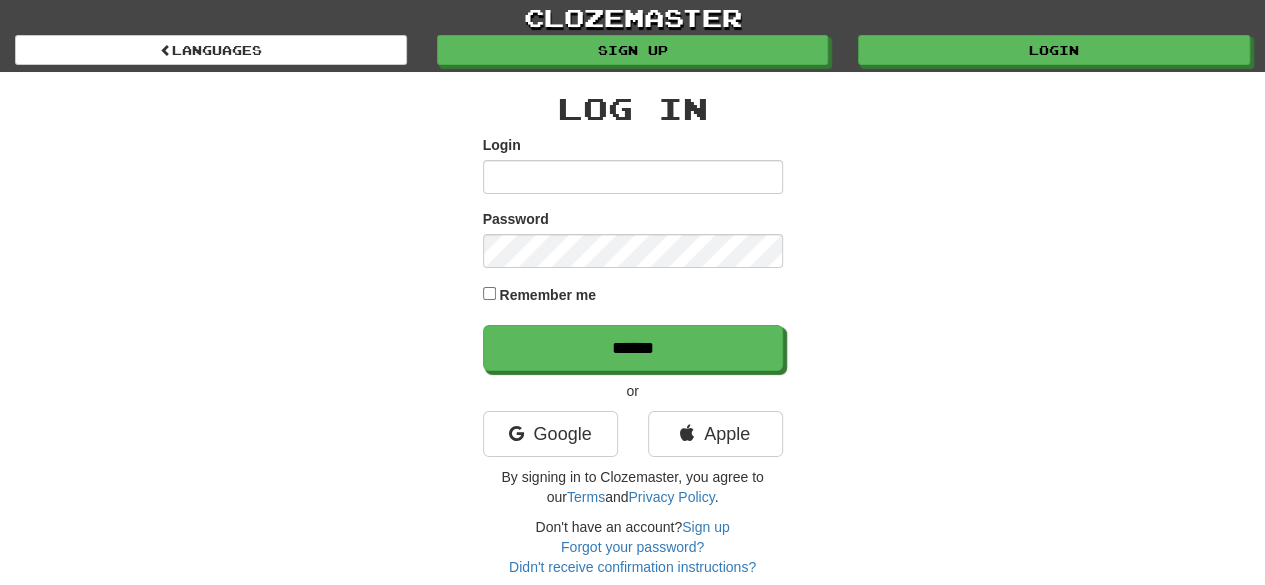 type on "**********" 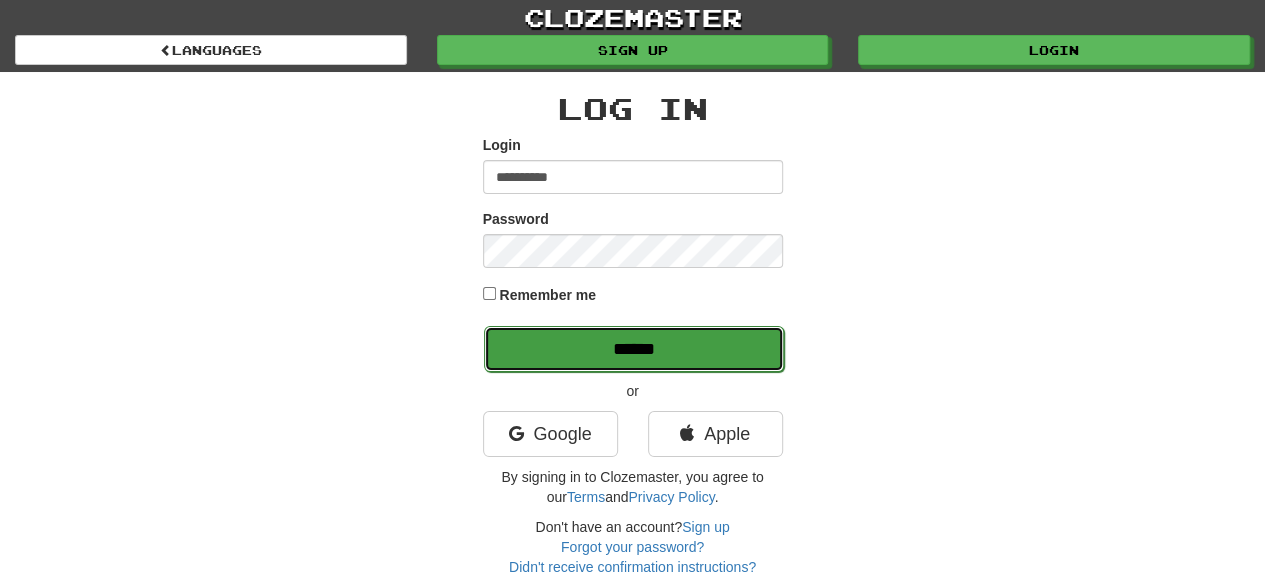 click on "******" at bounding box center [634, 349] 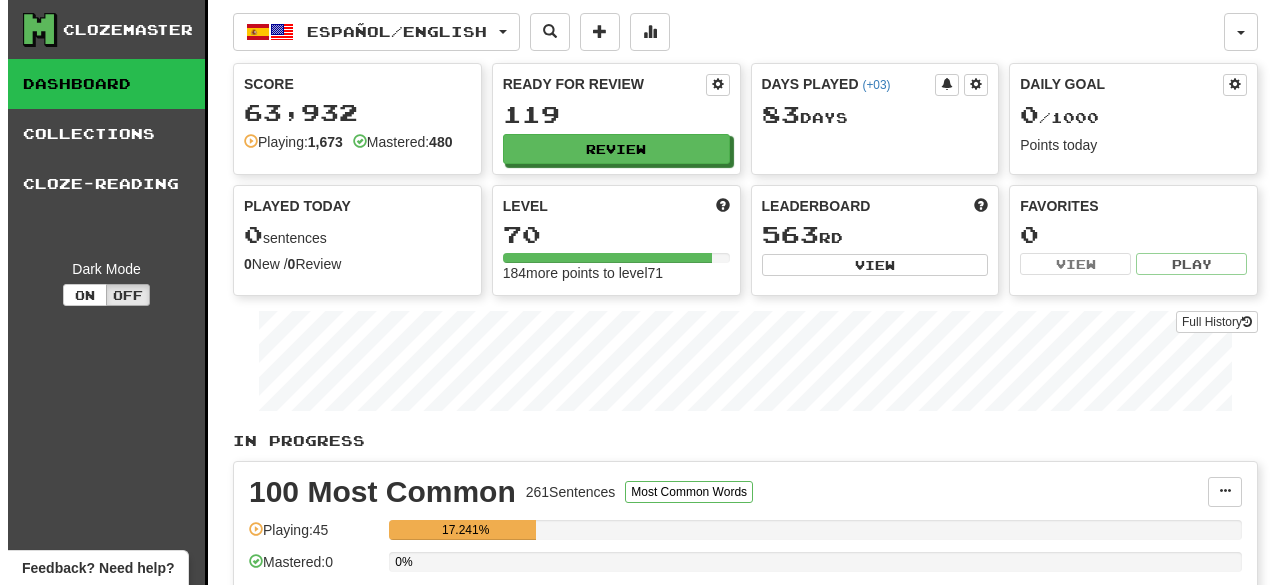 scroll, scrollTop: 0, scrollLeft: 0, axis: both 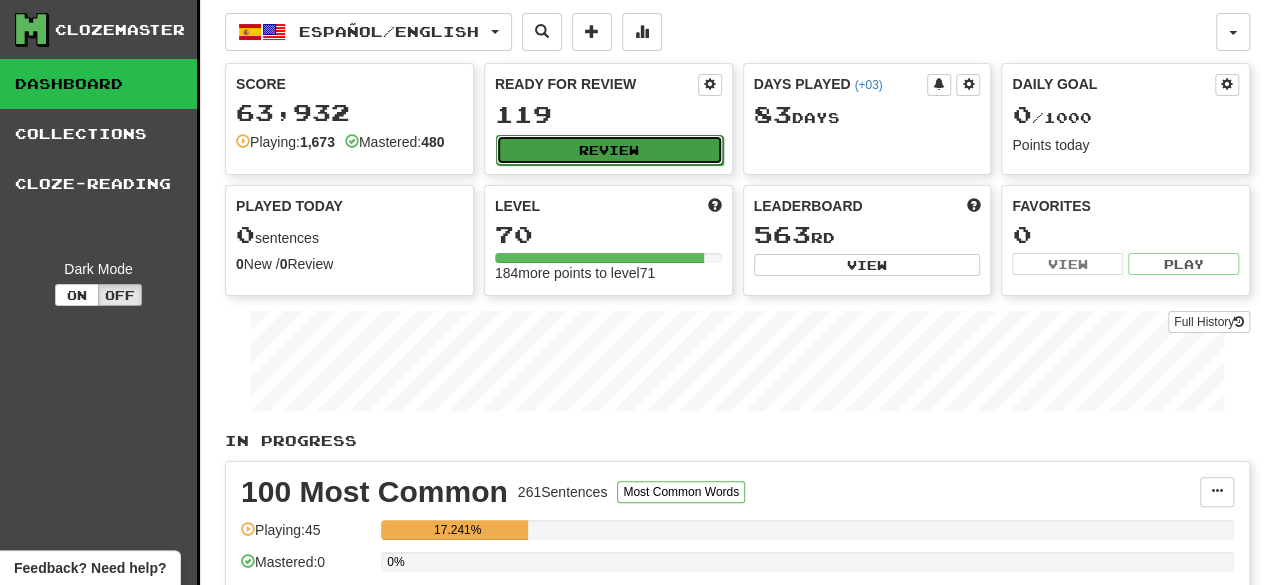 click on "Review" at bounding box center (609, 150) 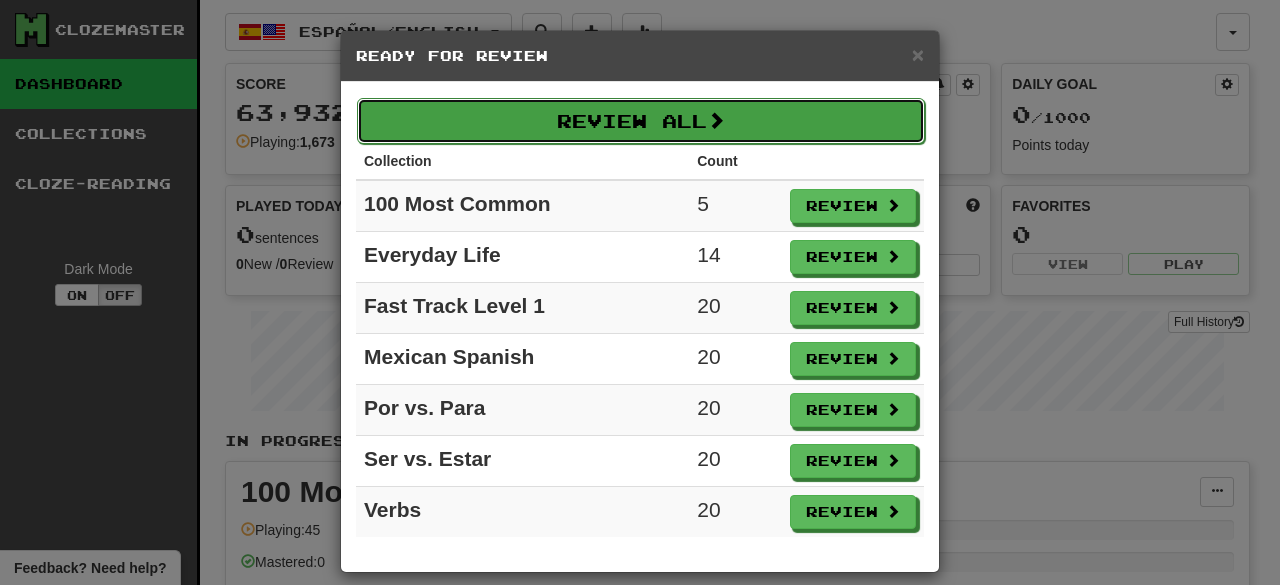 click on "Review All" at bounding box center [641, 121] 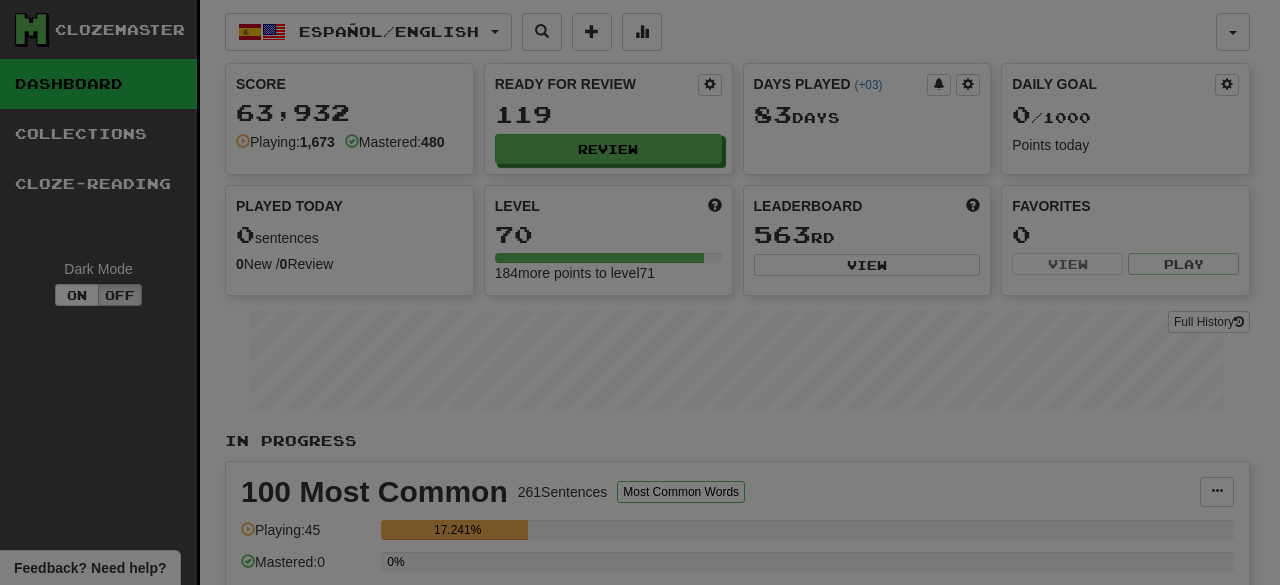 select on "**" 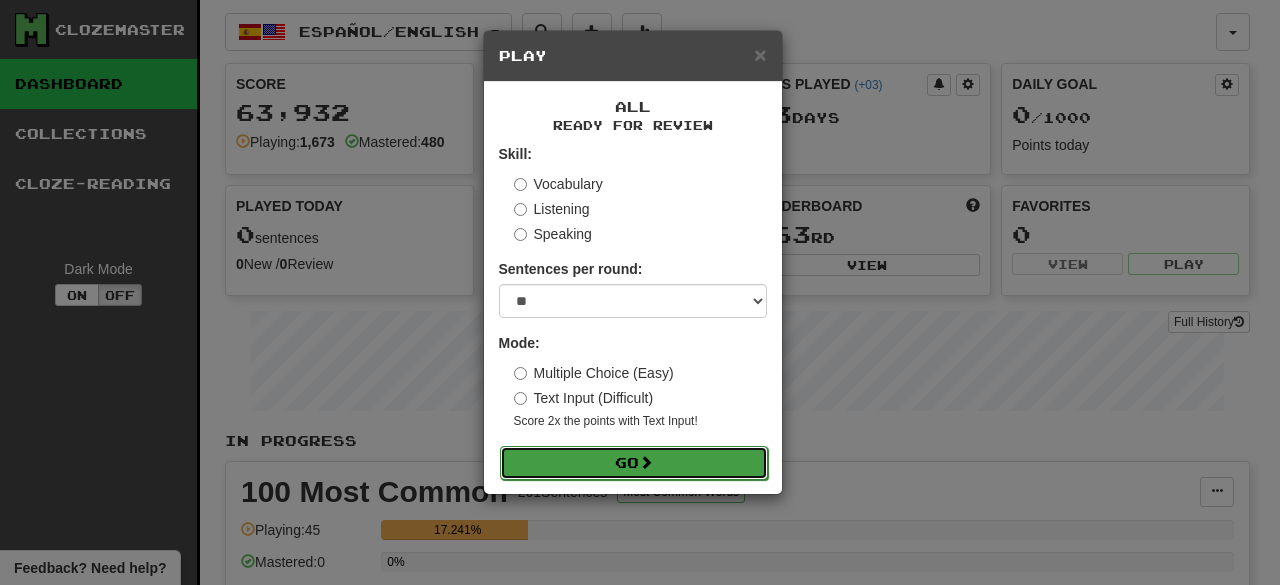 click at bounding box center (646, 462) 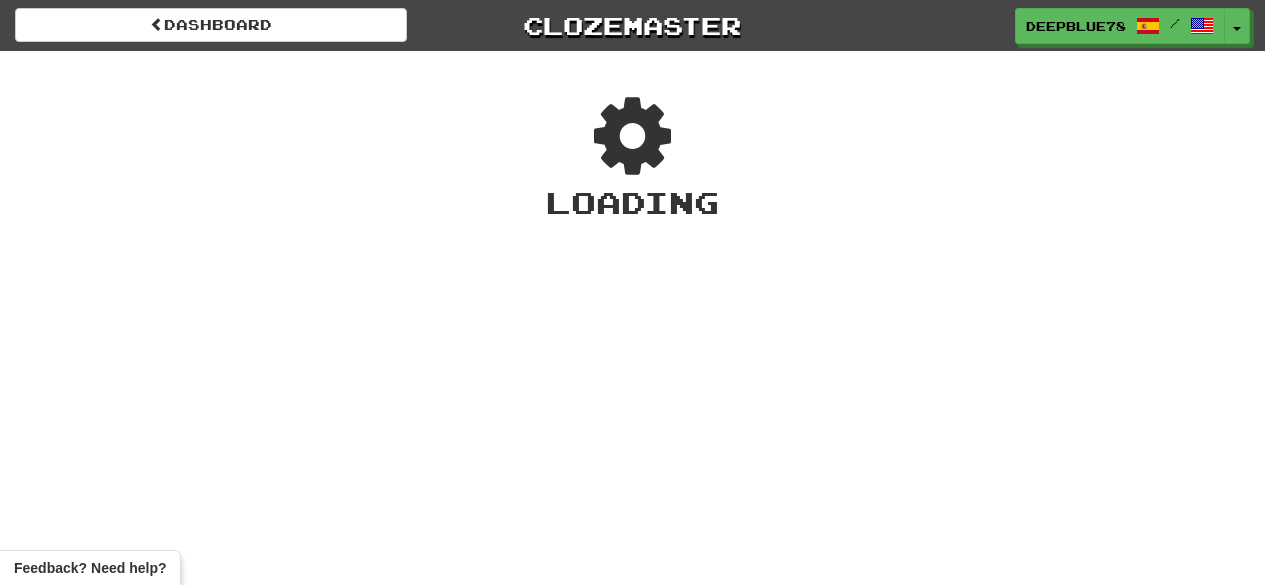 scroll, scrollTop: 0, scrollLeft: 0, axis: both 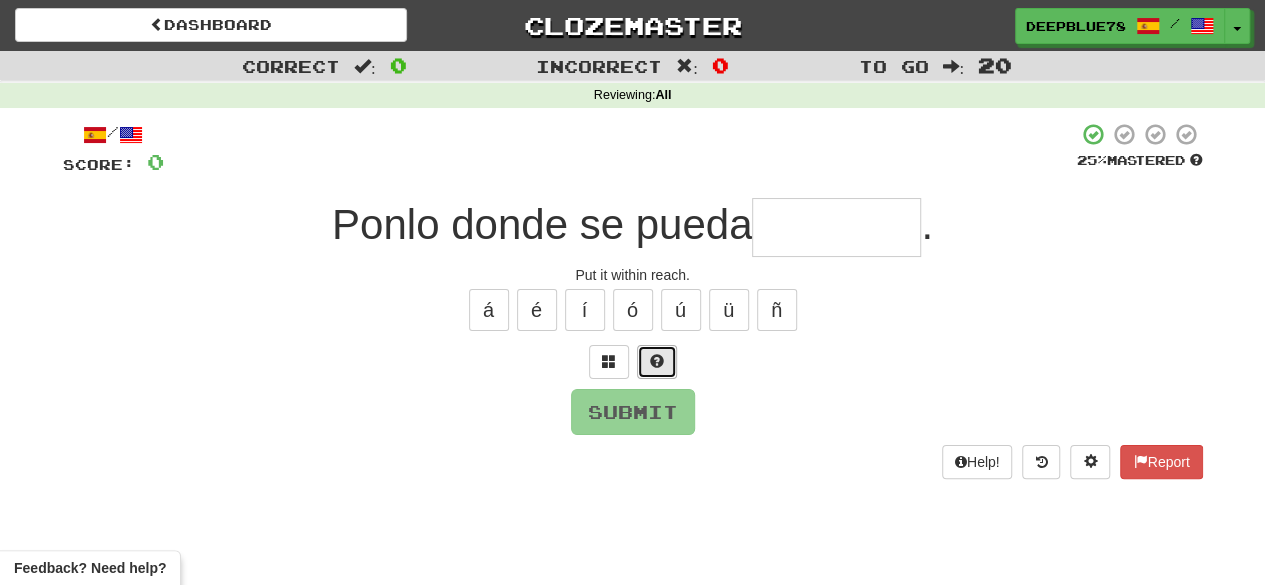 click at bounding box center [657, 362] 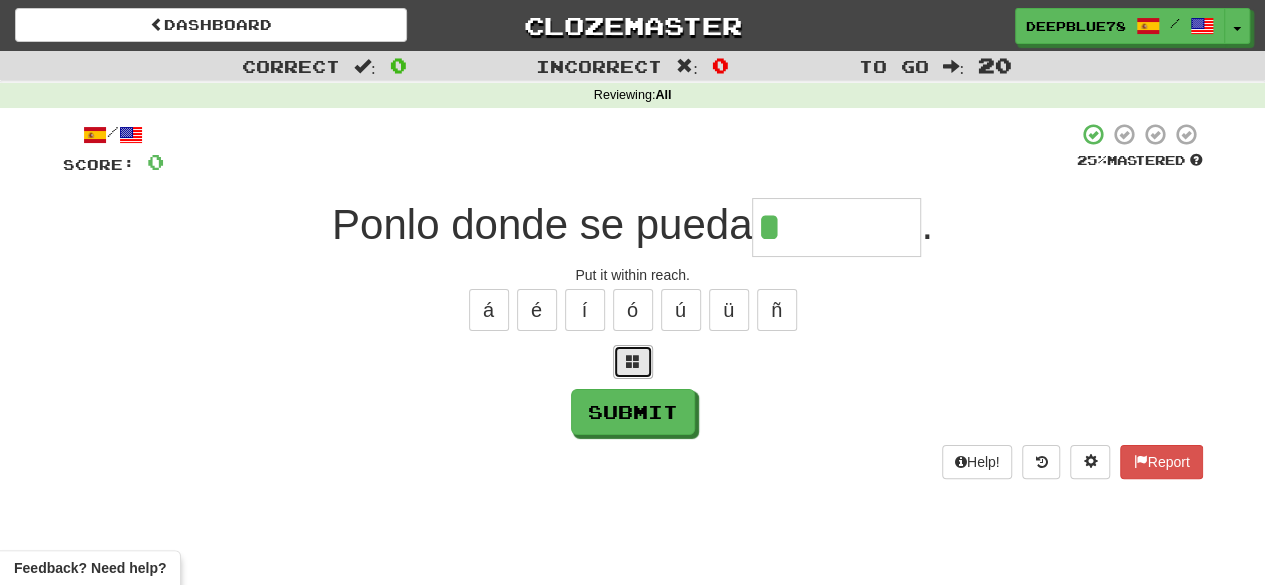 click at bounding box center [633, 361] 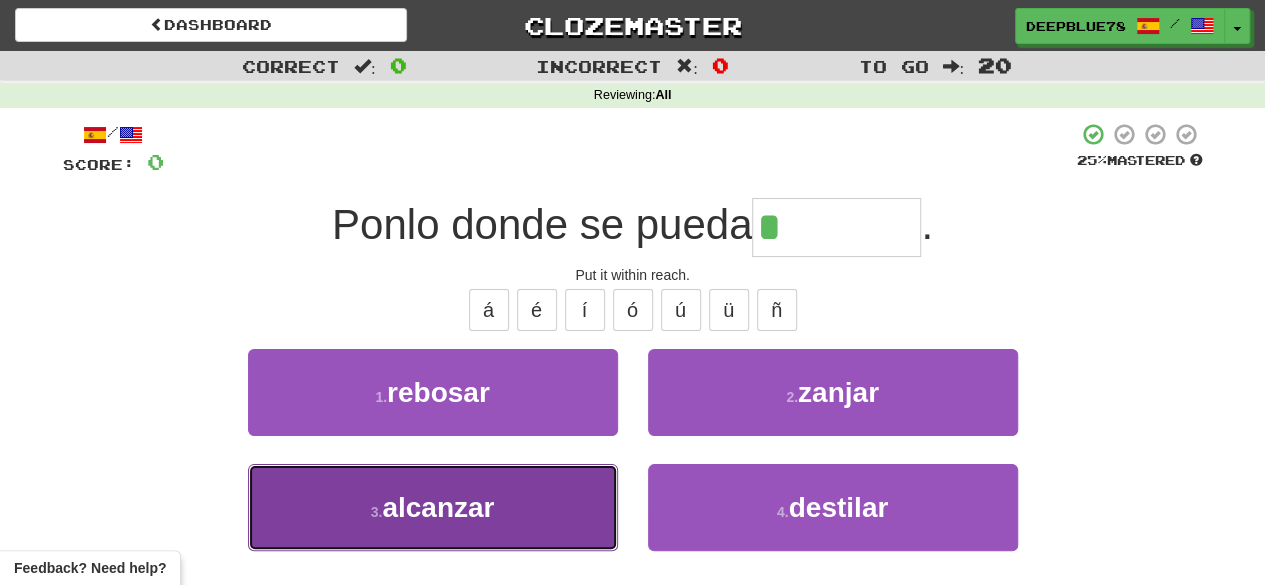 click on "3 .  alcanzar" at bounding box center (433, 507) 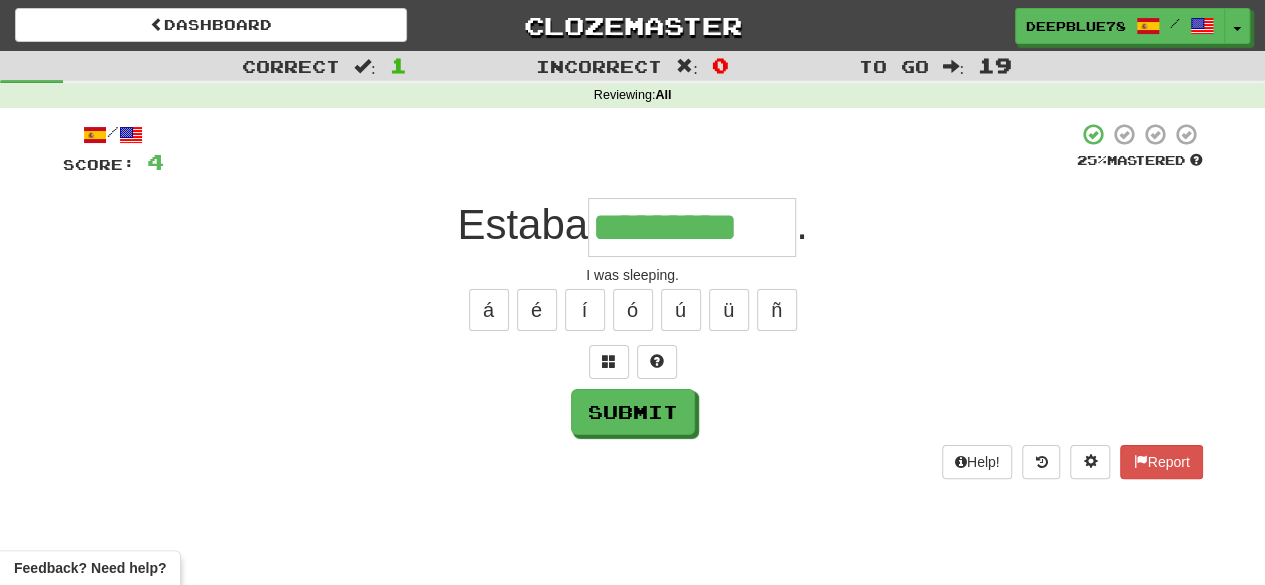 type on "*********" 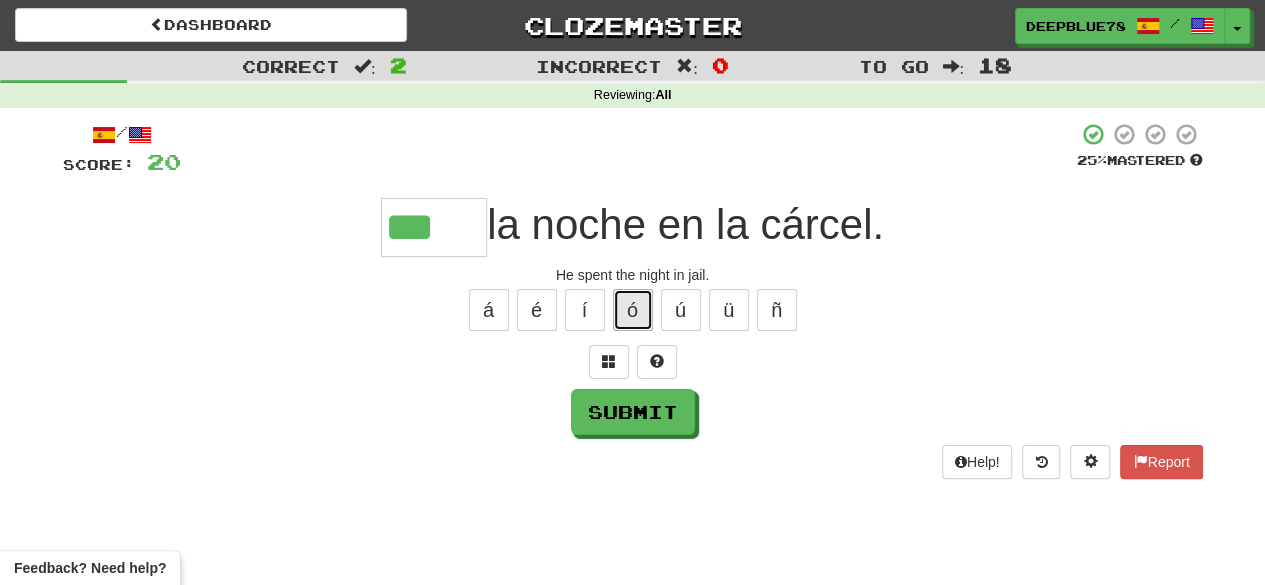 click on "ó" at bounding box center [633, 310] 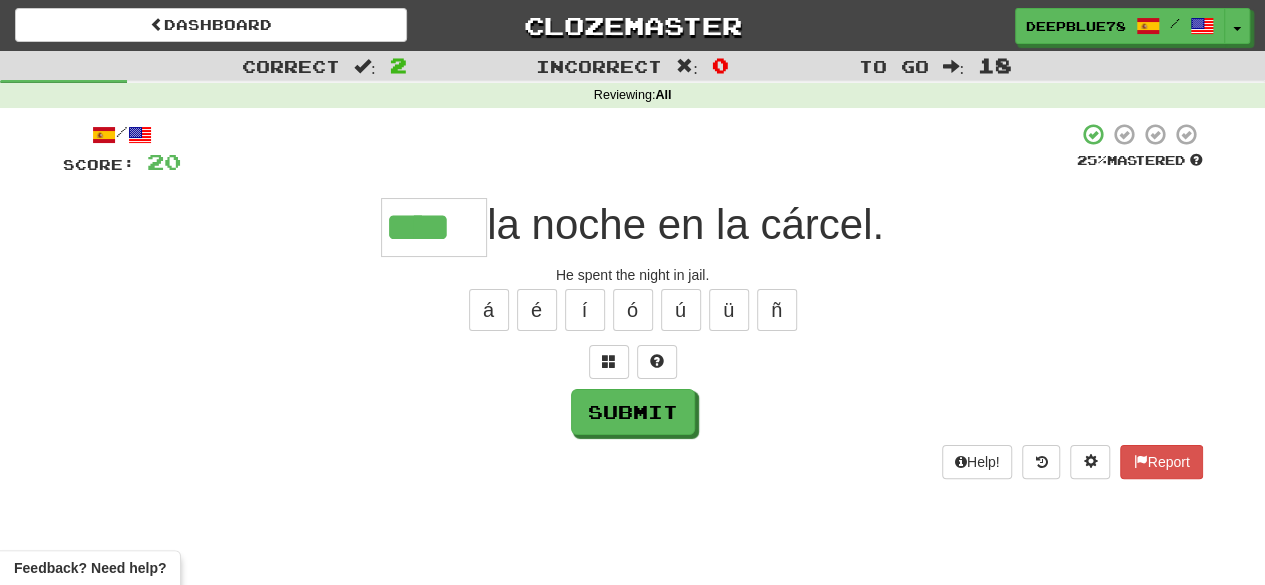 type on "****" 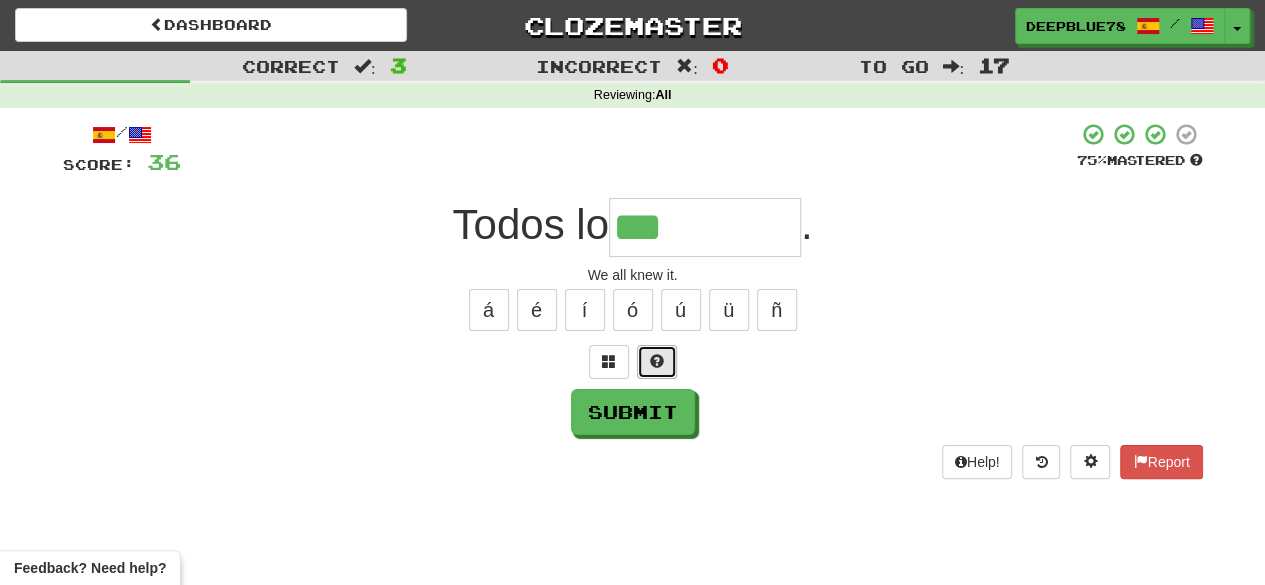 click at bounding box center (657, 361) 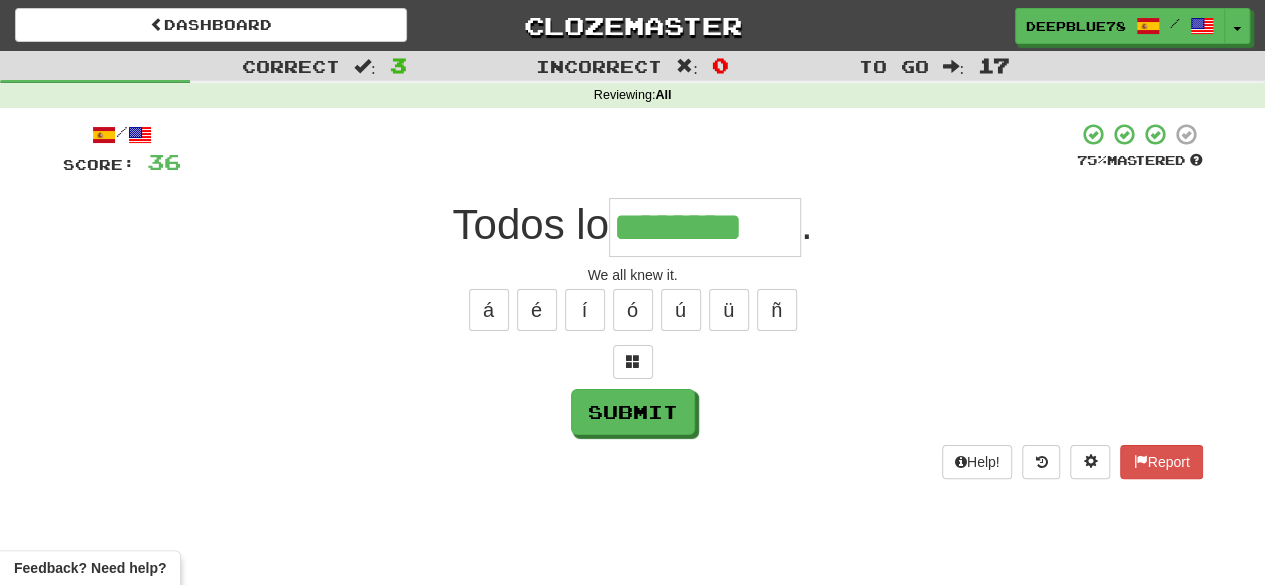 type on "********" 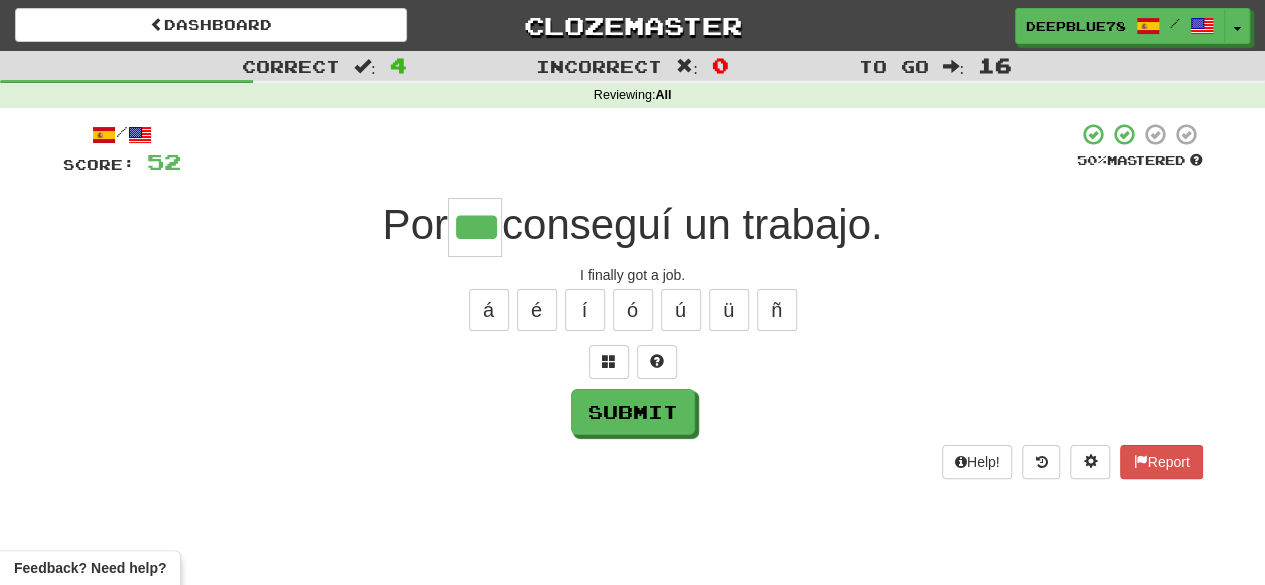 type on "***" 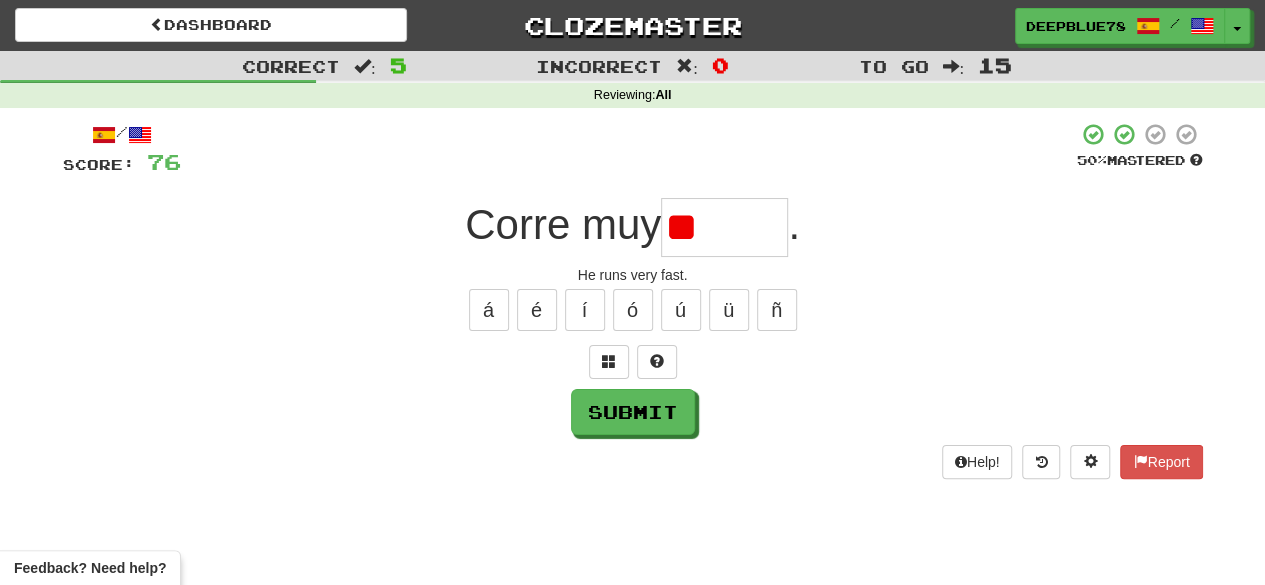type on "*" 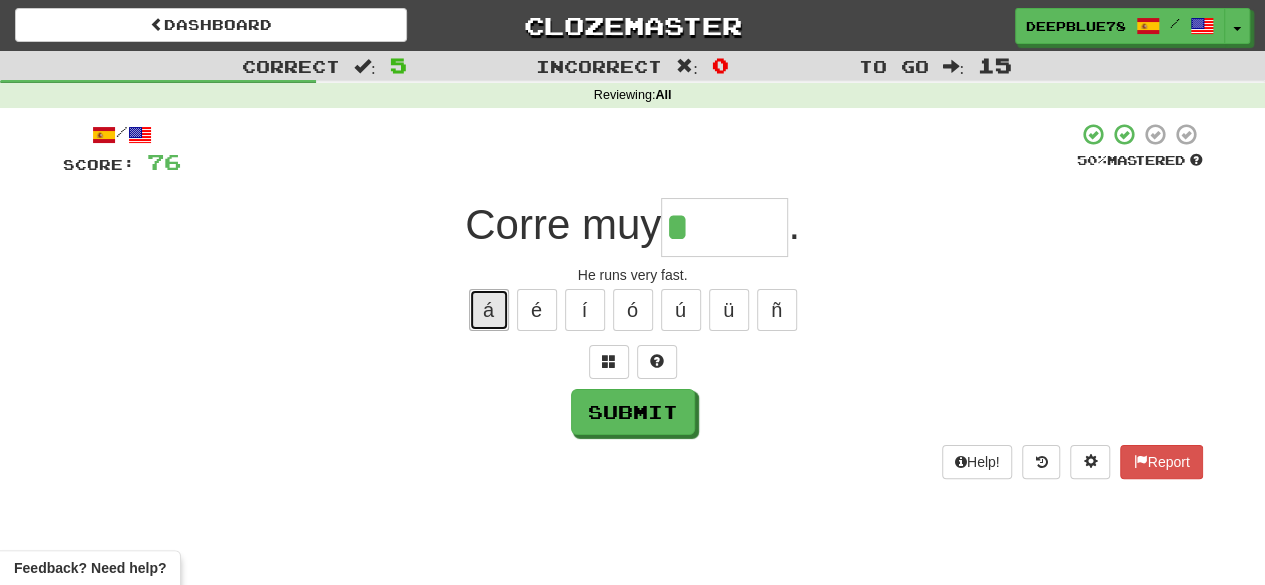 click on "á" at bounding box center (489, 310) 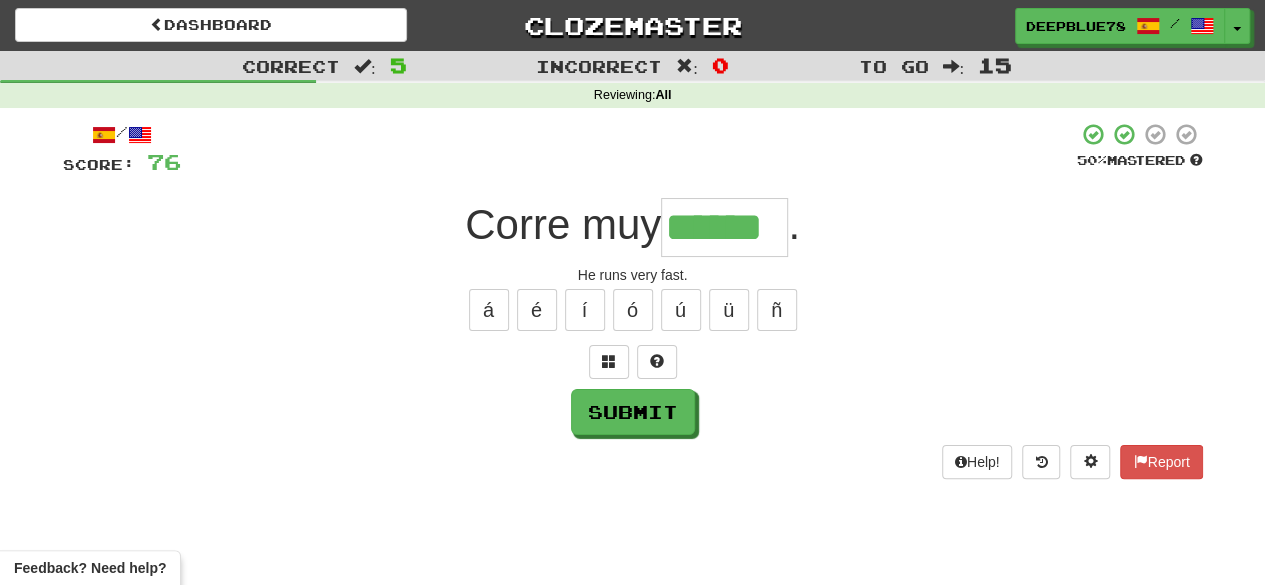 type on "******" 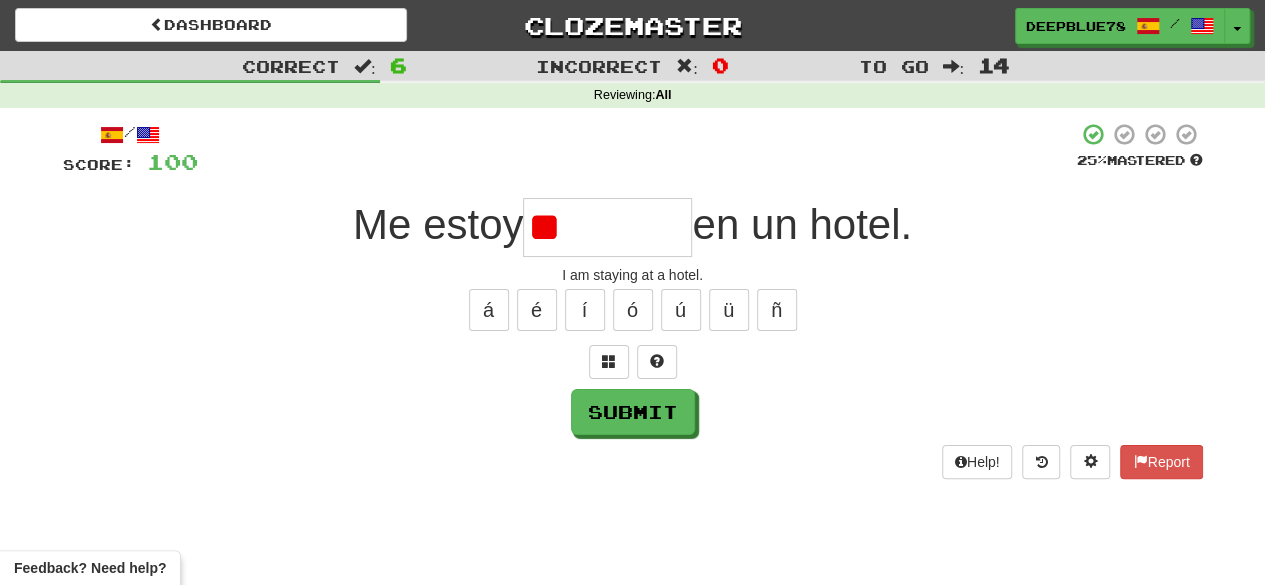type on "*" 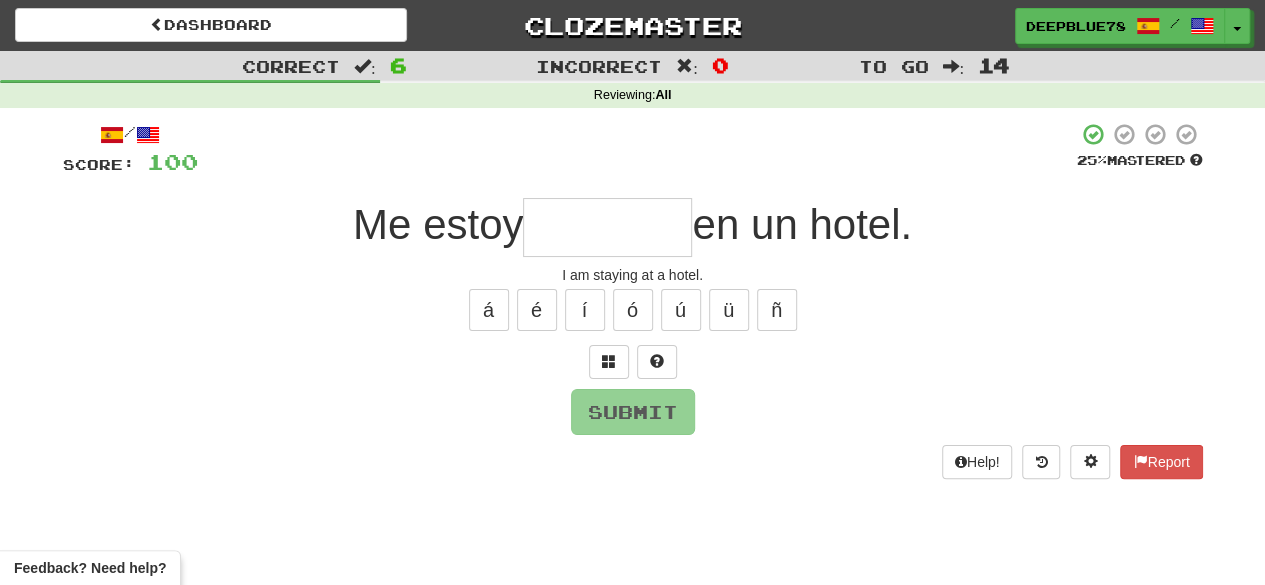 type on "*" 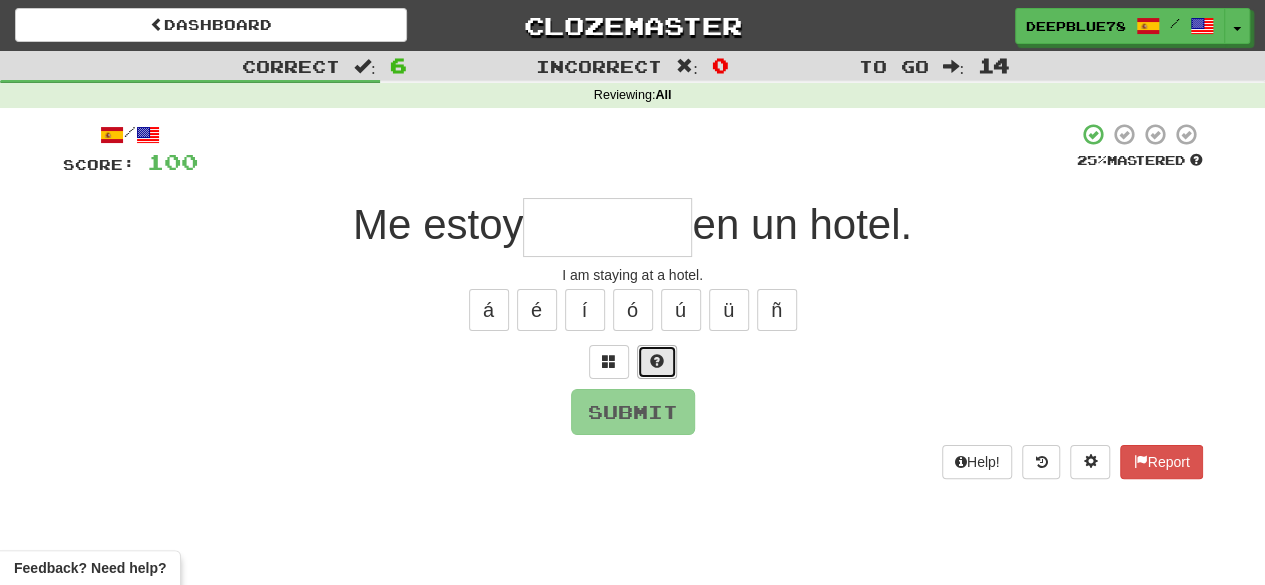click at bounding box center (657, 362) 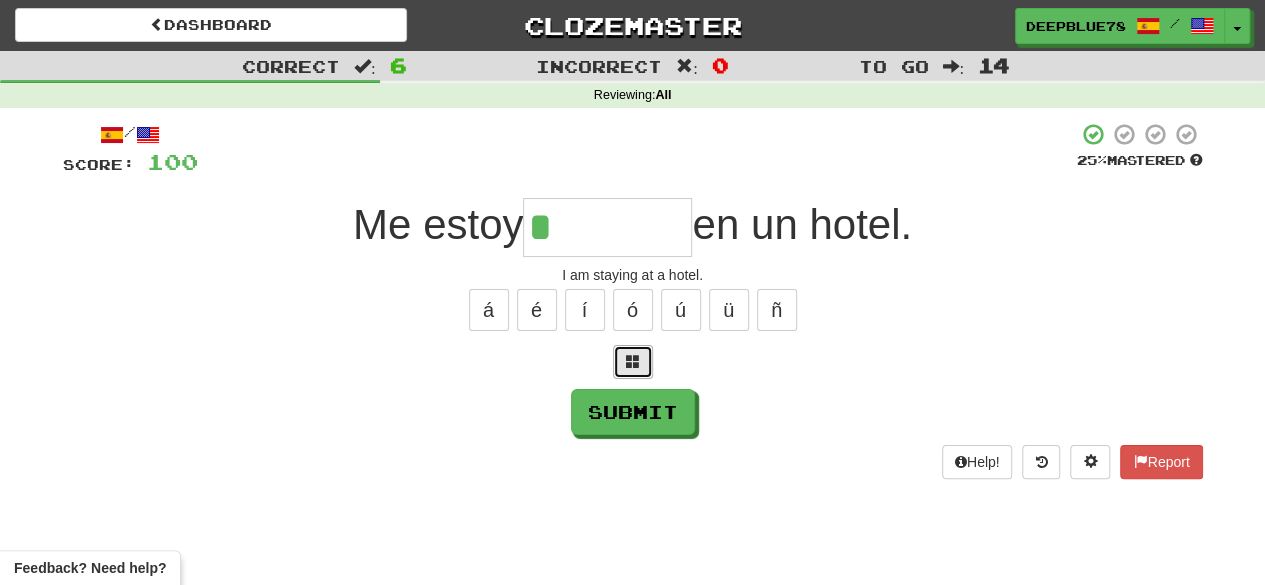 click at bounding box center [633, 362] 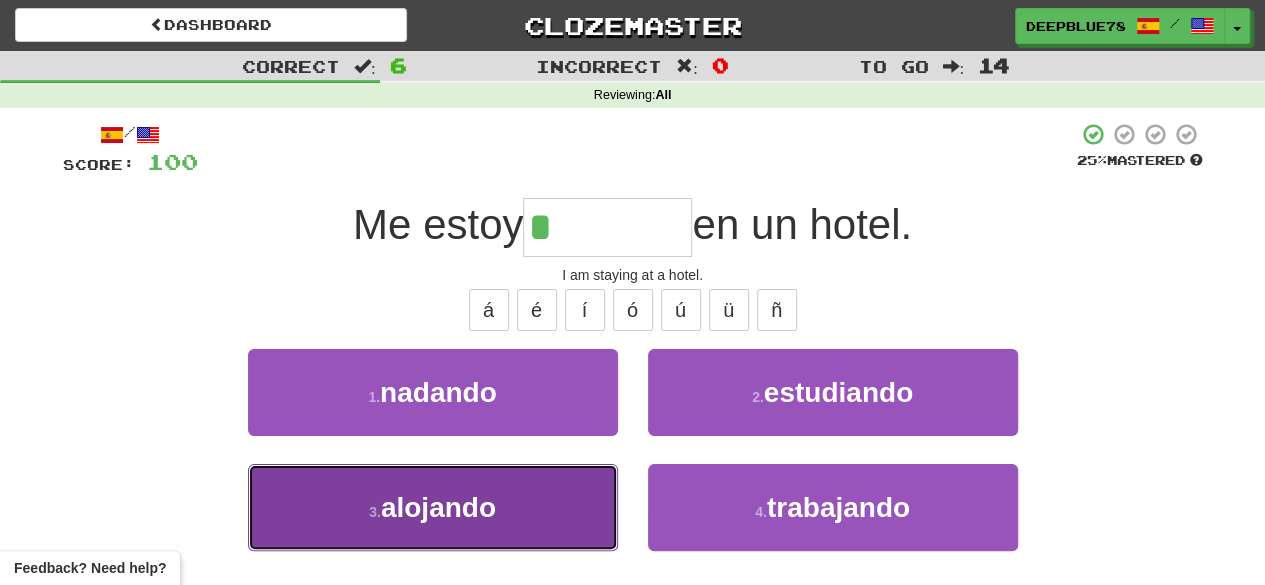 click on "3 .  alojando" at bounding box center [433, 507] 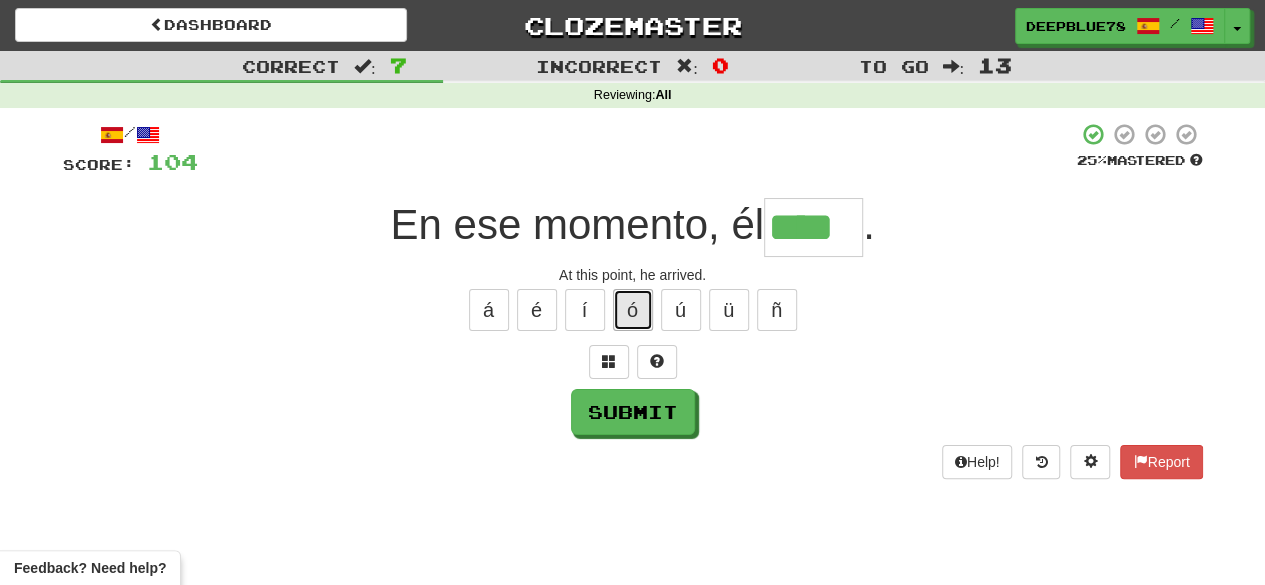 click on "ó" at bounding box center (633, 310) 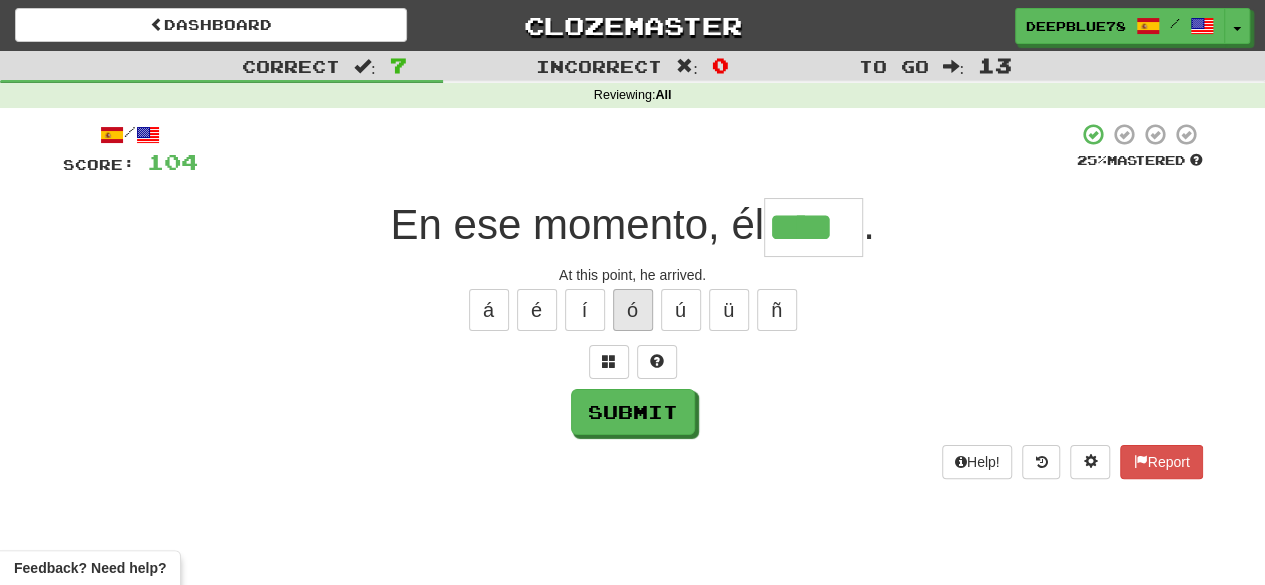 type on "*****" 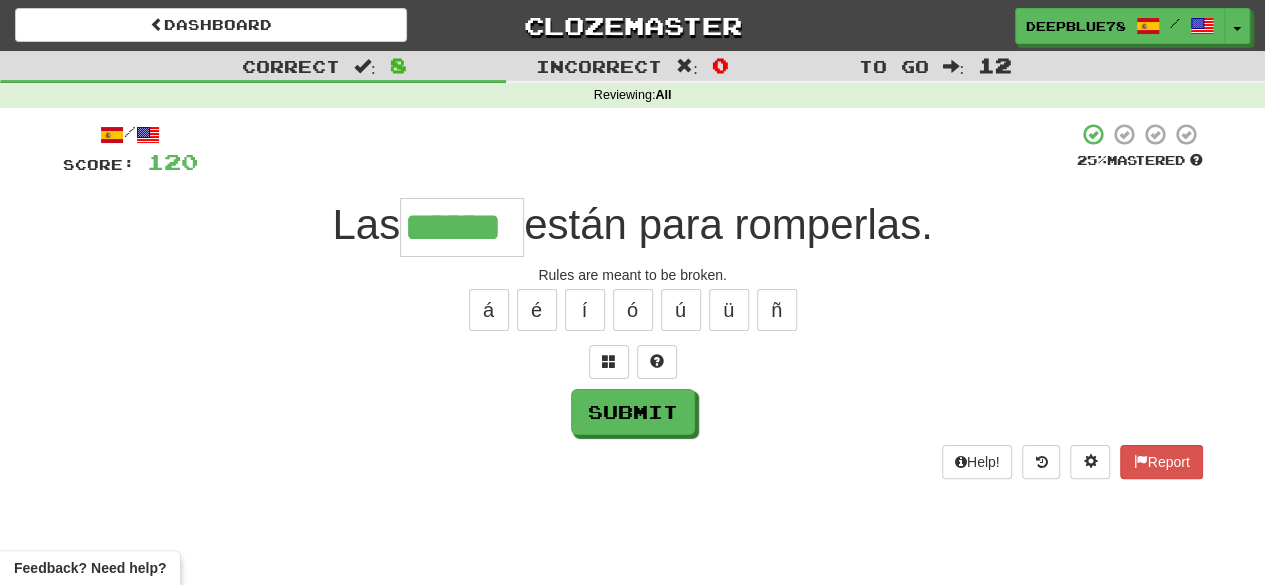 type on "******" 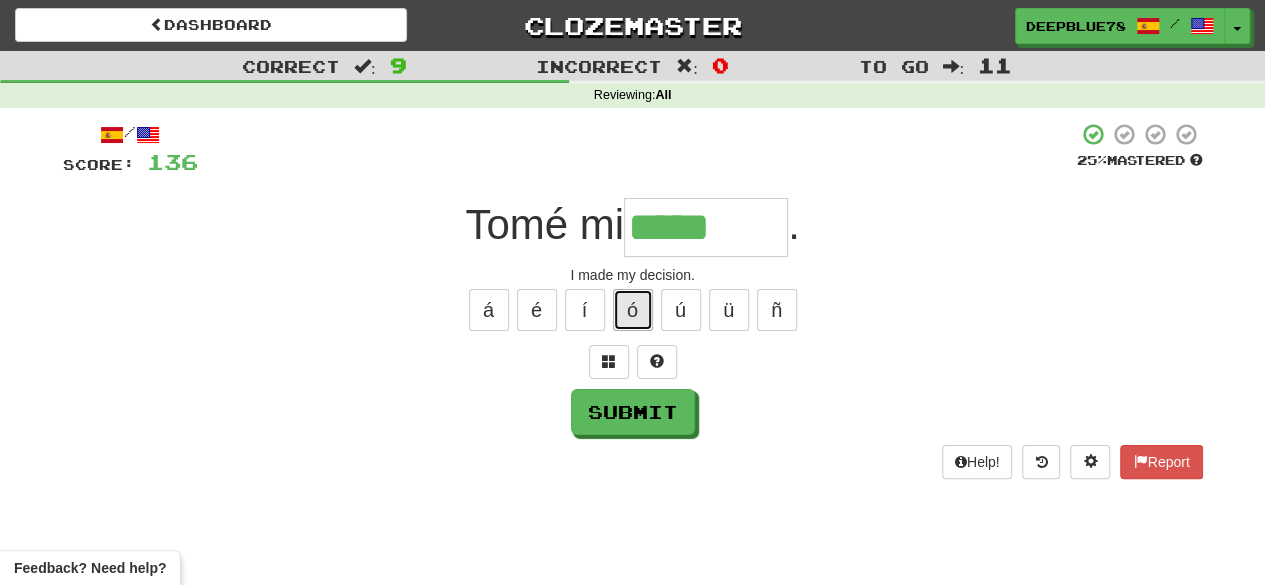 click on "ó" at bounding box center (633, 310) 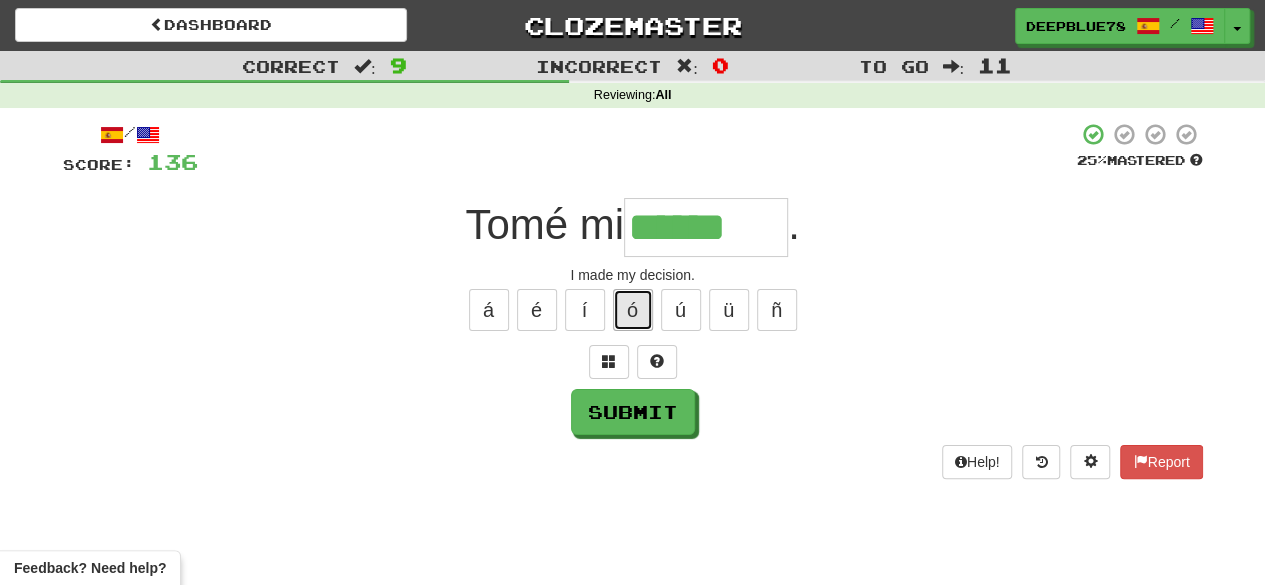 click on "ó" at bounding box center [633, 310] 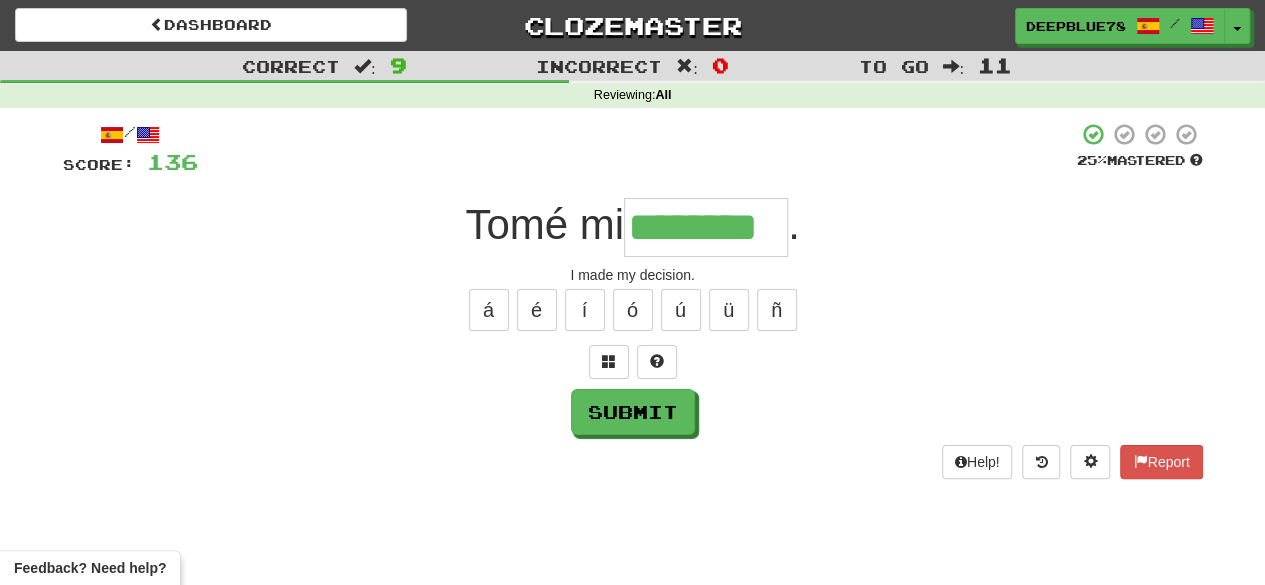 type on "********" 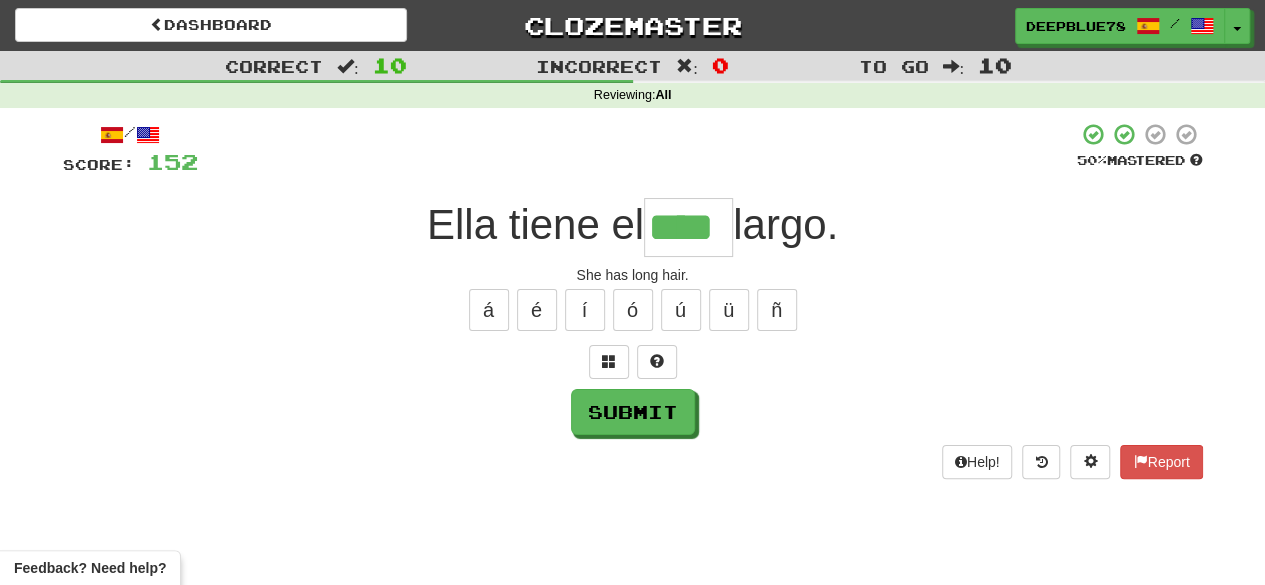 type on "****" 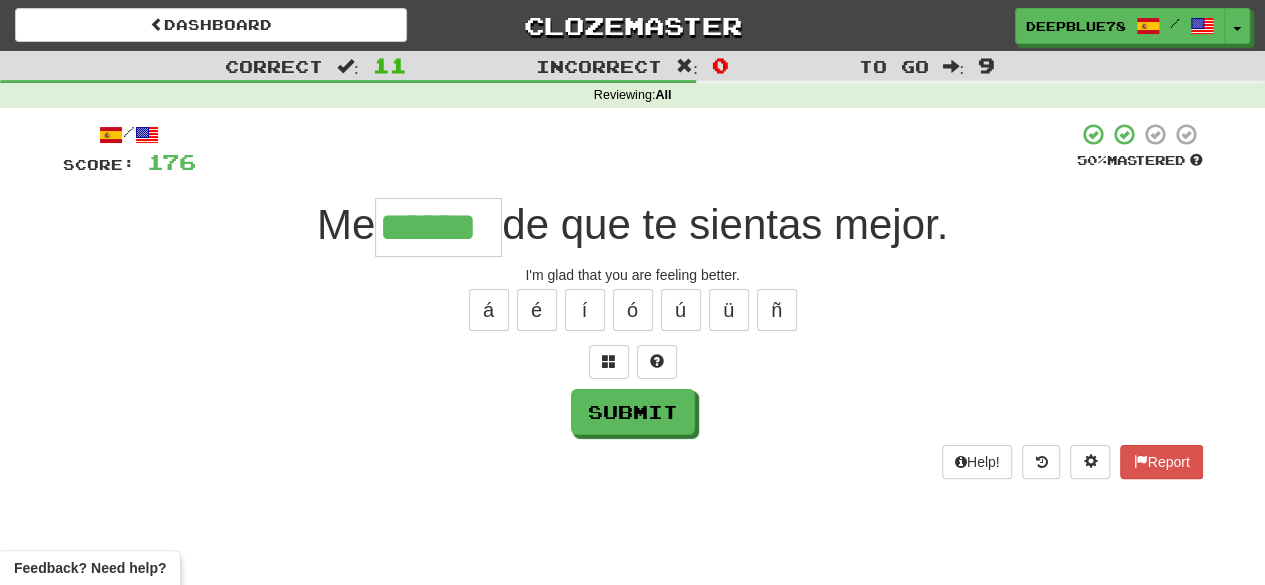type on "******" 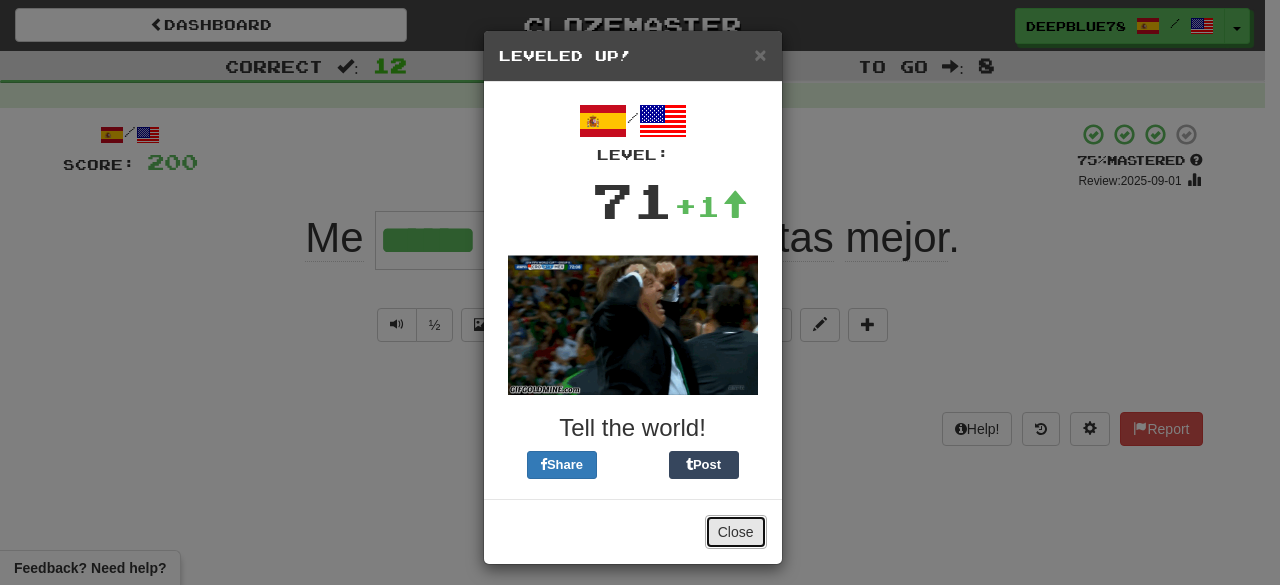 click on "Close" at bounding box center (736, 532) 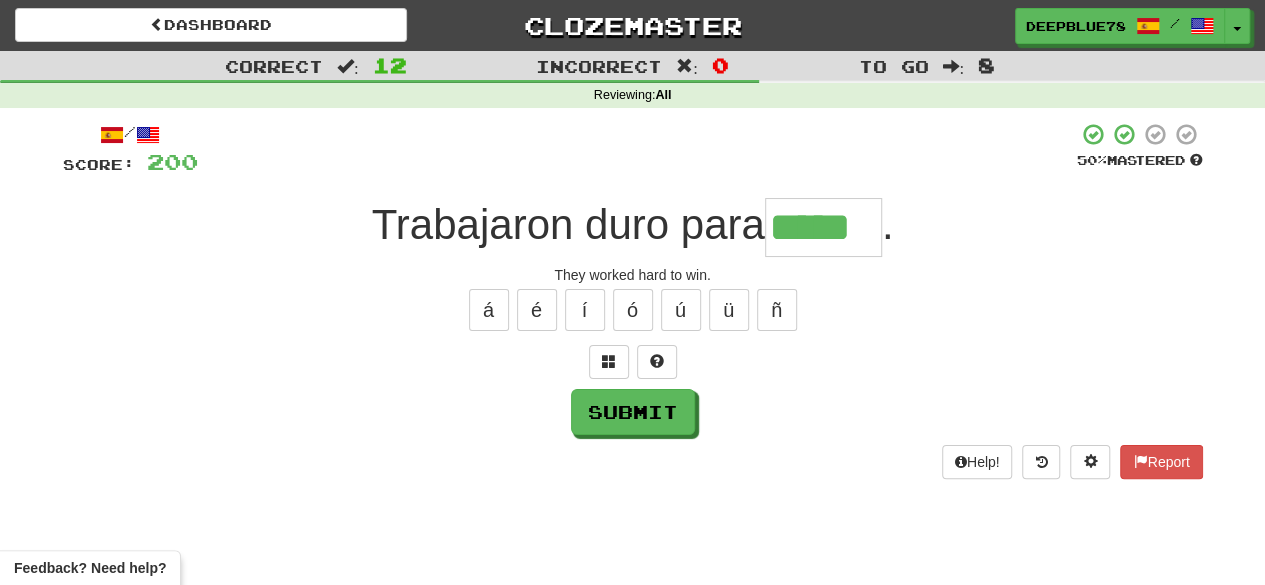 type on "*****" 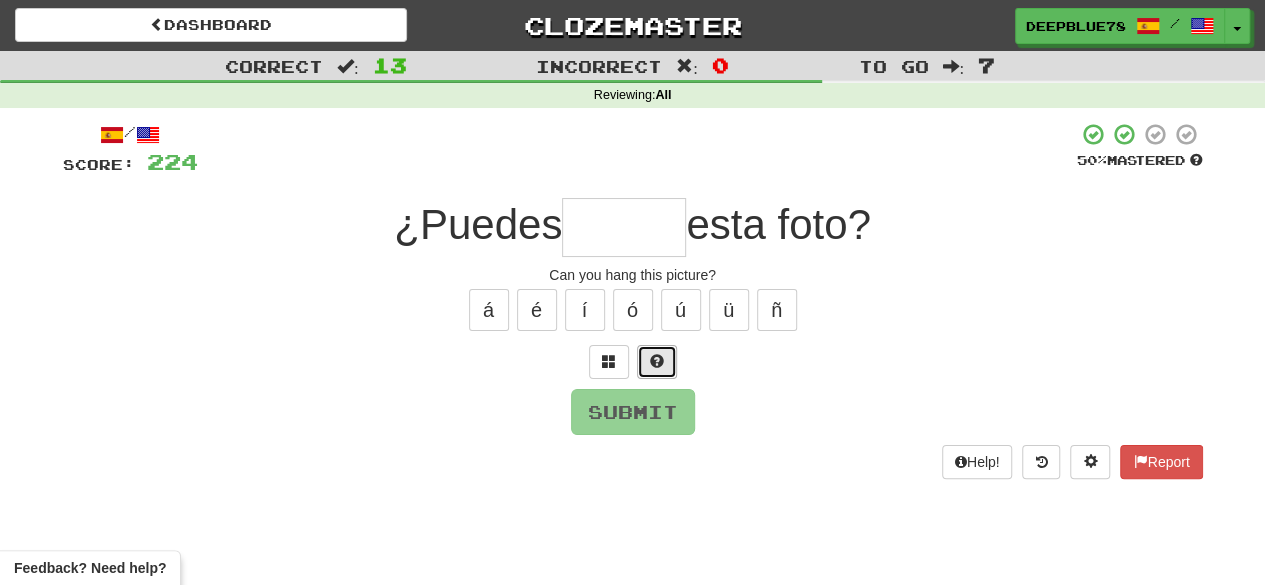 click at bounding box center [657, 361] 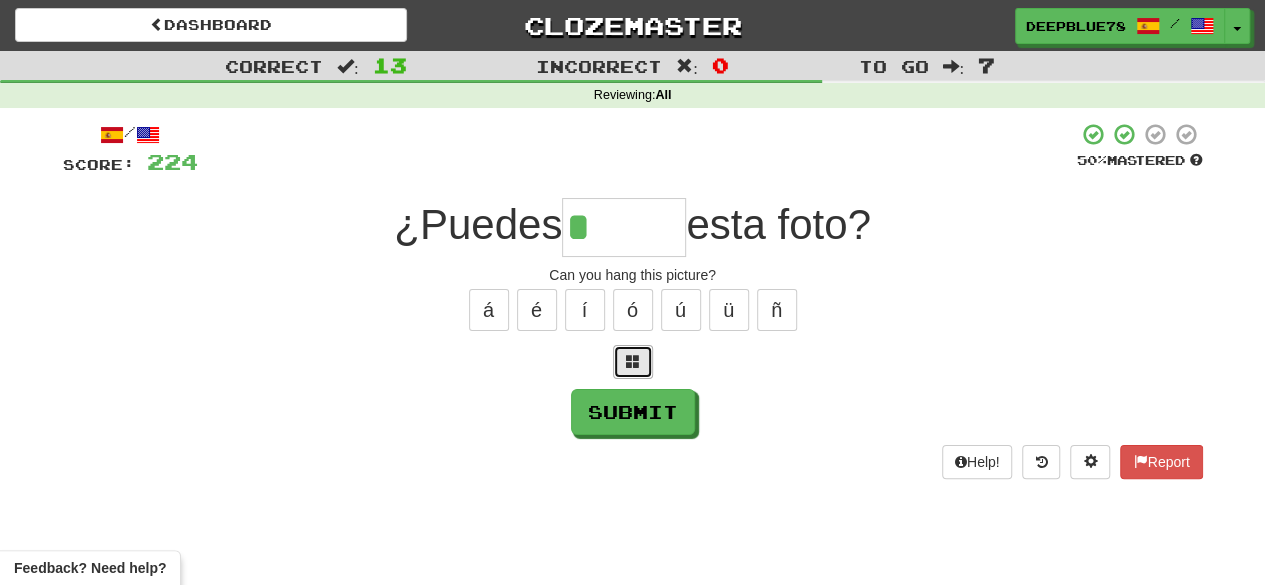click at bounding box center [633, 361] 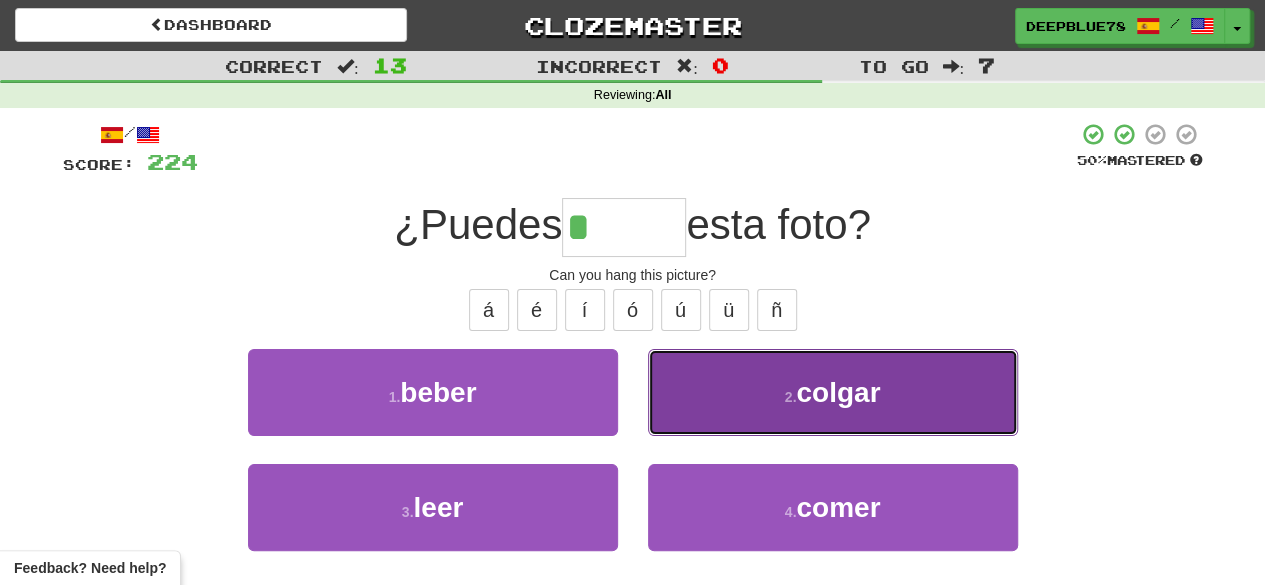click on "2 .  colgar" at bounding box center (833, 392) 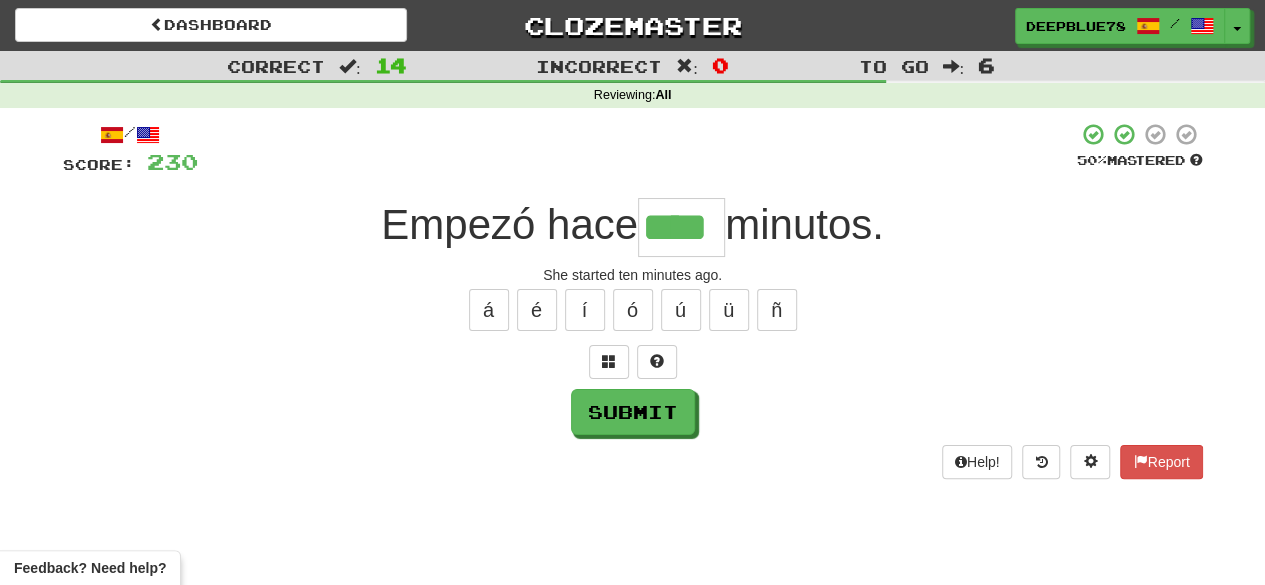 type on "****" 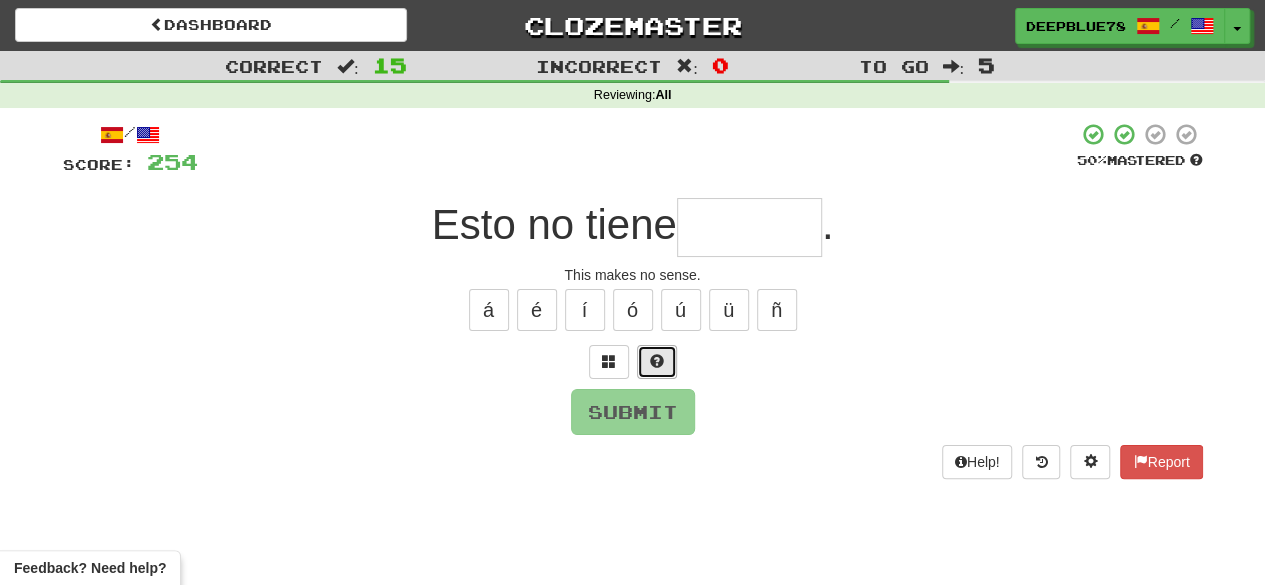 click at bounding box center (657, 362) 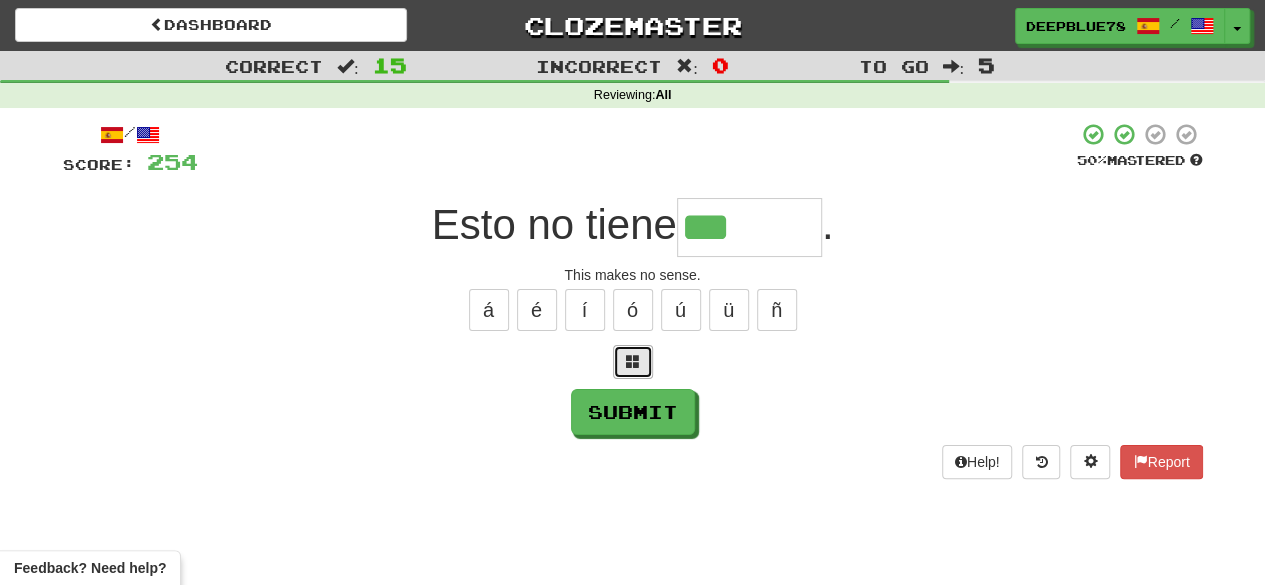 click at bounding box center [633, 362] 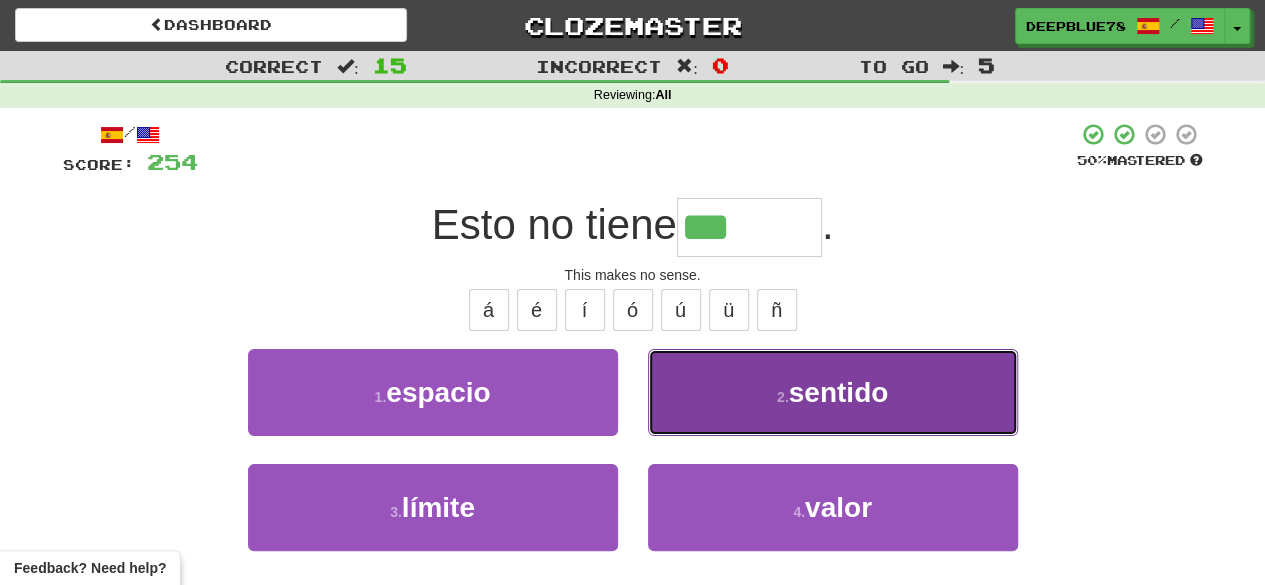 click on "2 .  sentido" at bounding box center (833, 392) 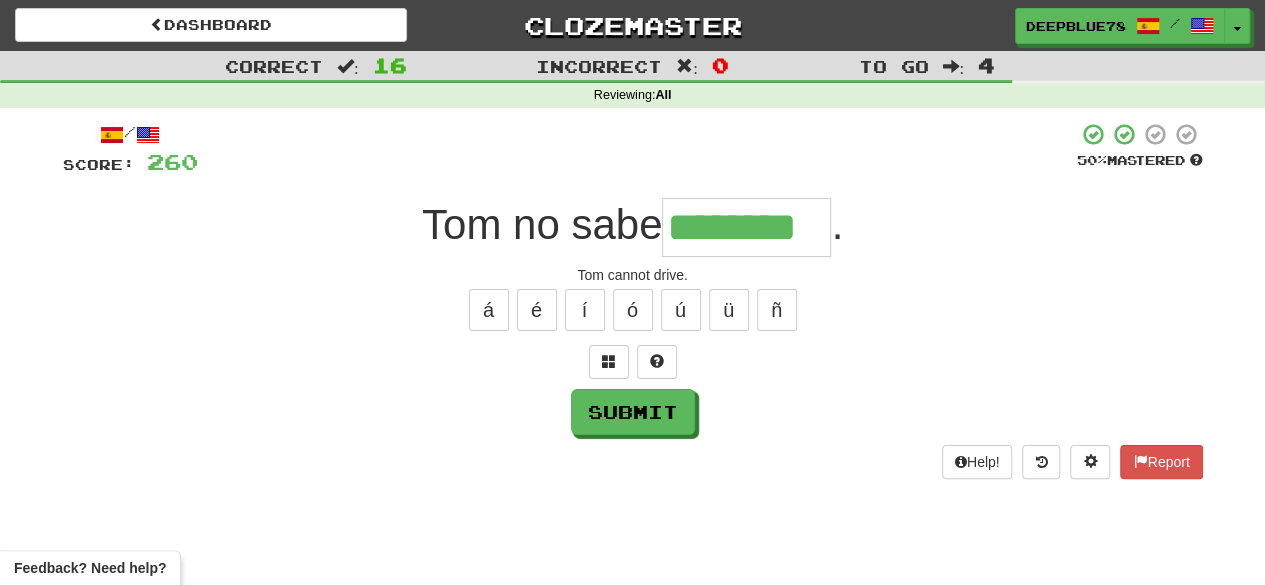 type on "********" 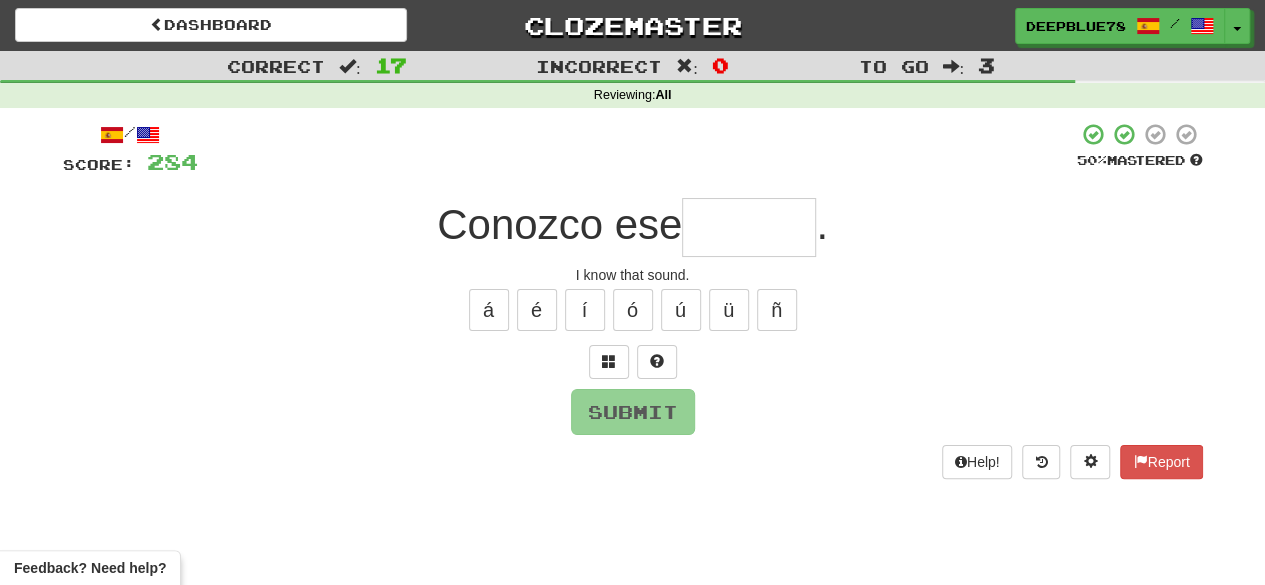 type on "*" 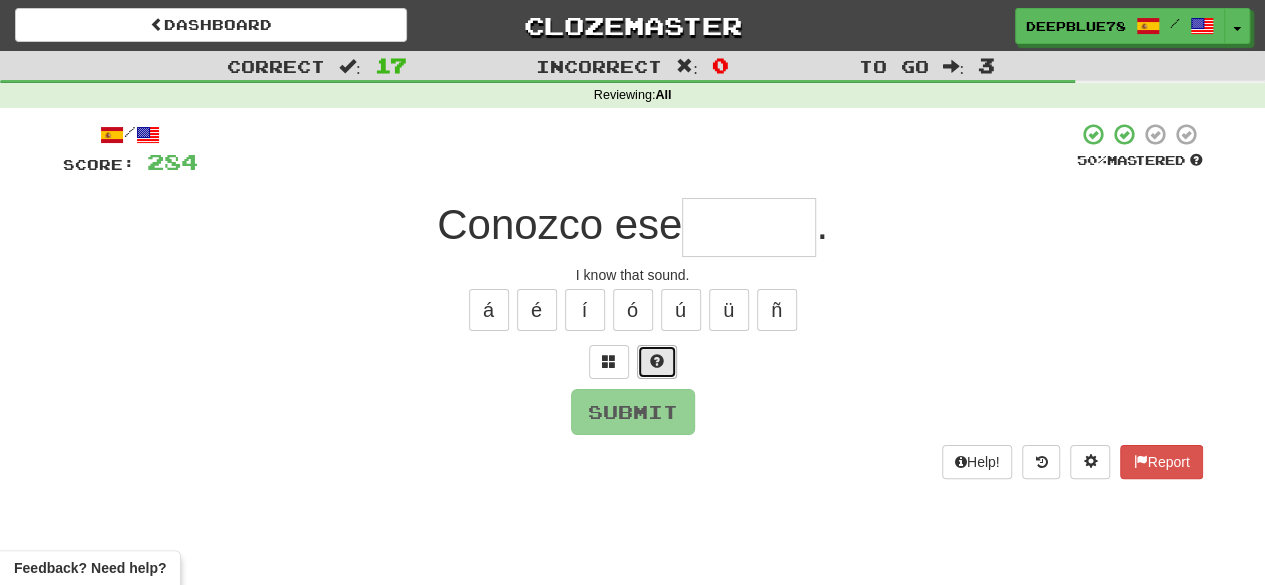 click at bounding box center (657, 362) 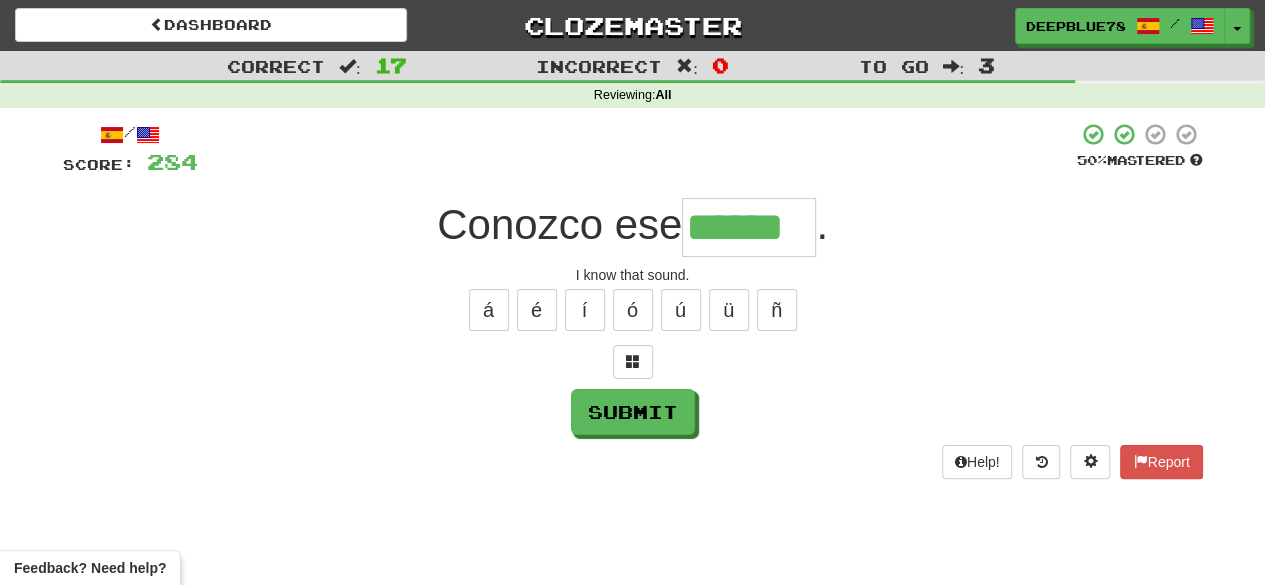 type on "******" 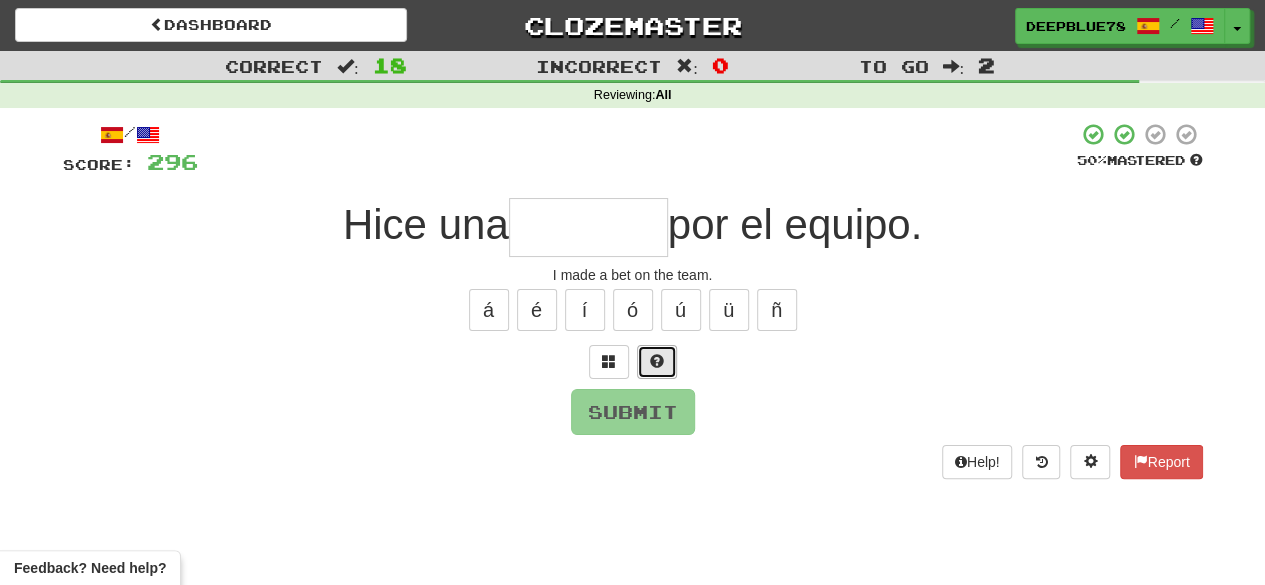 click at bounding box center (657, 361) 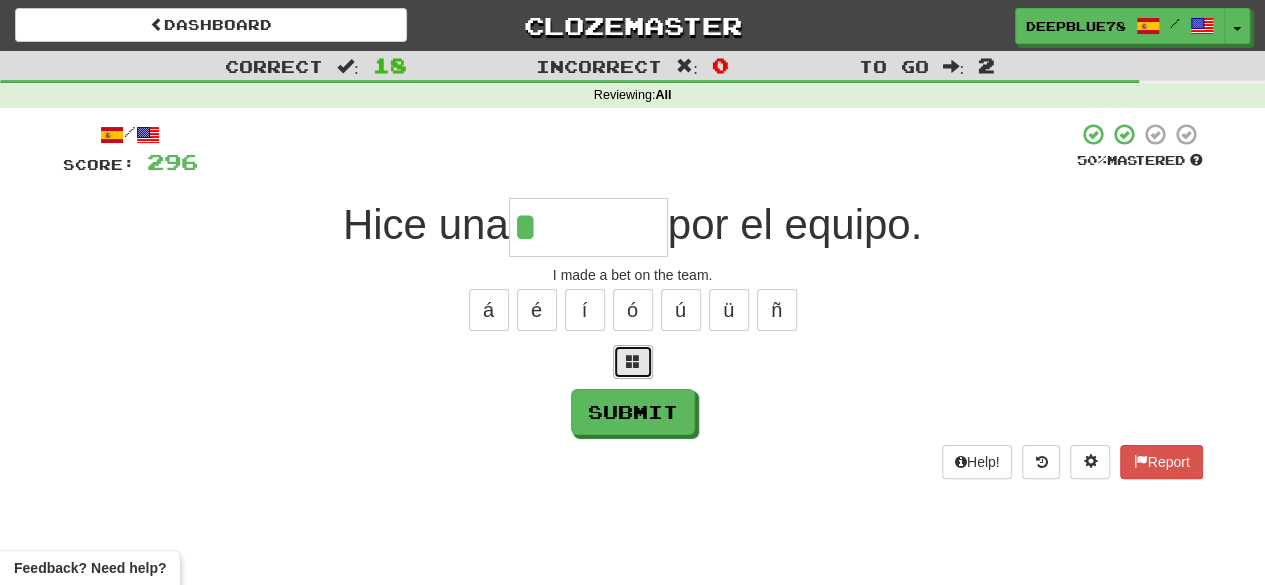 click at bounding box center (633, 362) 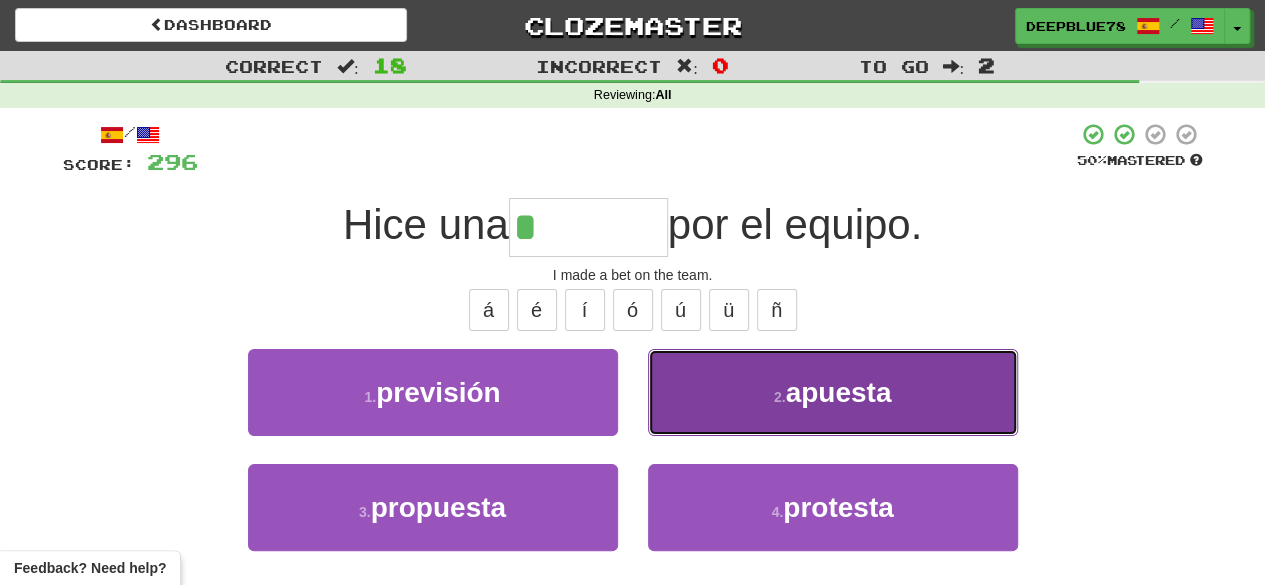 click on "apuesta" at bounding box center (838, 392) 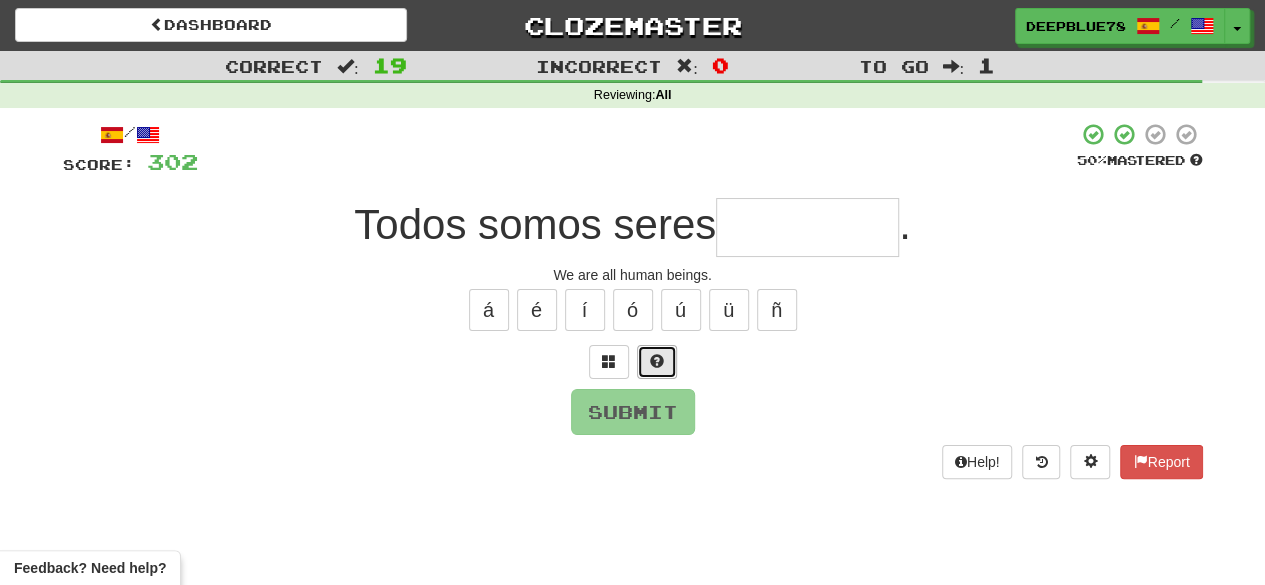 click at bounding box center [657, 362] 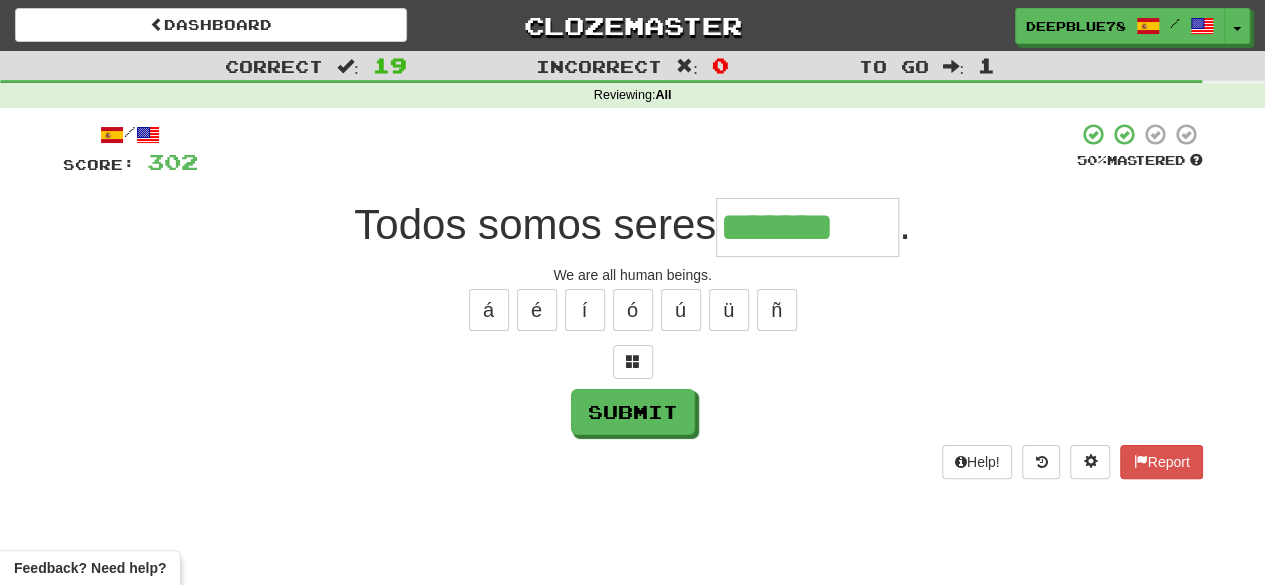 type on "*******" 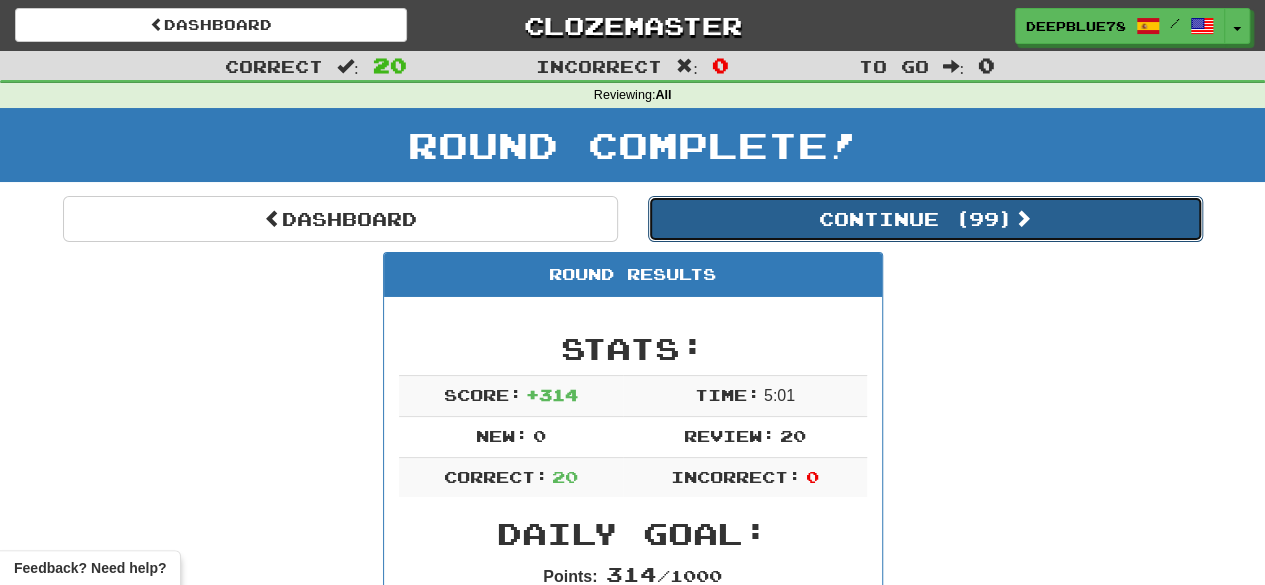 click on "Continue ( 99 )" at bounding box center [925, 219] 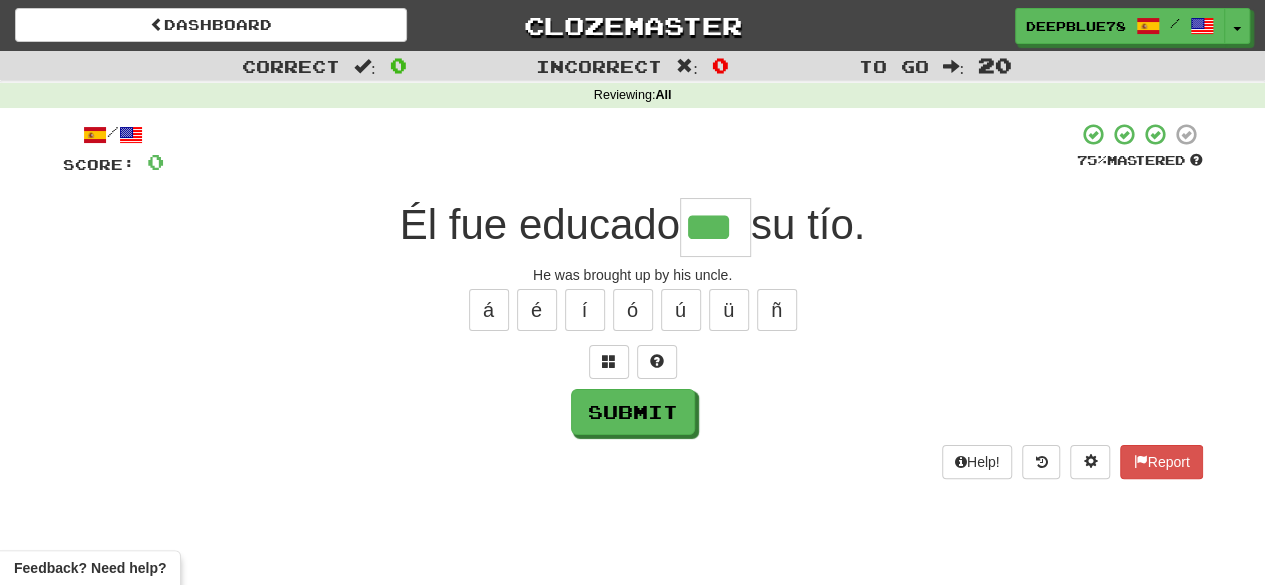 type on "***" 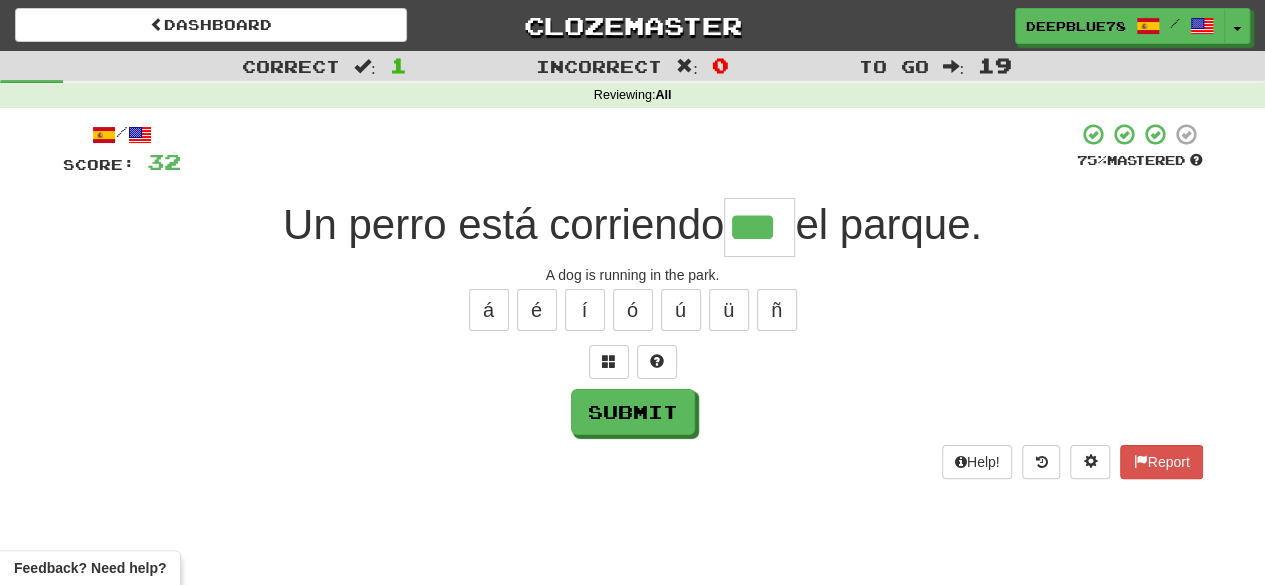 type on "***" 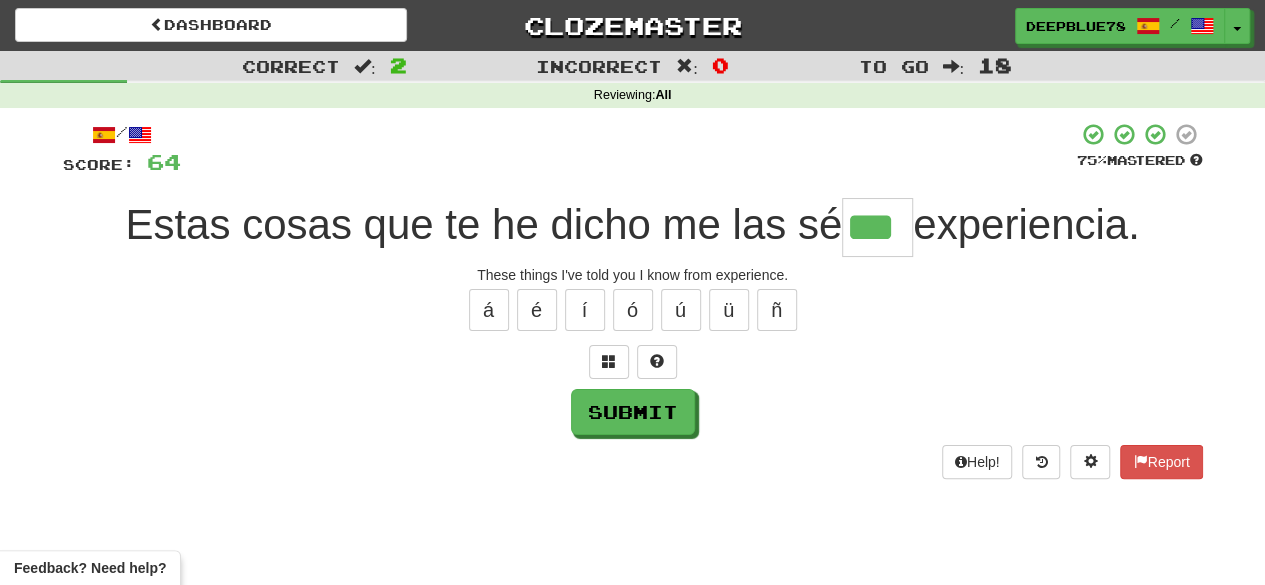 type on "***" 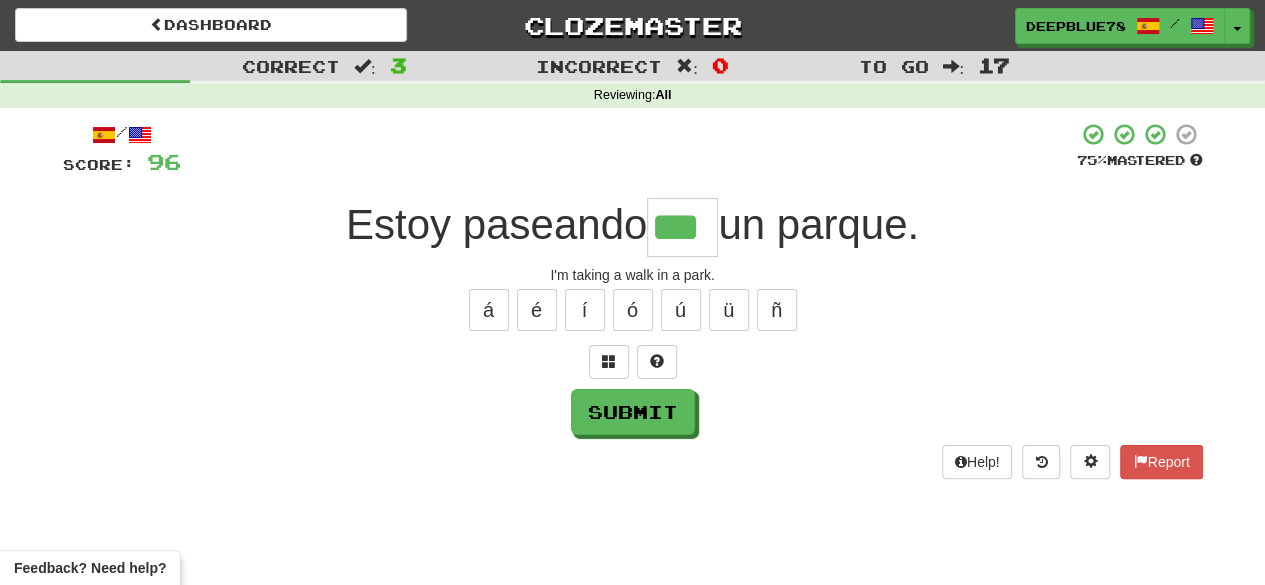 type on "***" 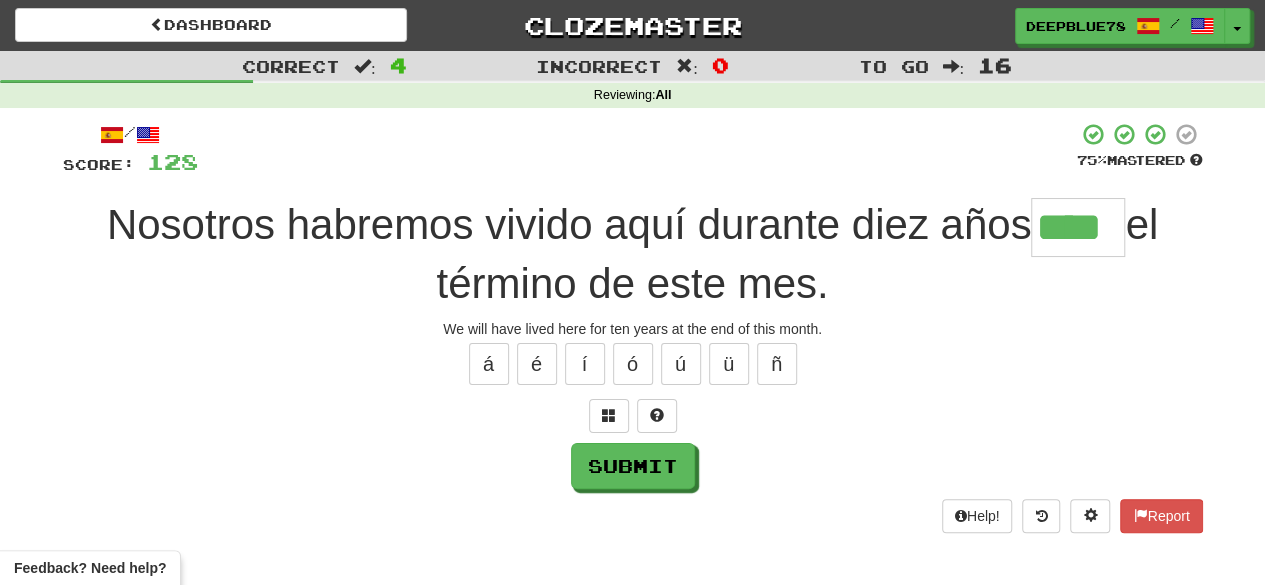 type on "****" 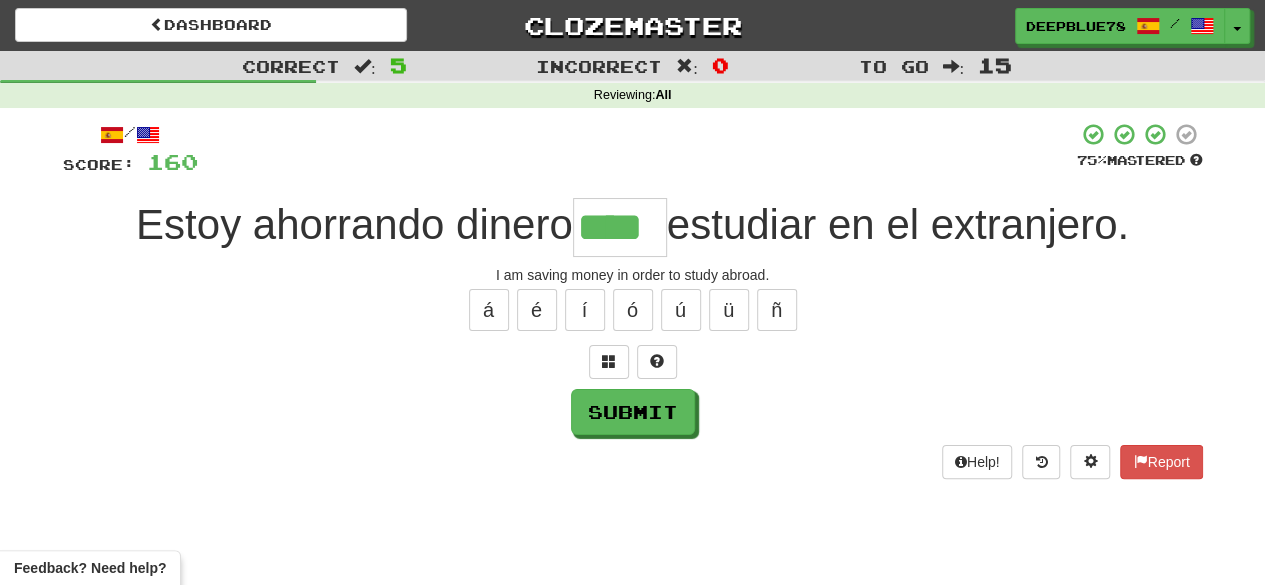 type on "****" 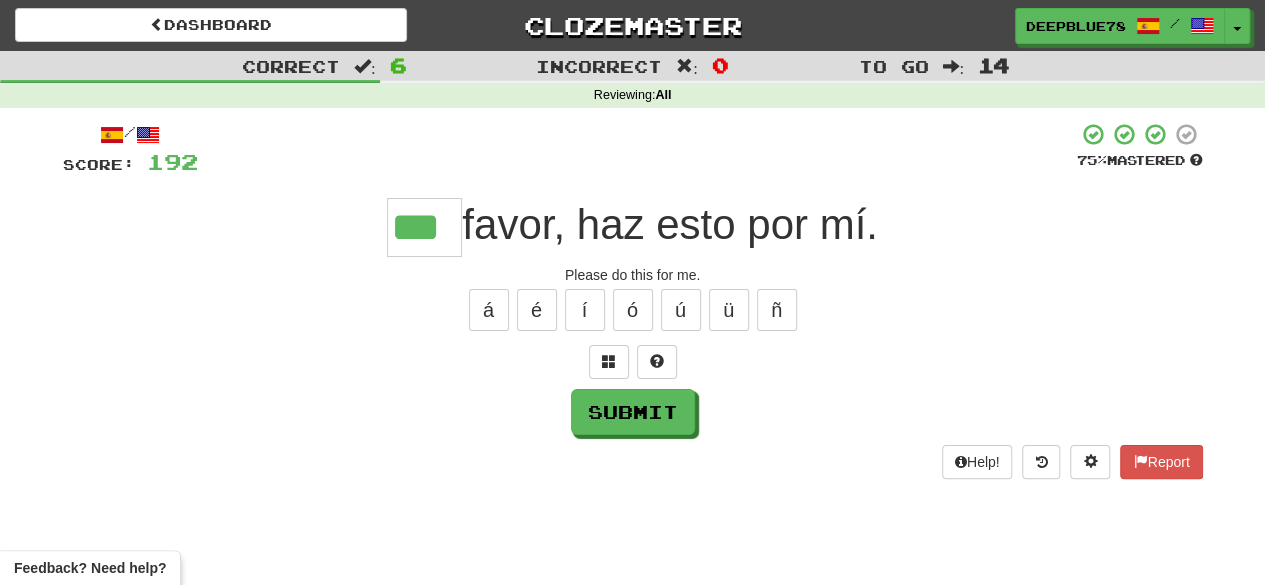 type on "***" 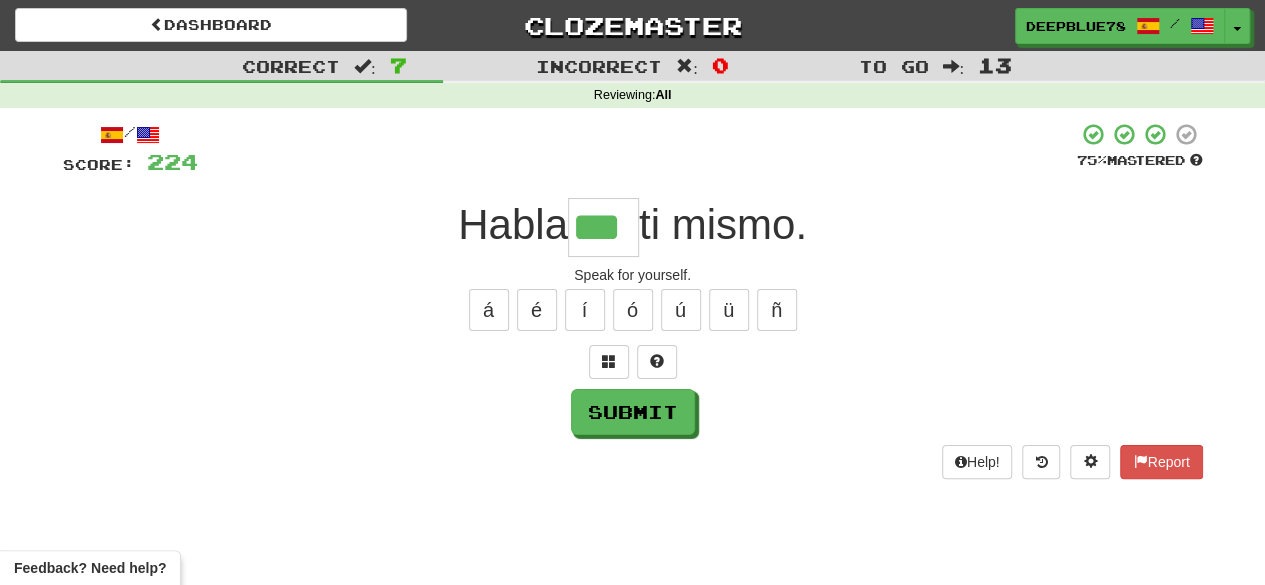 type on "***" 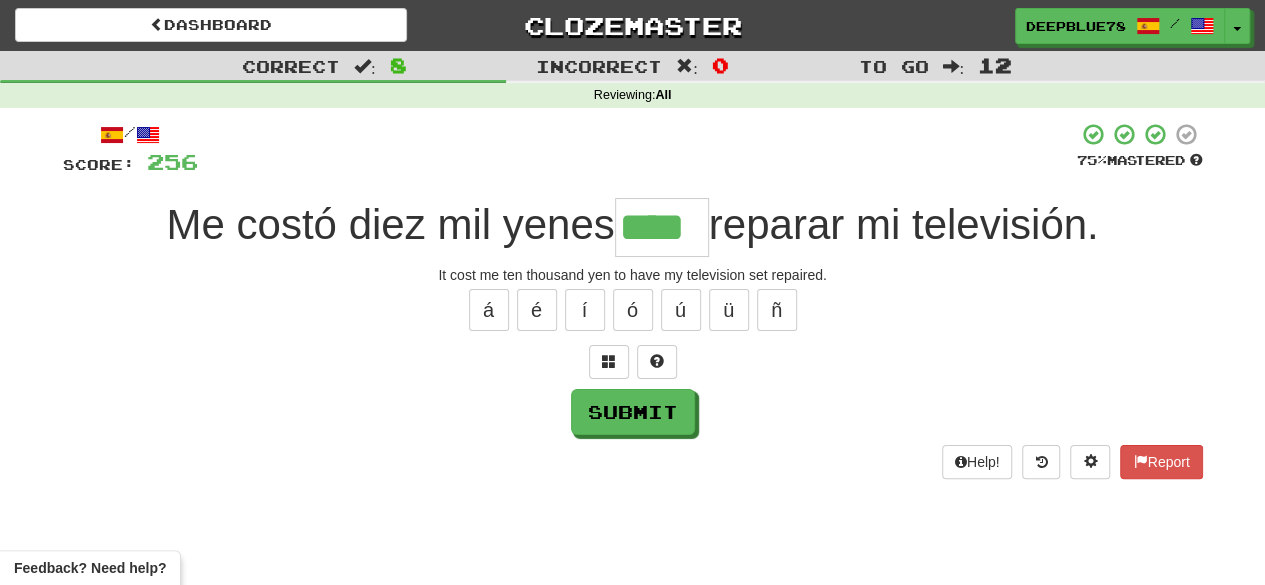 type on "****" 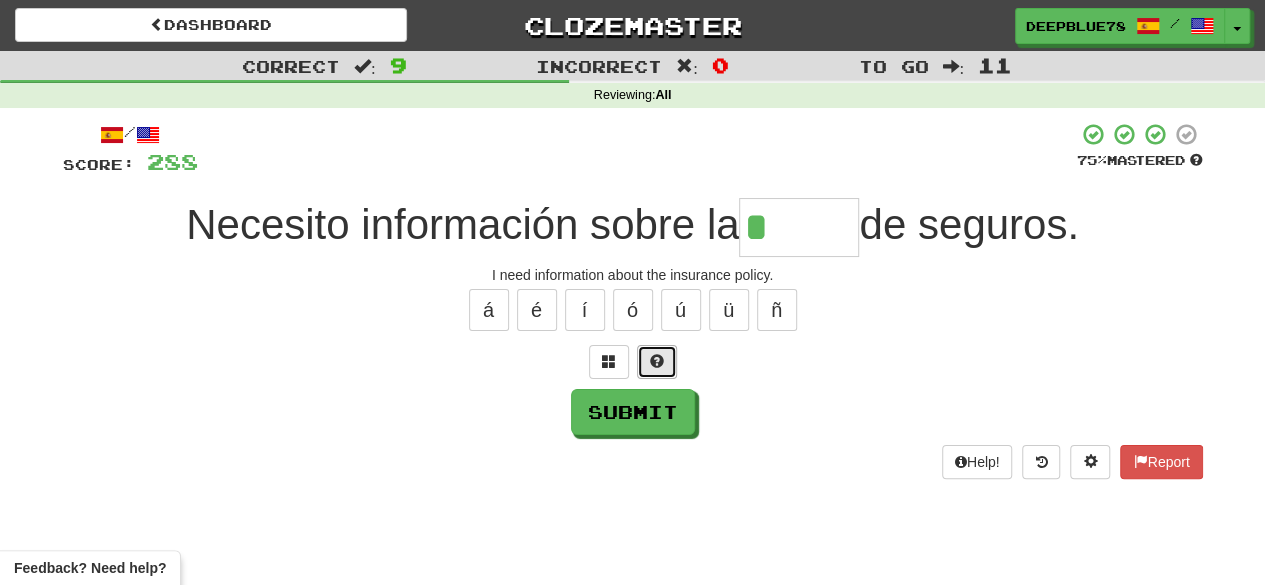click at bounding box center [657, 362] 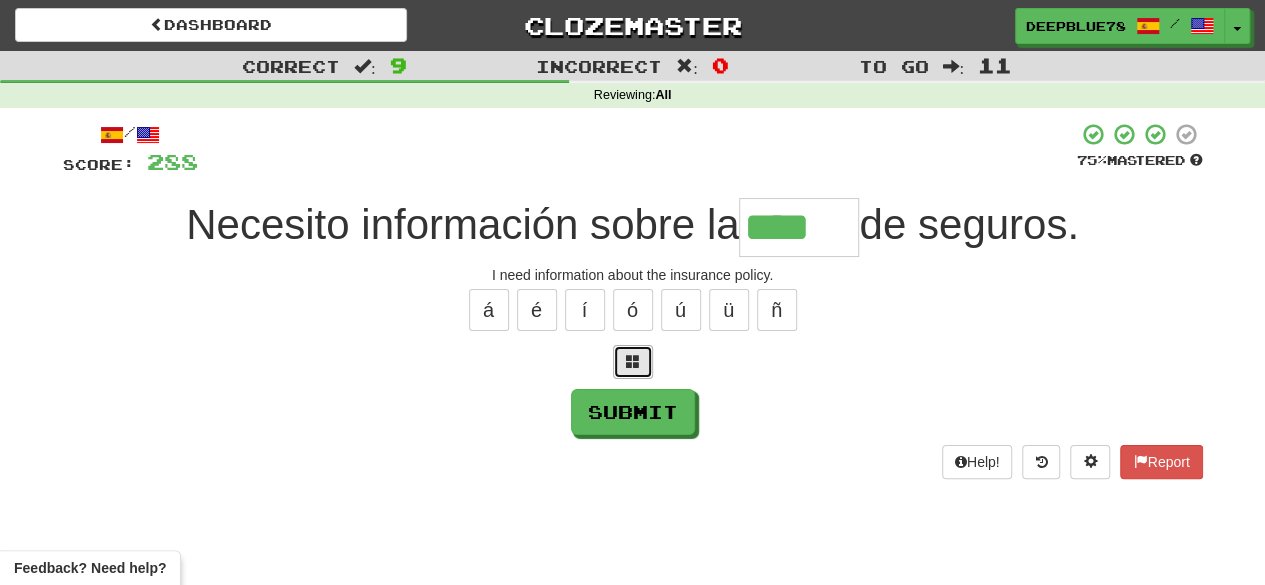 click at bounding box center (633, 362) 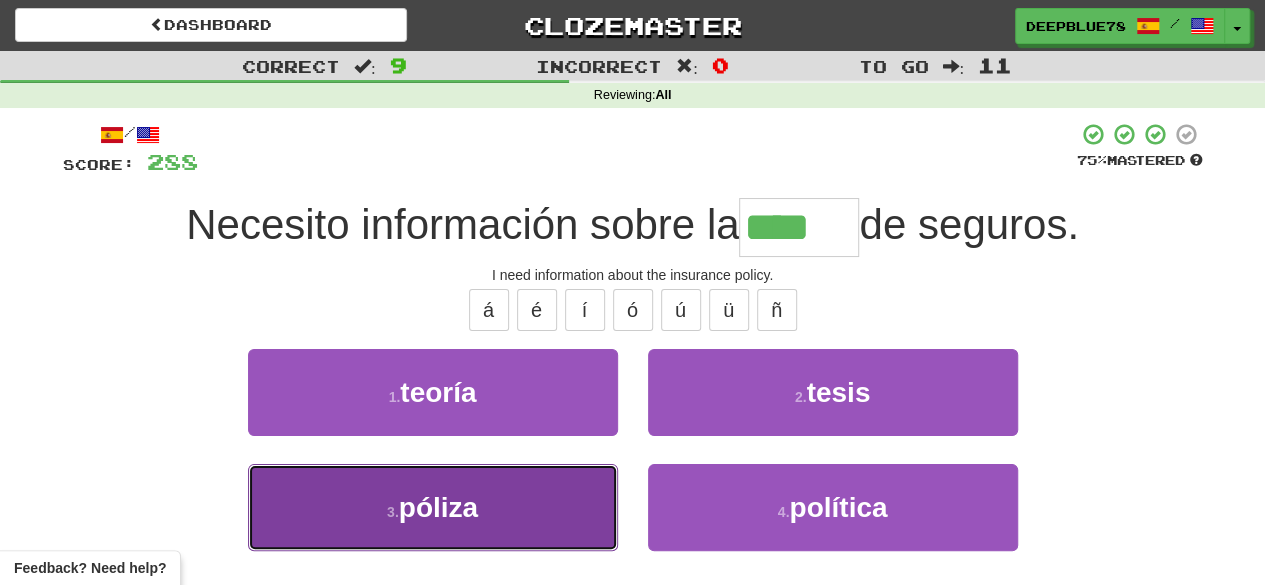 click on "3 .  póliza" at bounding box center (433, 507) 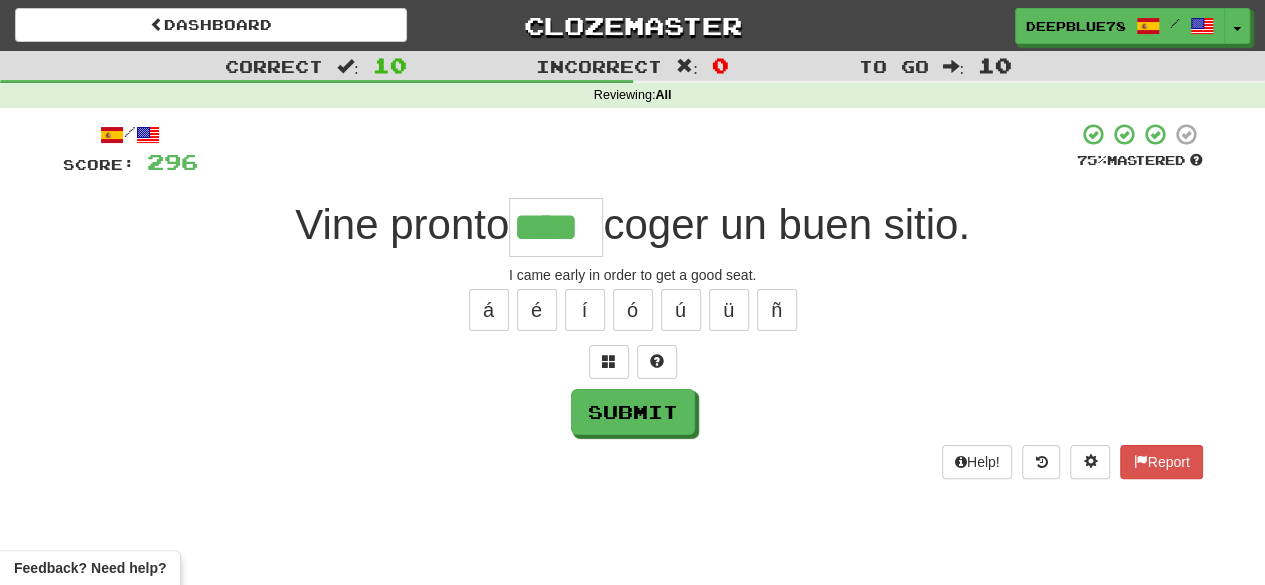 type on "****" 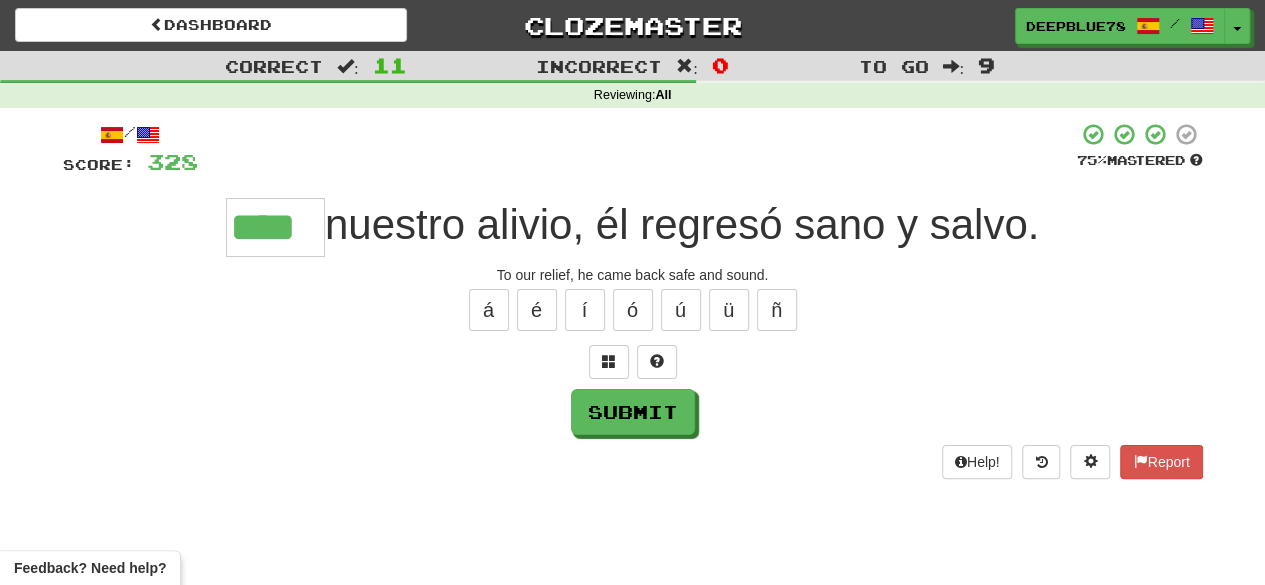 type on "****" 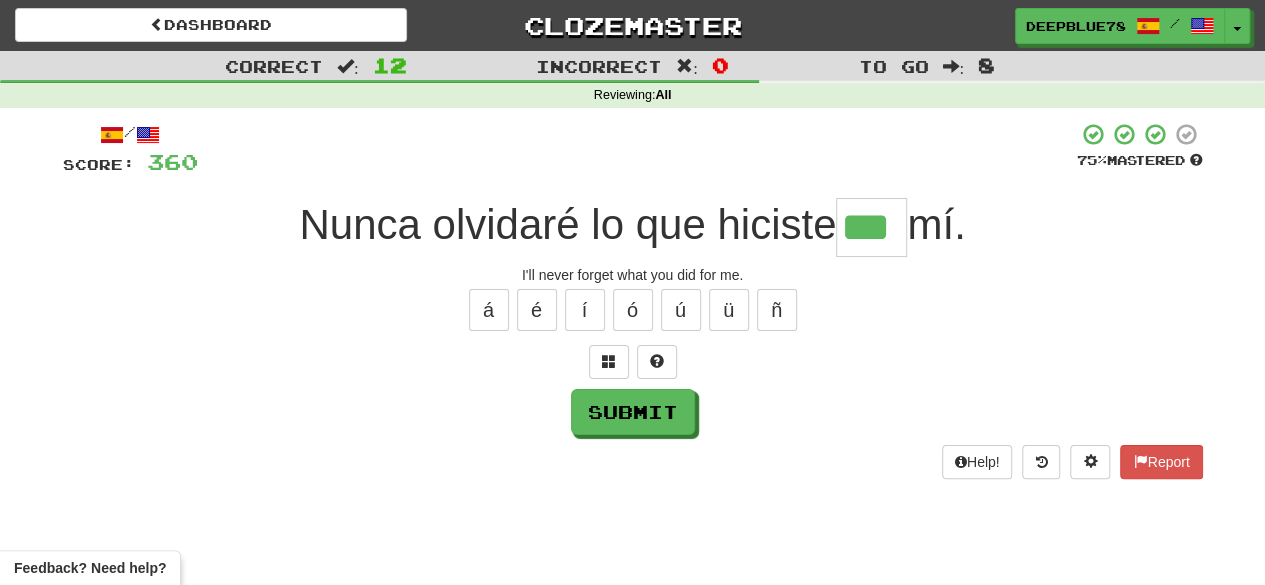 type on "***" 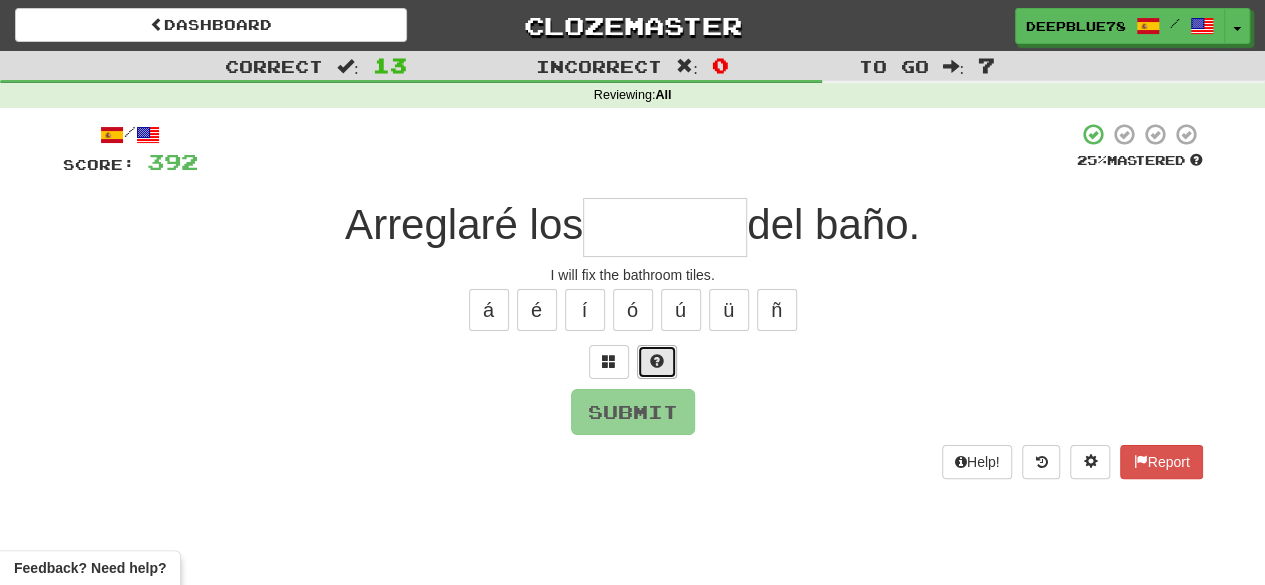 click at bounding box center (657, 361) 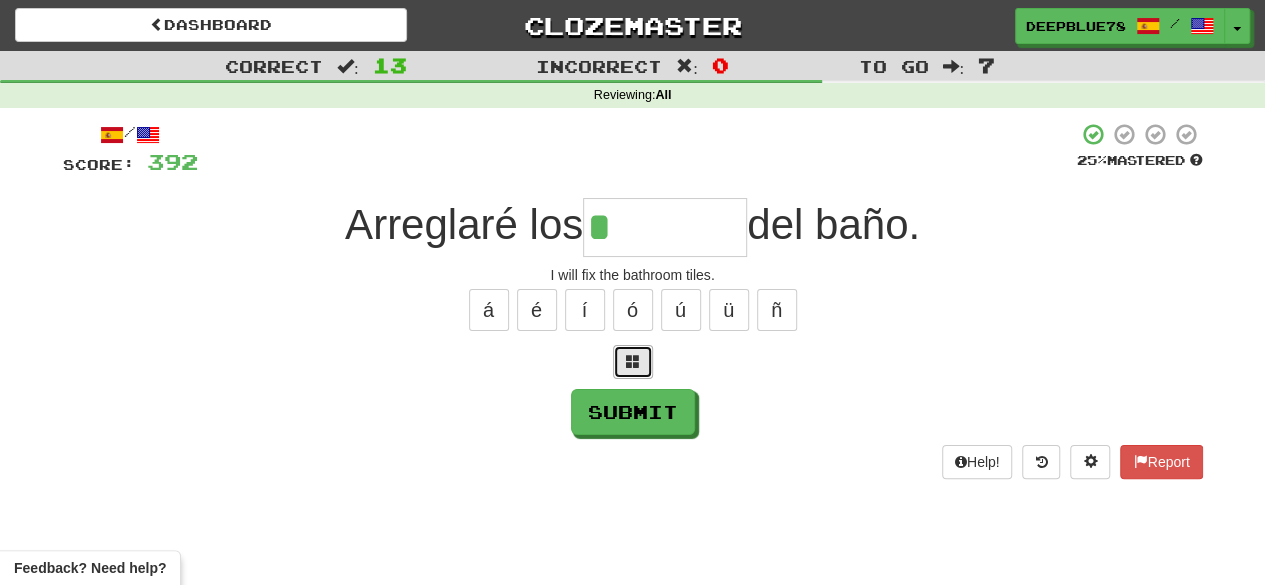 click at bounding box center (633, 362) 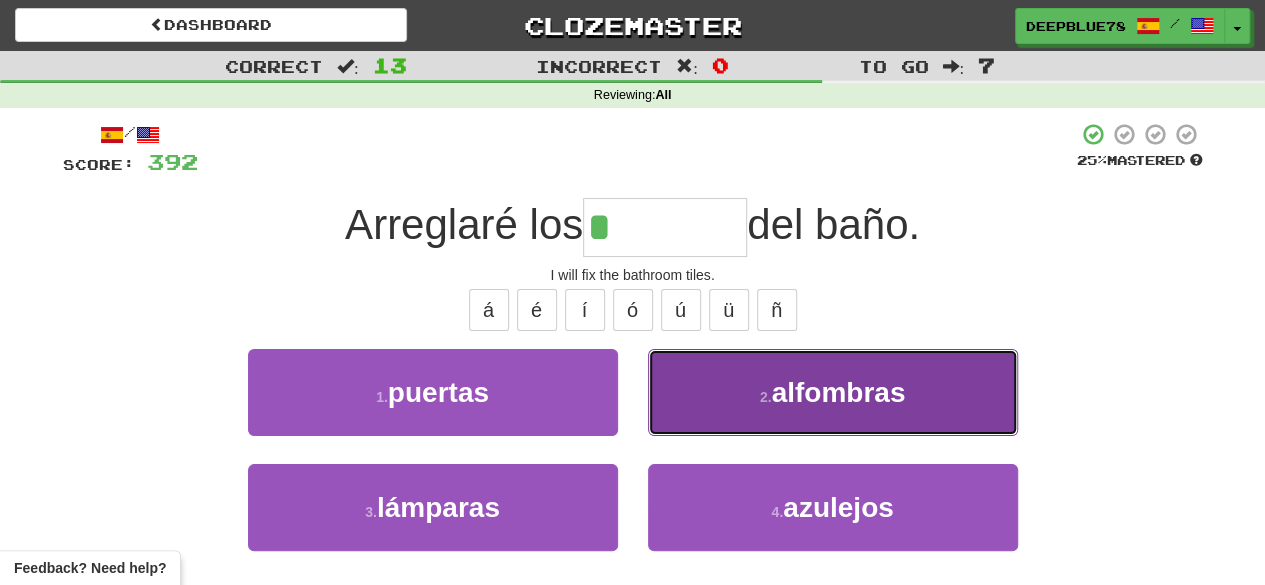 click on "alfombras" at bounding box center (838, 392) 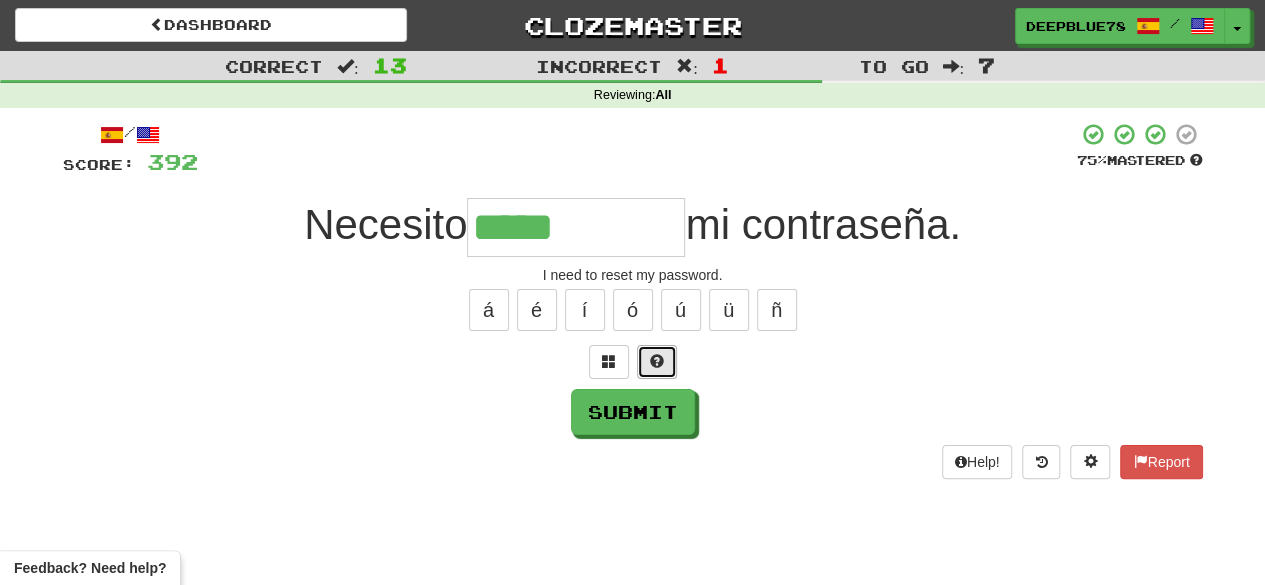 click at bounding box center (657, 362) 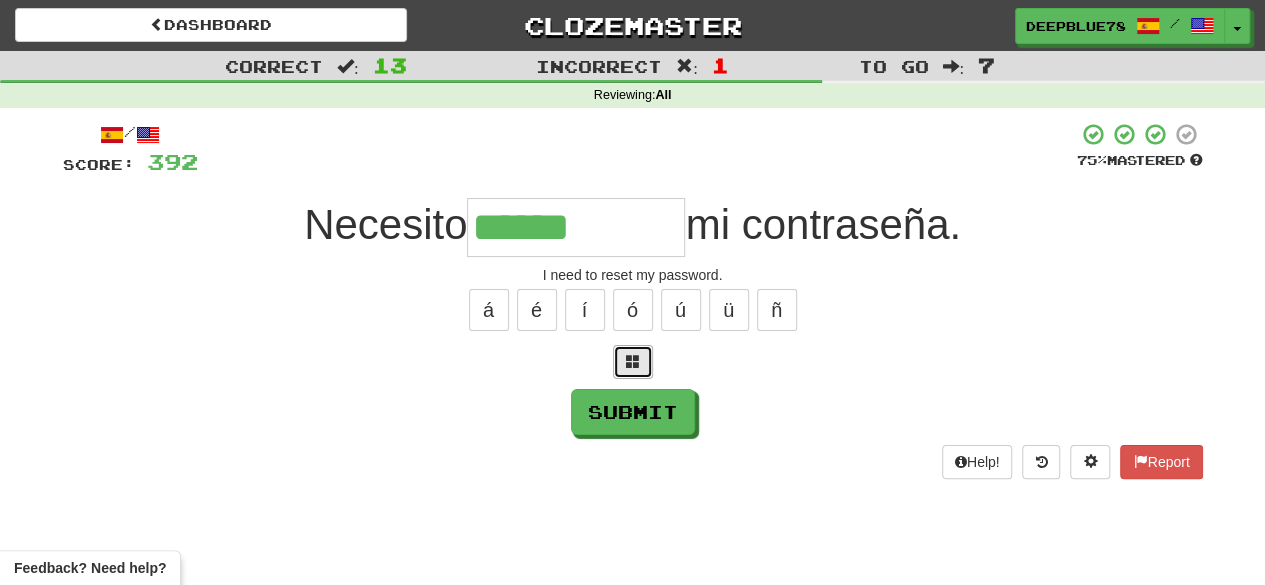 click at bounding box center (633, 361) 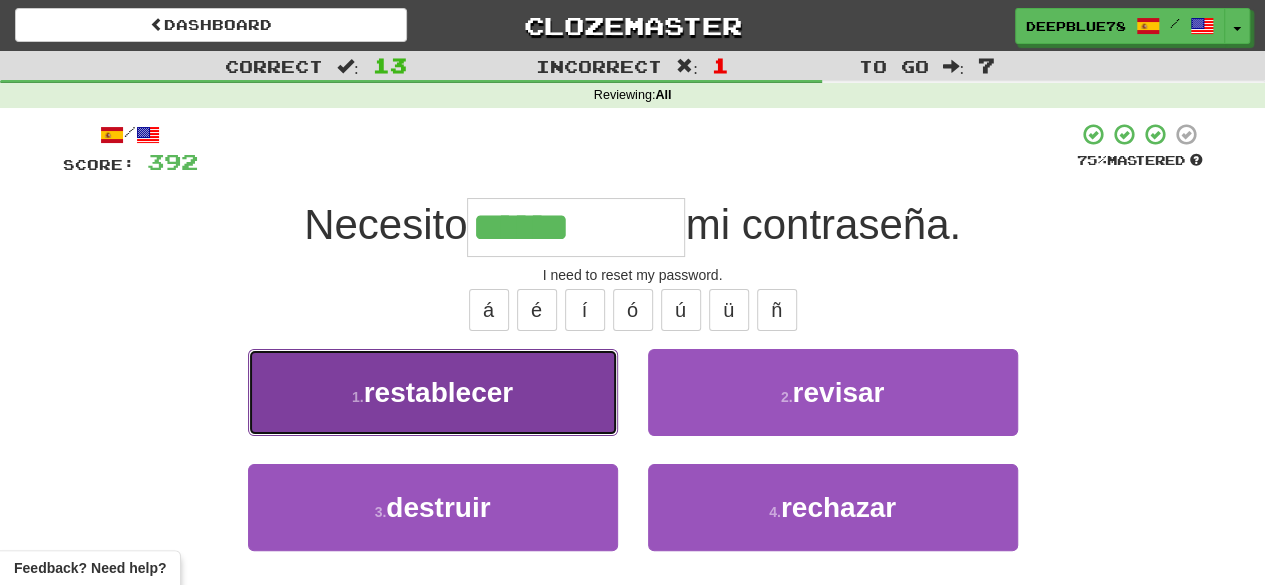 click on "restablecer" at bounding box center (438, 392) 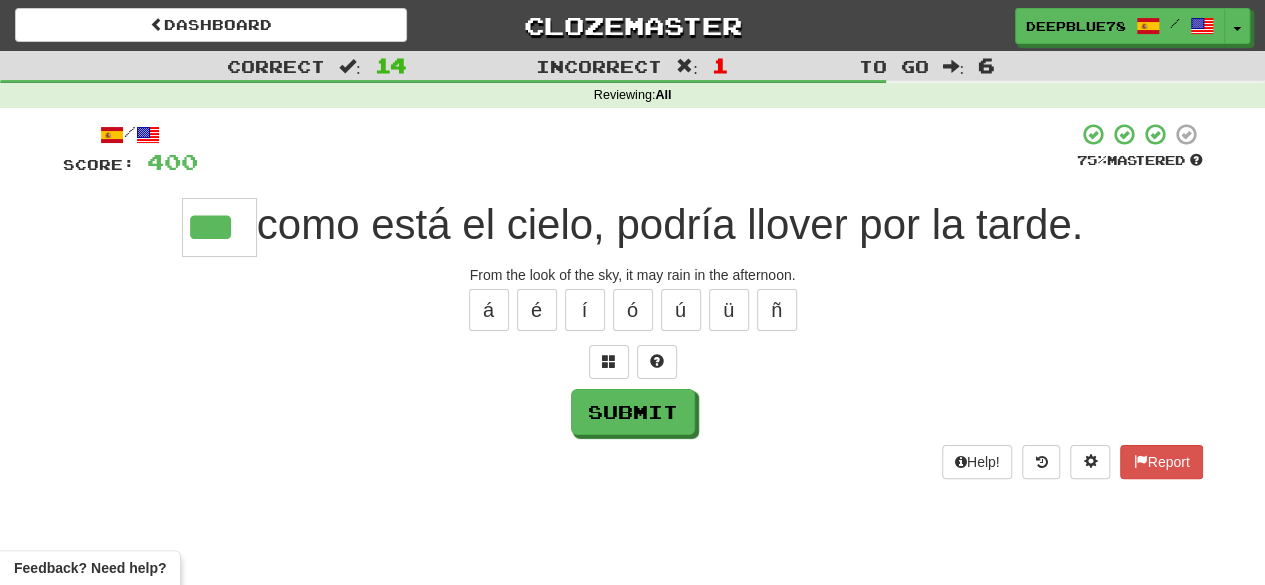 type on "***" 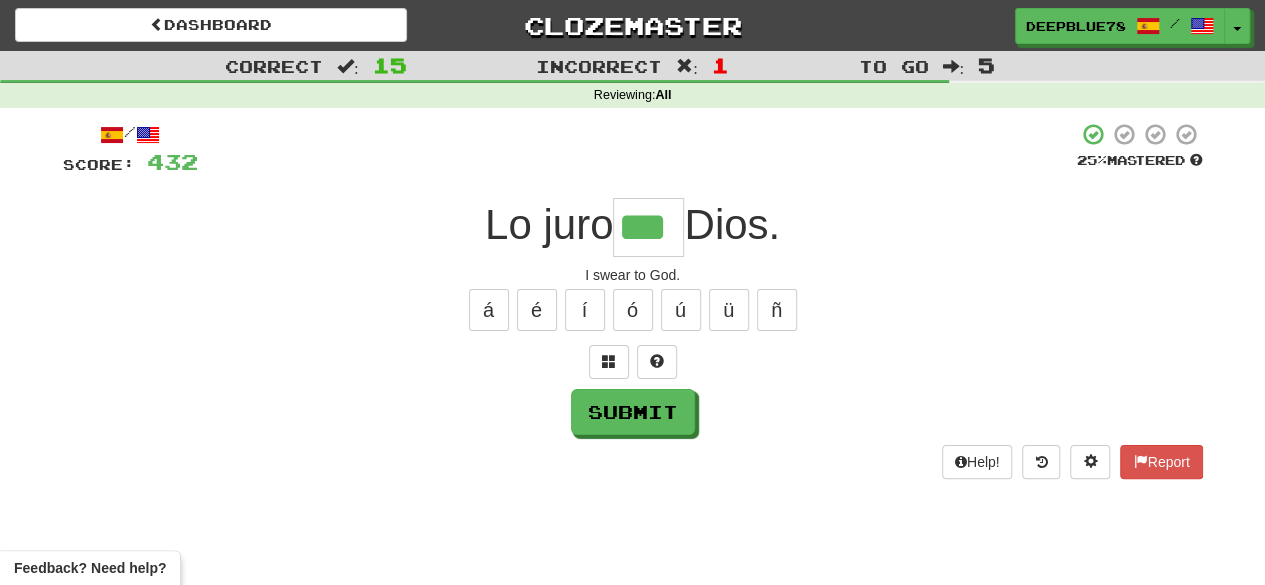 type on "***" 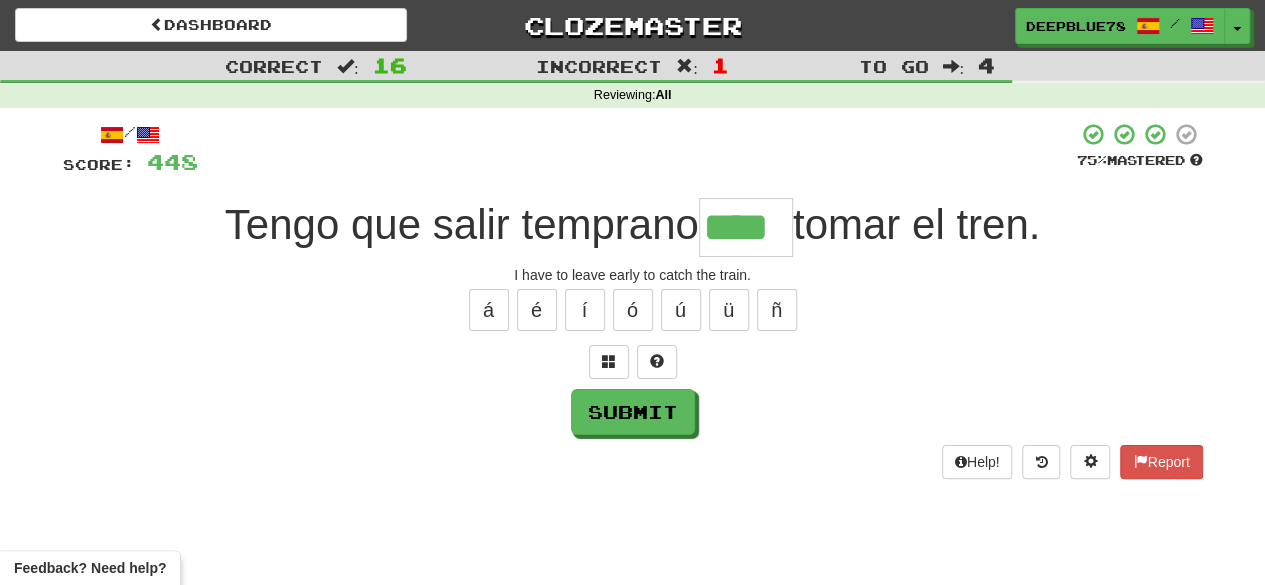type on "****" 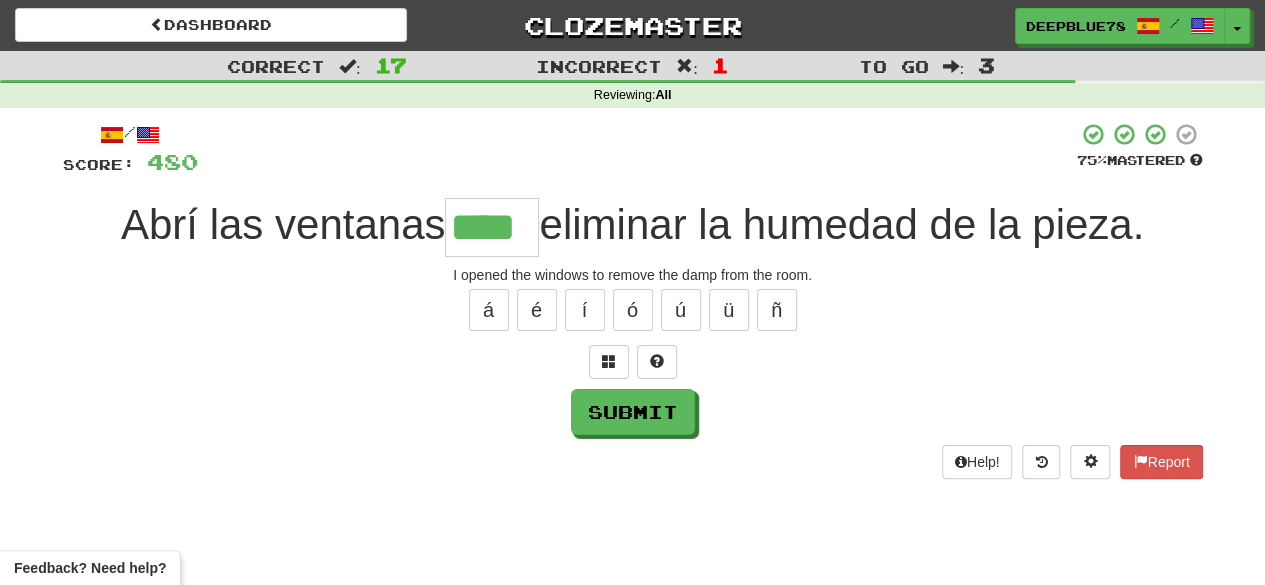 type on "****" 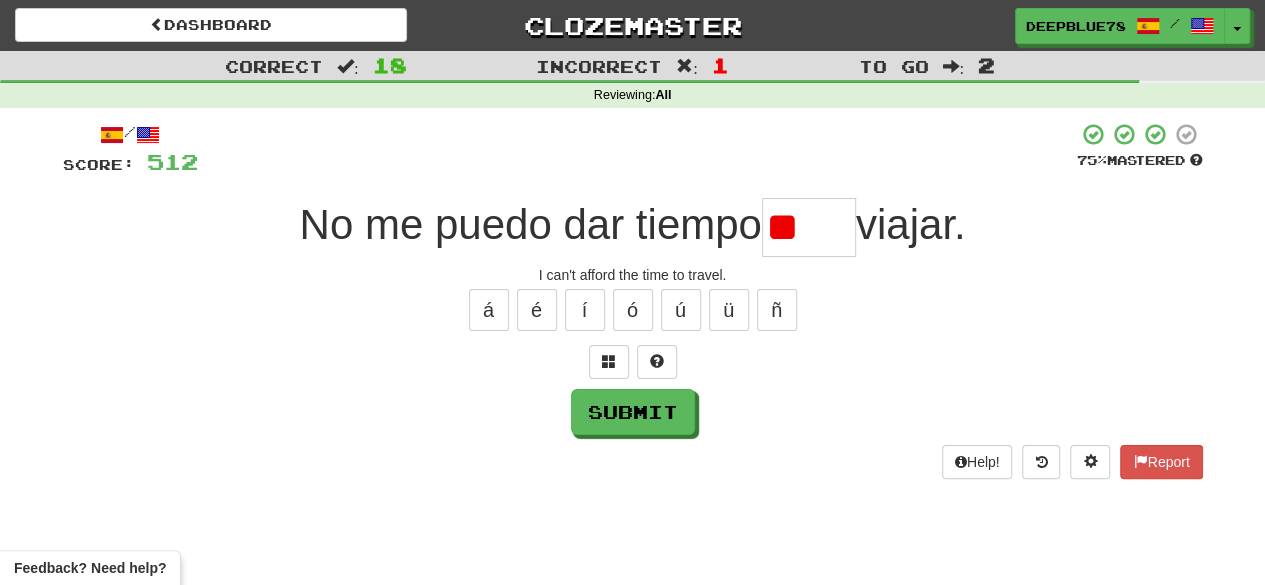 type on "*" 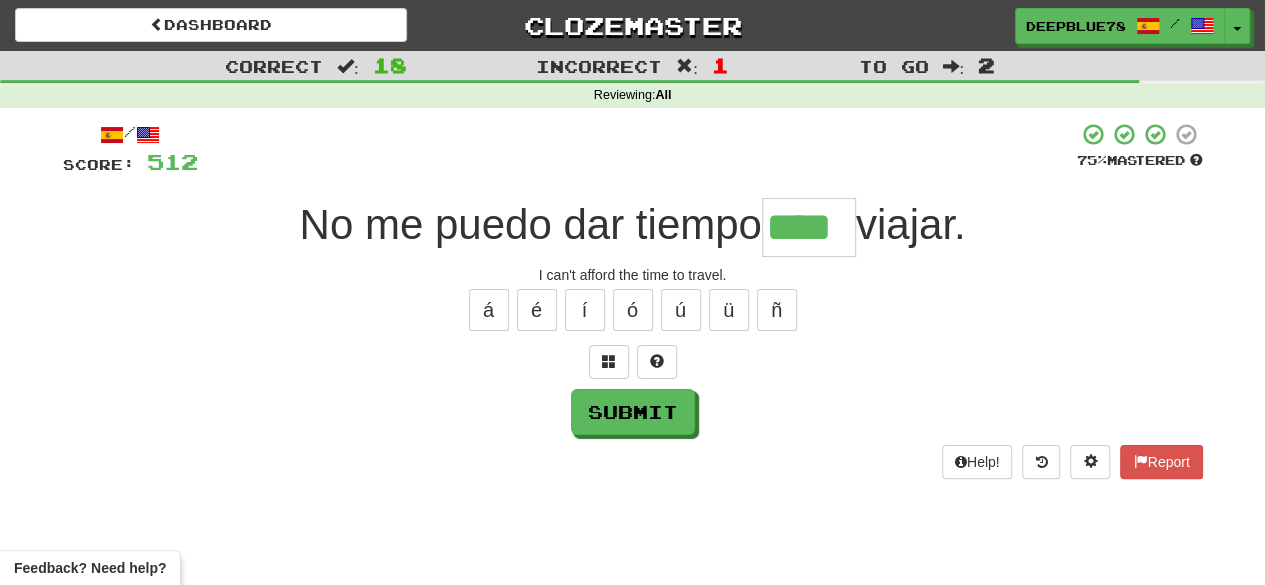 type on "****" 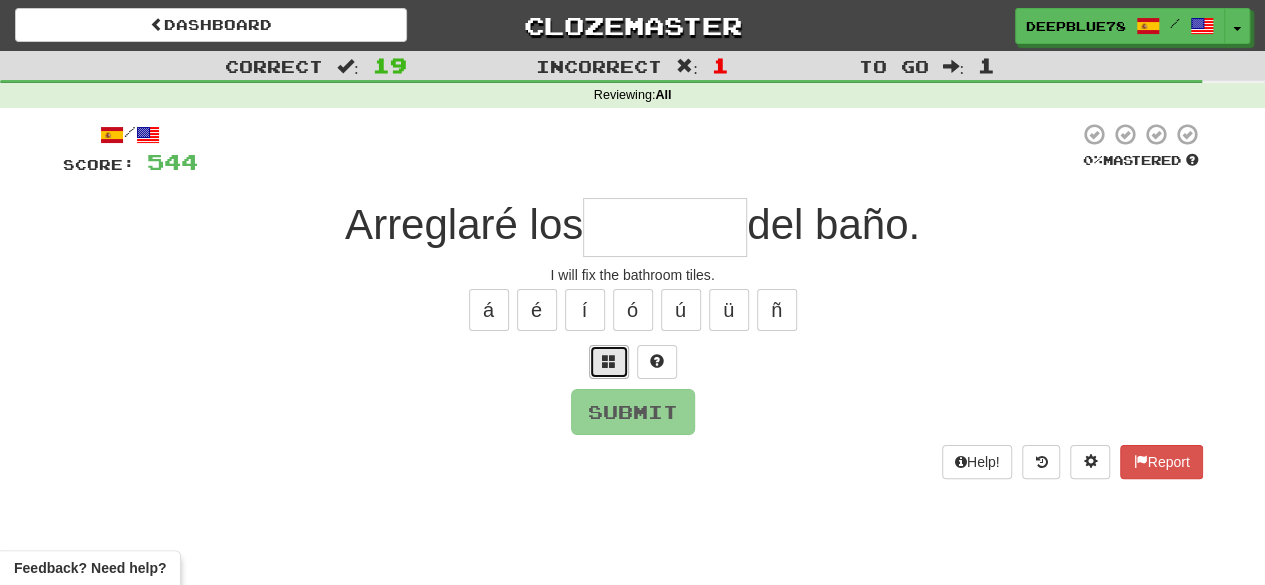 click at bounding box center (609, 361) 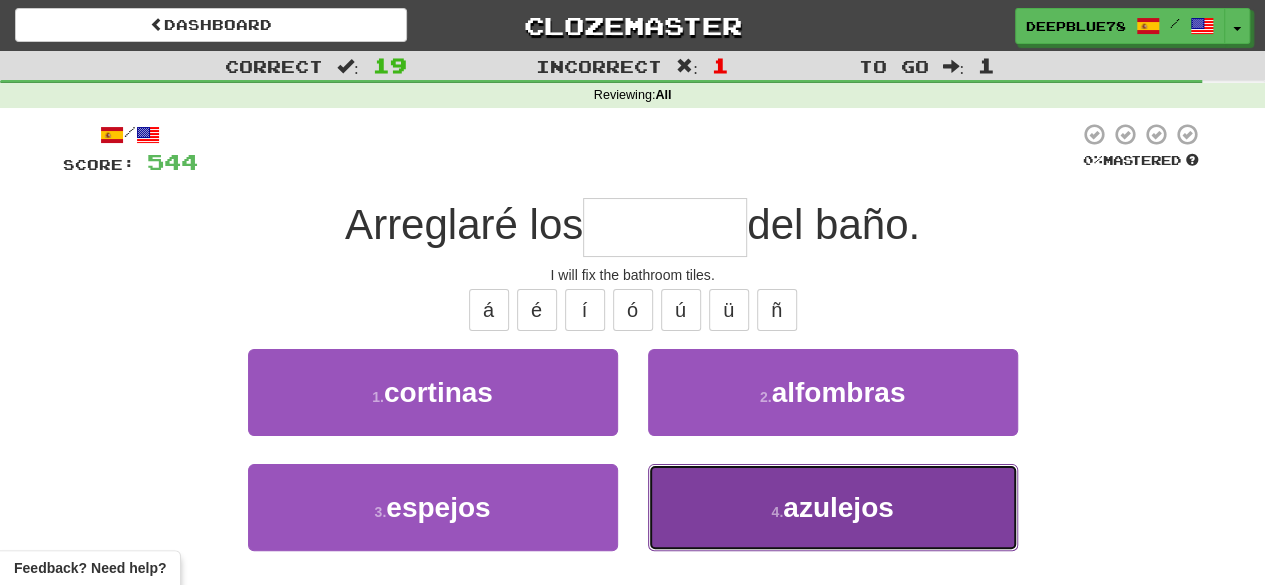click on "azulejos" at bounding box center (838, 507) 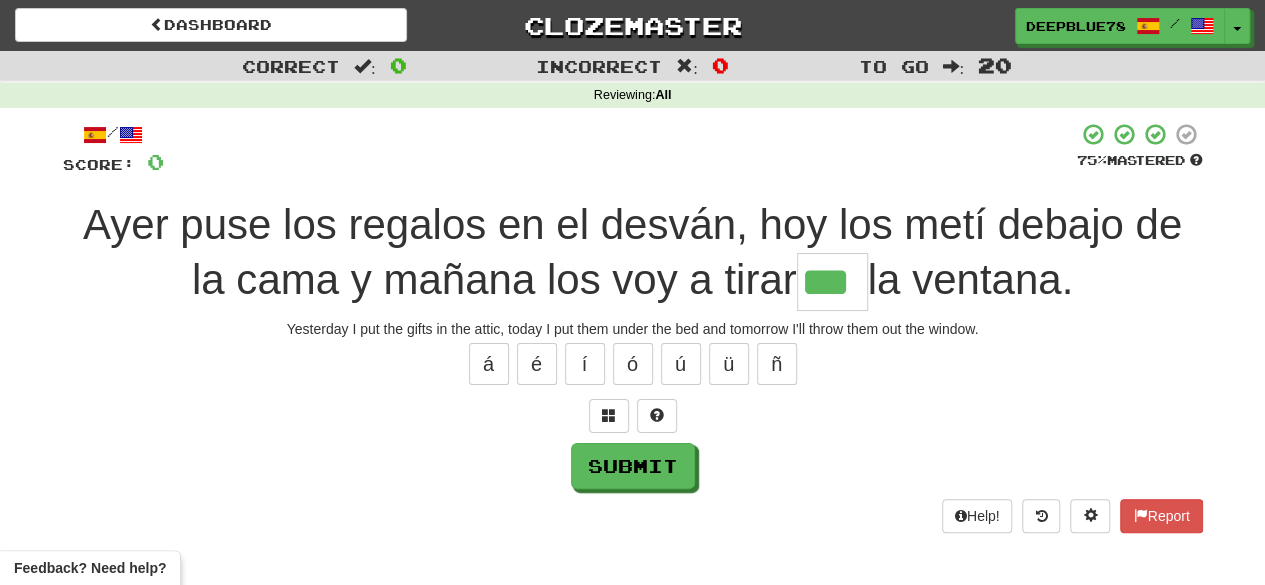 type on "***" 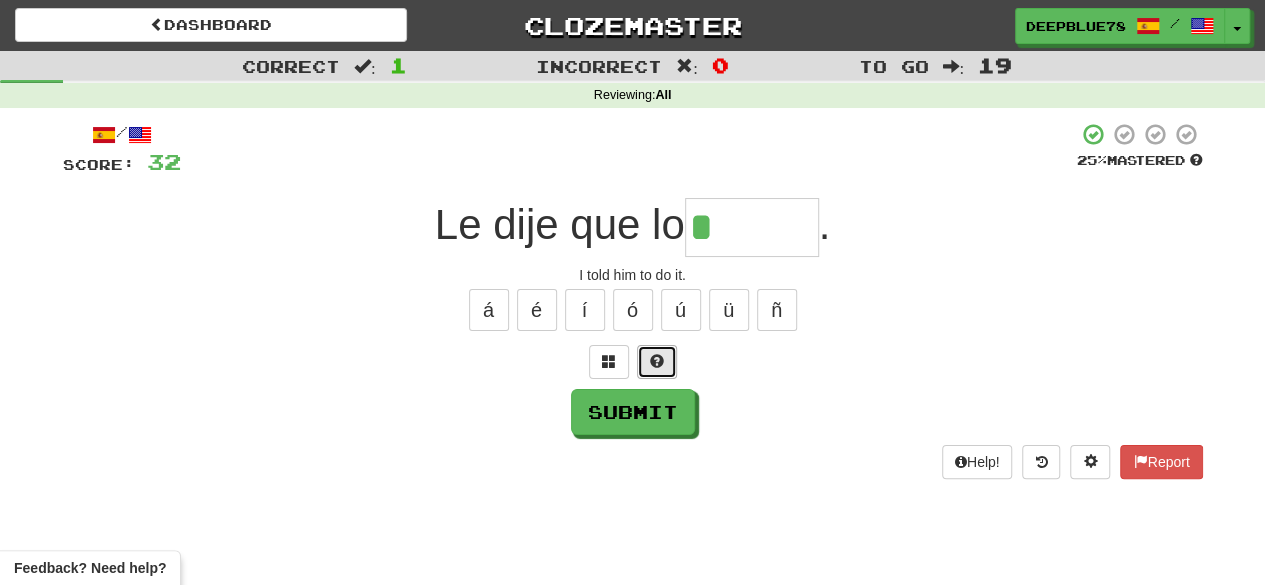 click at bounding box center [657, 361] 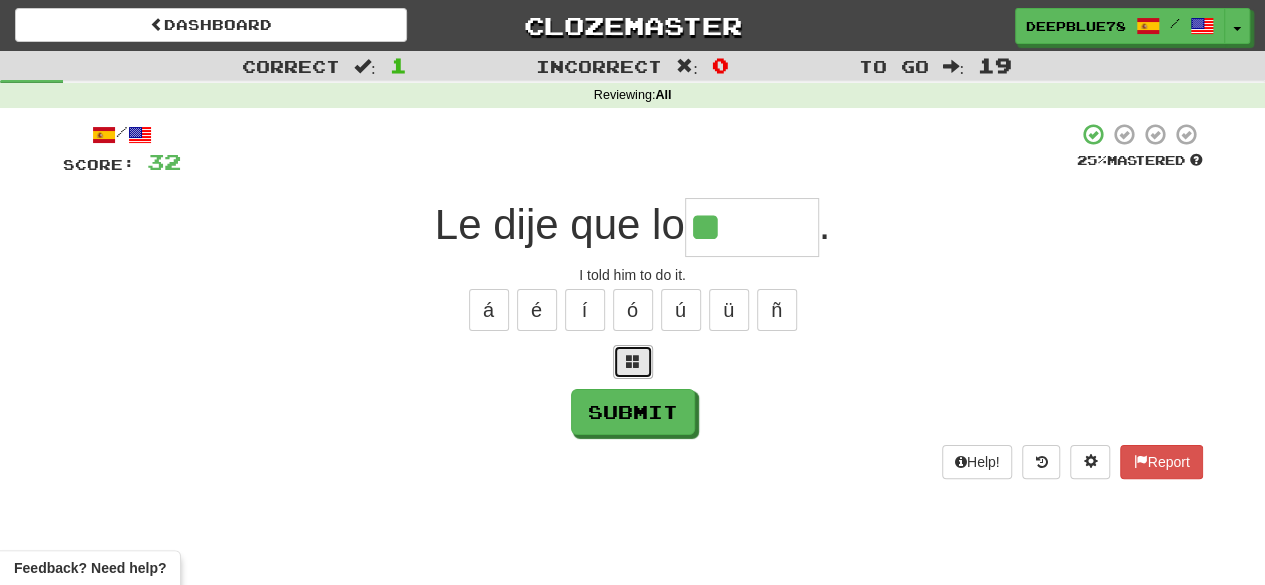 click at bounding box center (633, 362) 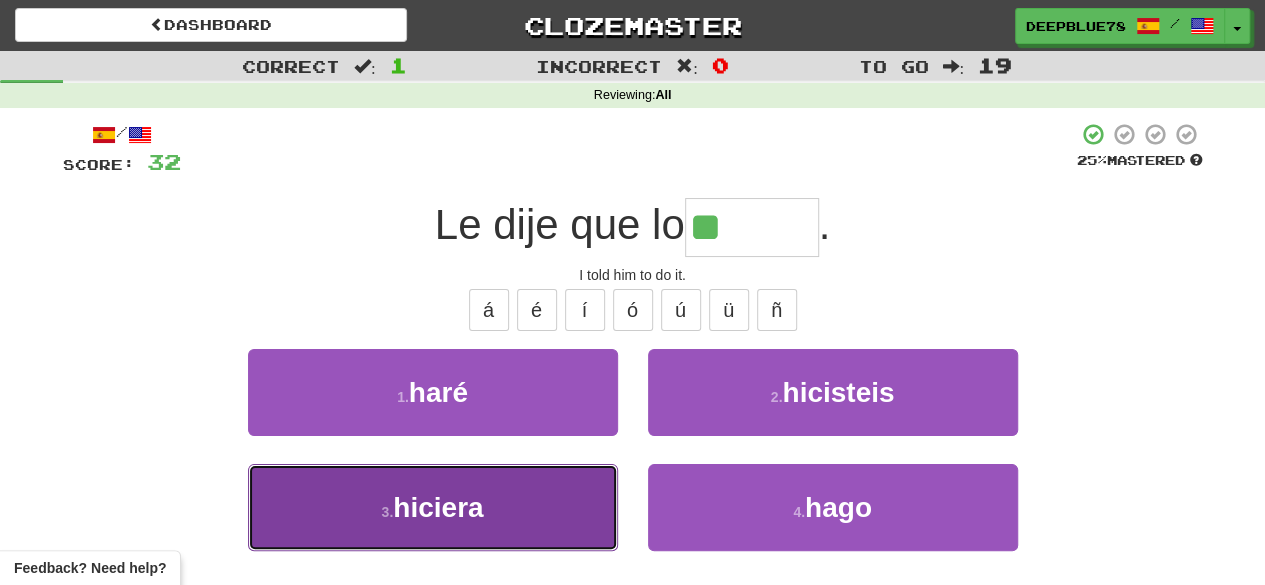 click on "3 .  hiciera" at bounding box center (433, 507) 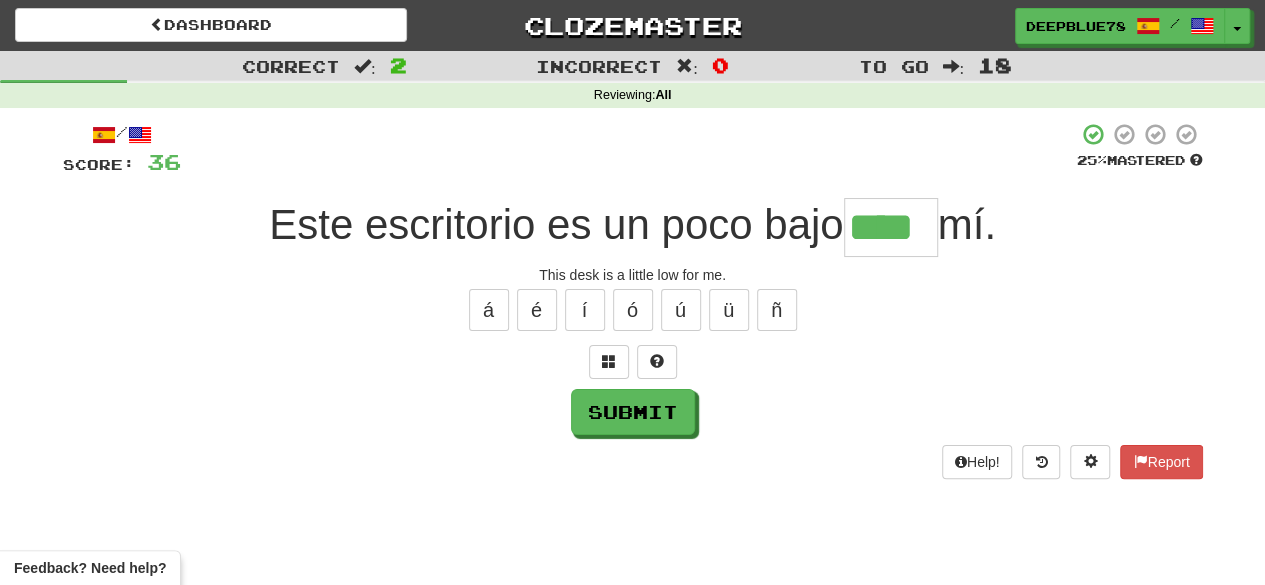 type on "****" 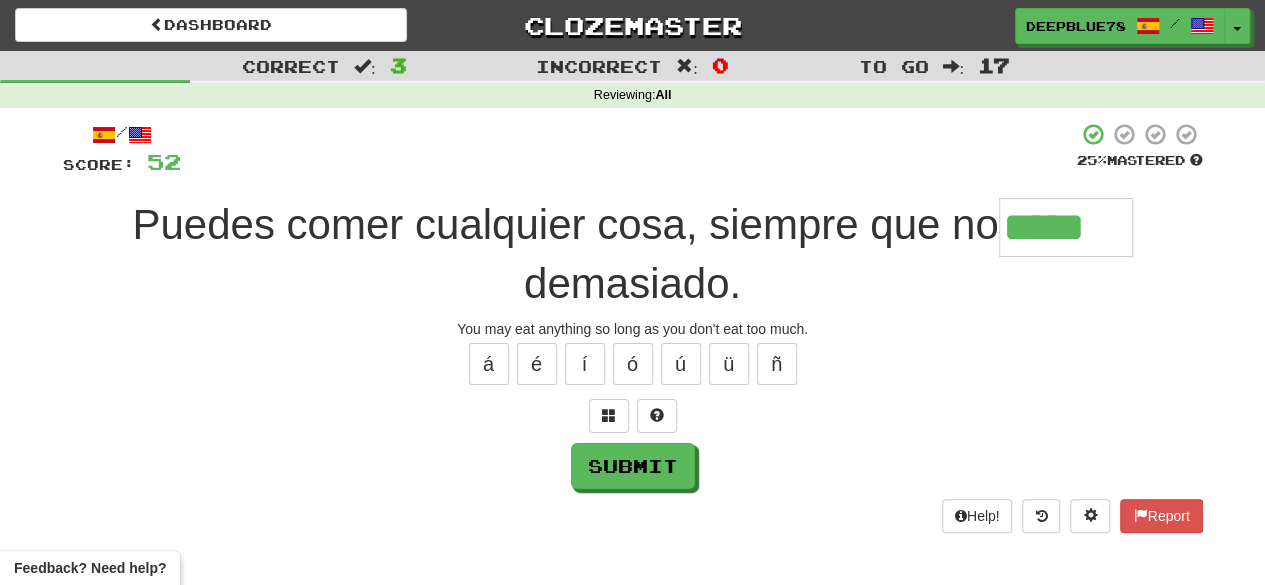 type on "*****" 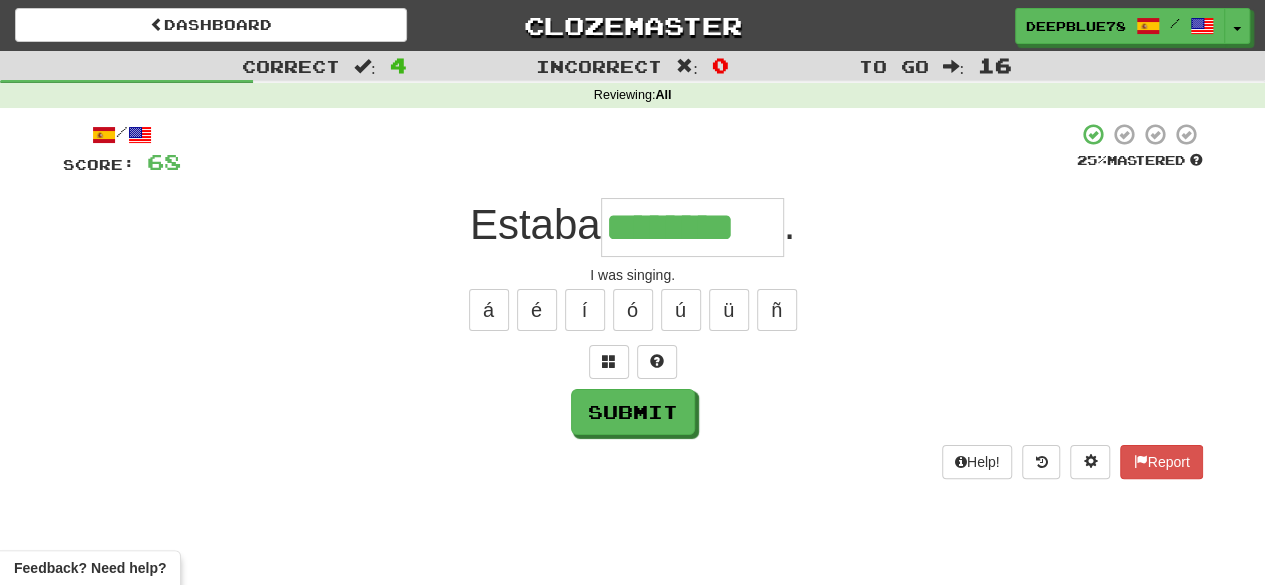 type on "********" 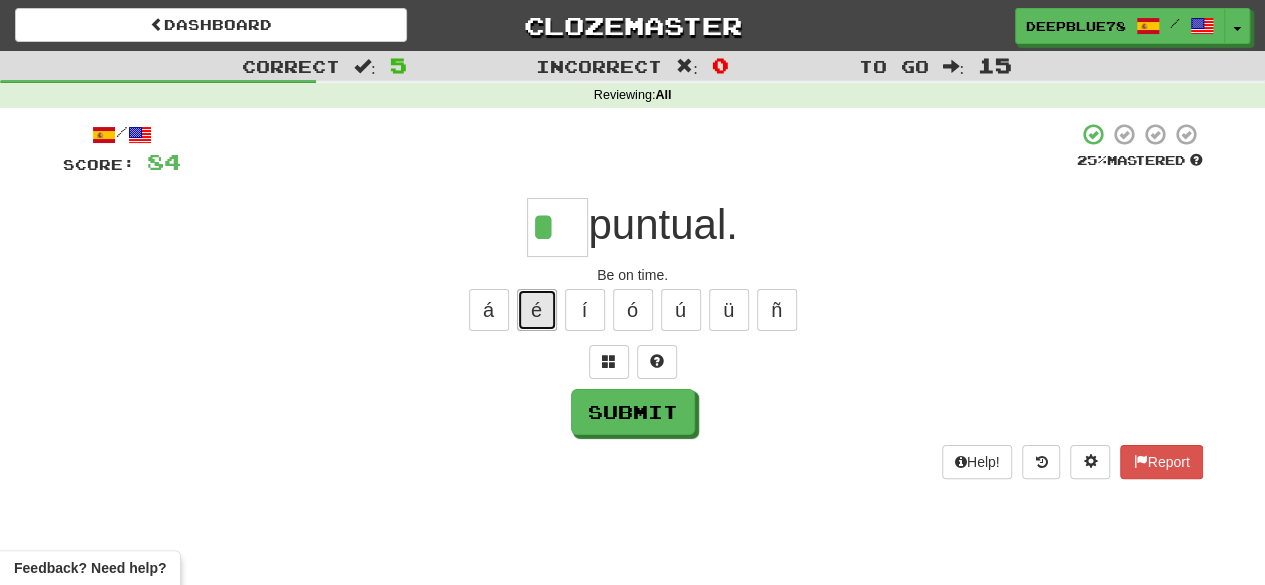 click on "é" at bounding box center (537, 310) 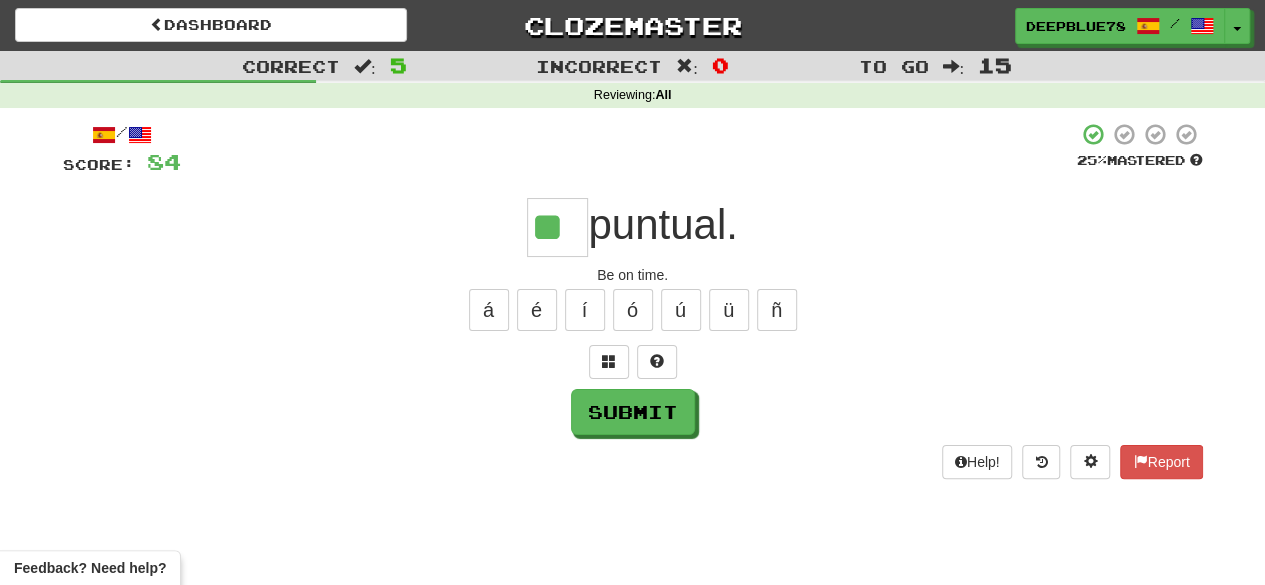type on "**" 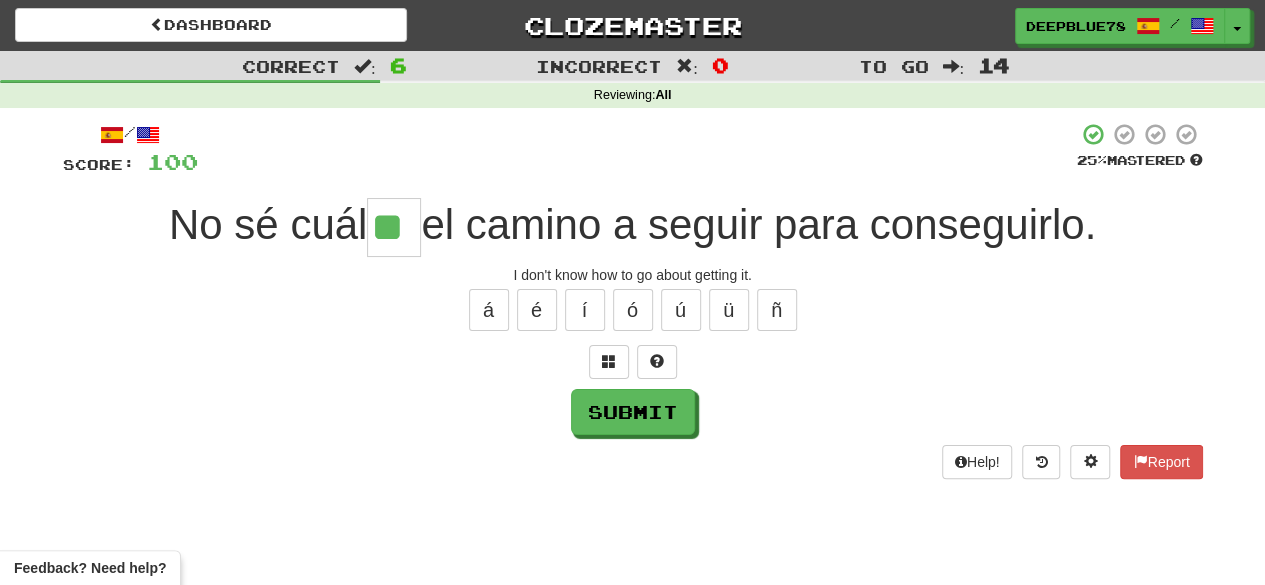 type on "**" 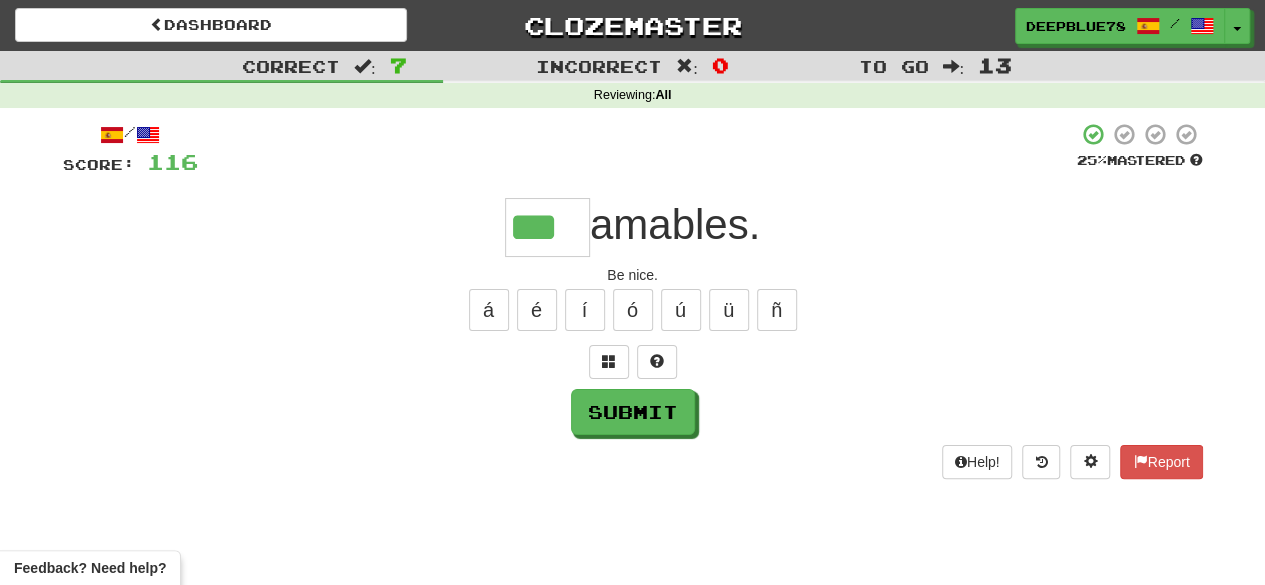 type on "***" 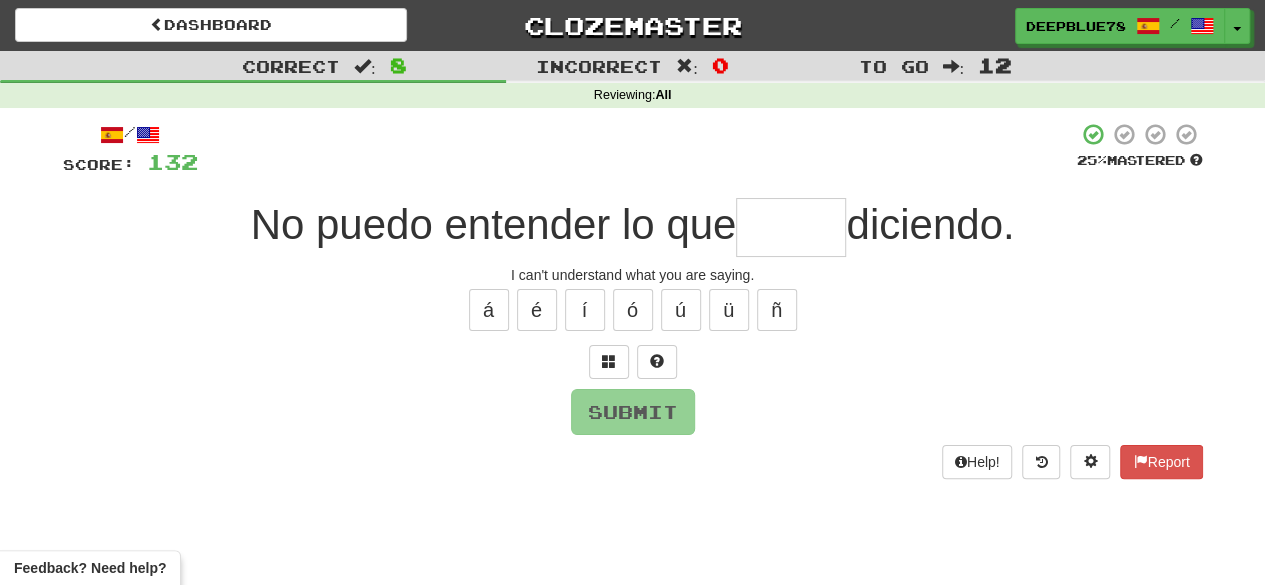 type on "*" 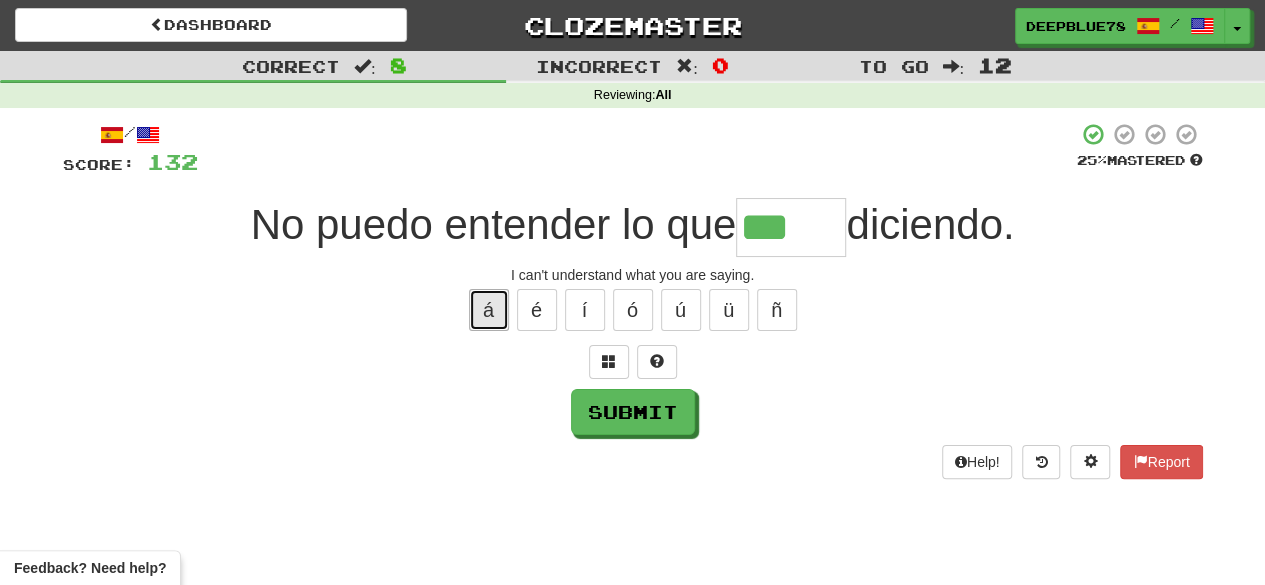 click on "á" at bounding box center (489, 310) 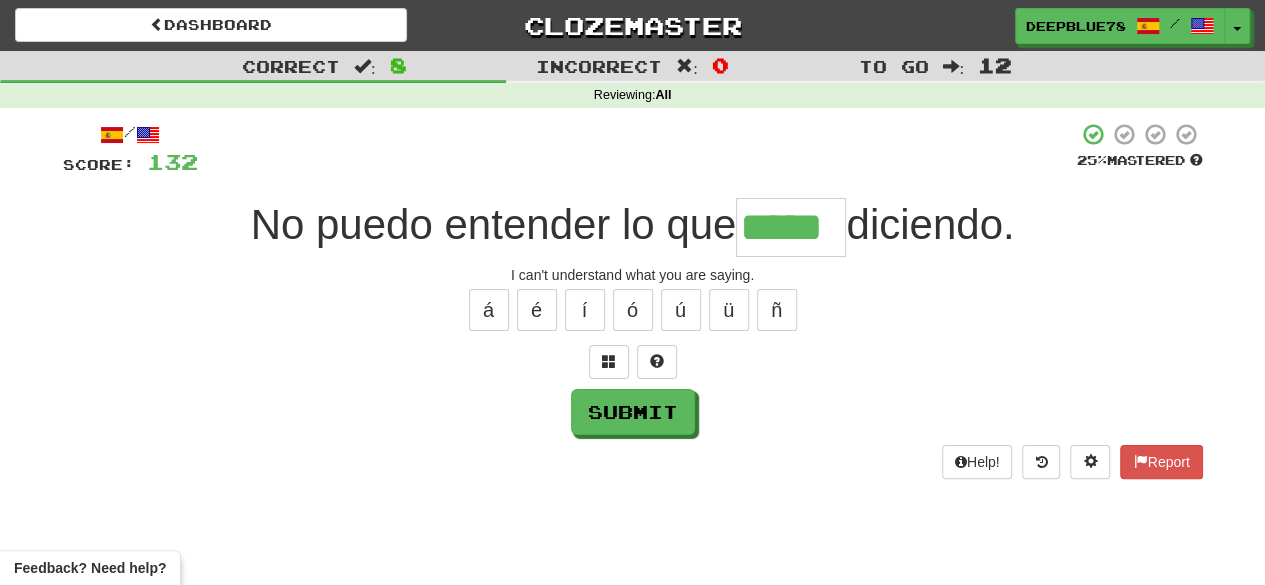 type on "*****" 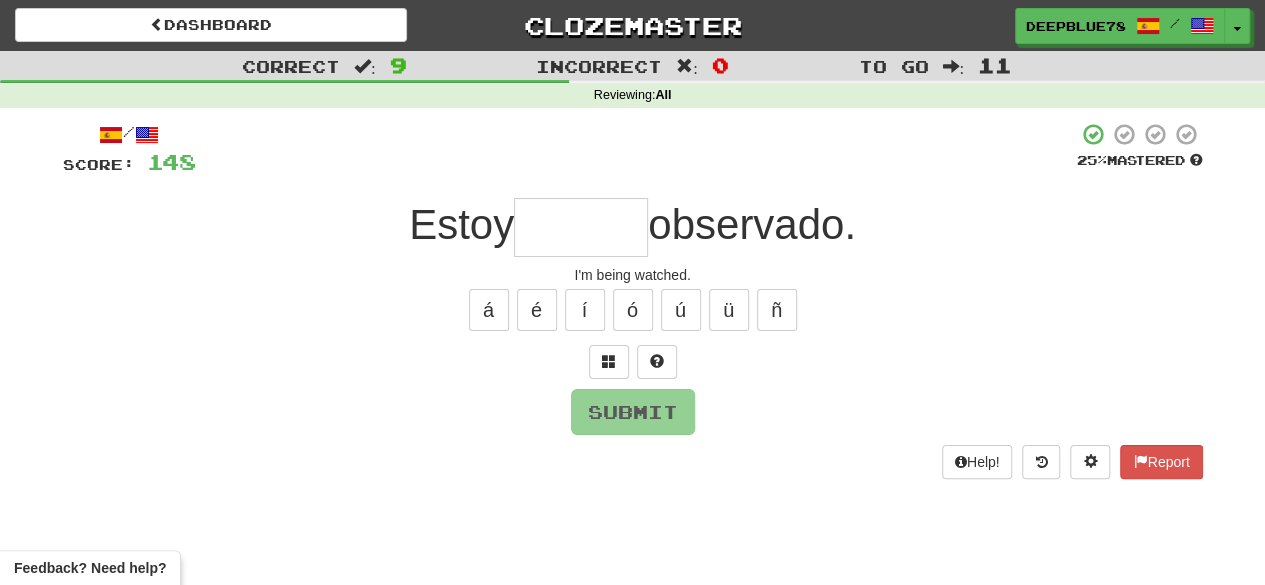 type on "*" 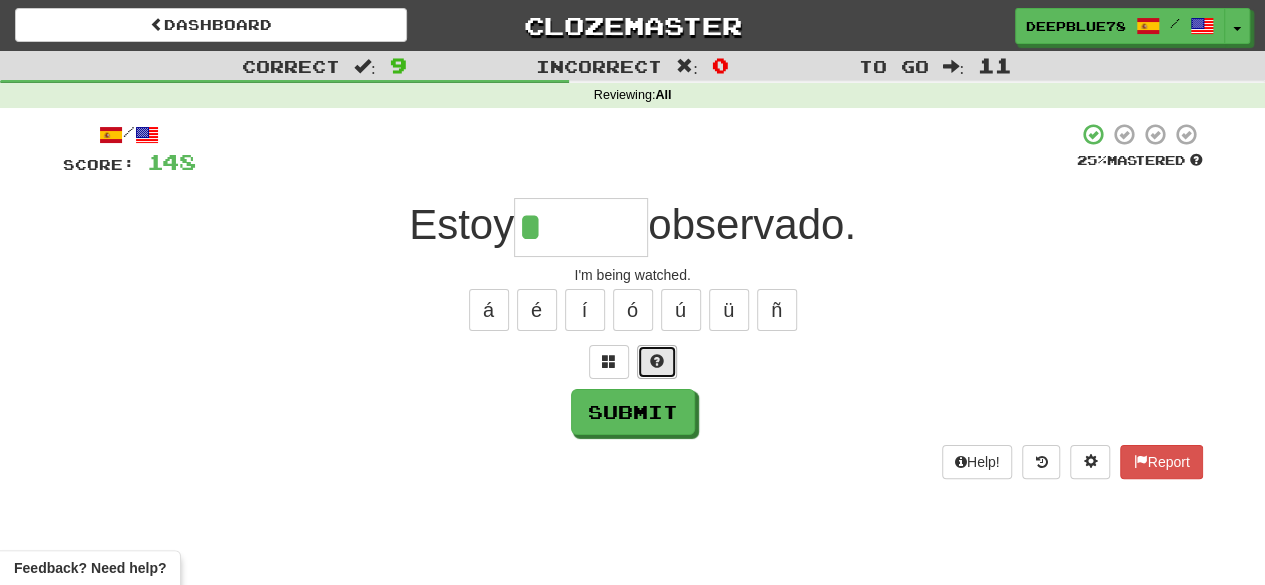 click at bounding box center [657, 361] 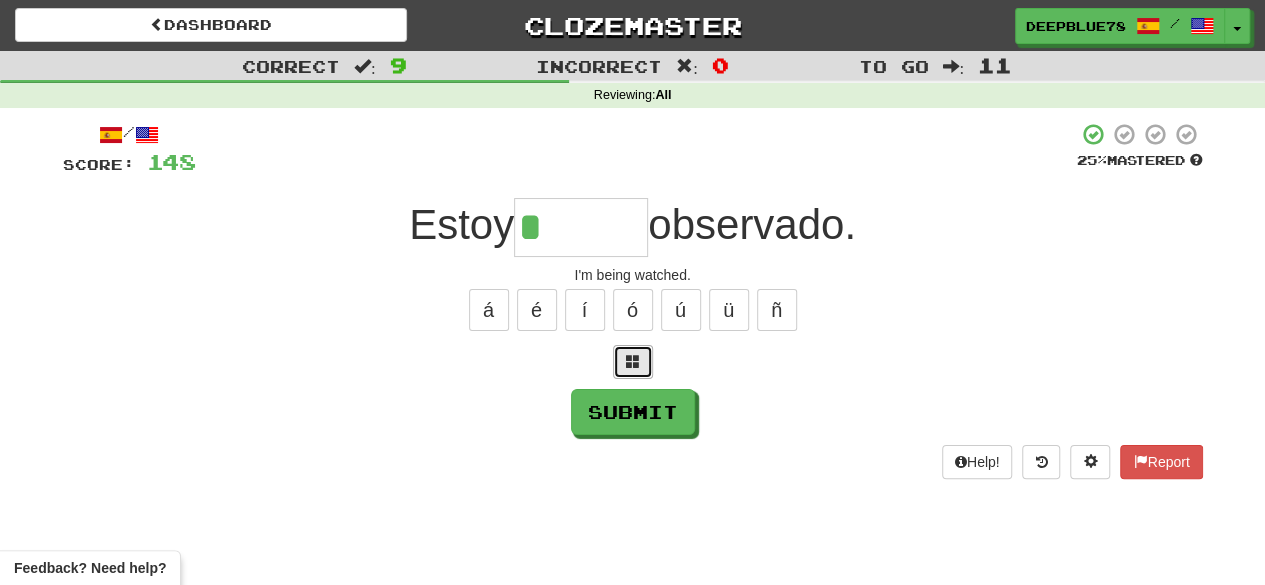 click at bounding box center (633, 362) 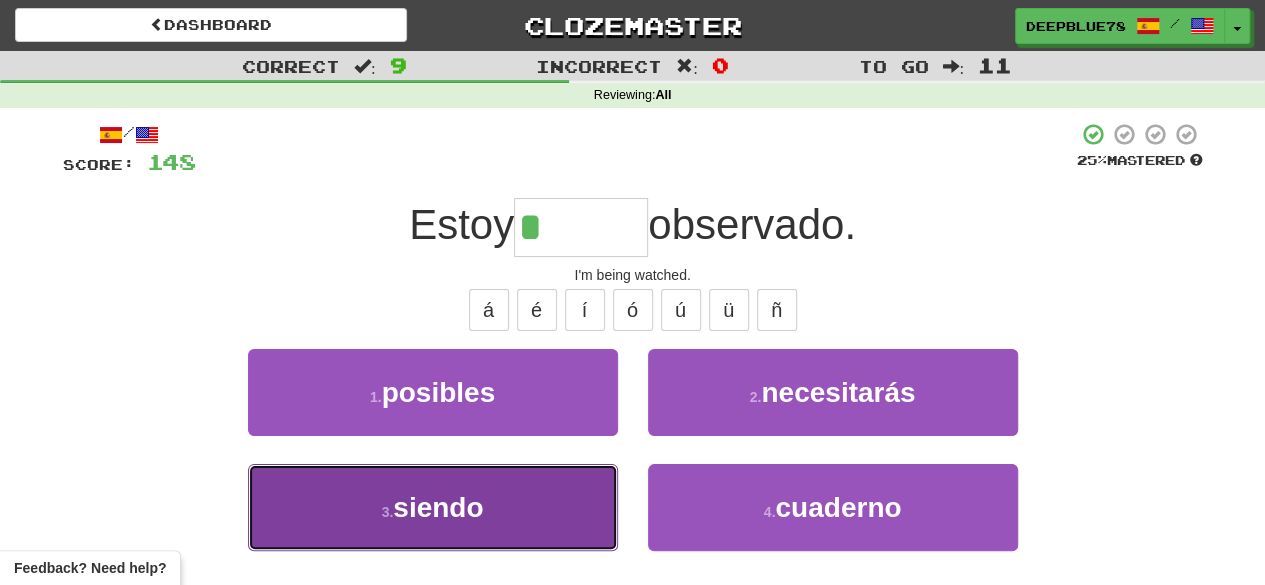 click on "3 .  siendo" at bounding box center (433, 507) 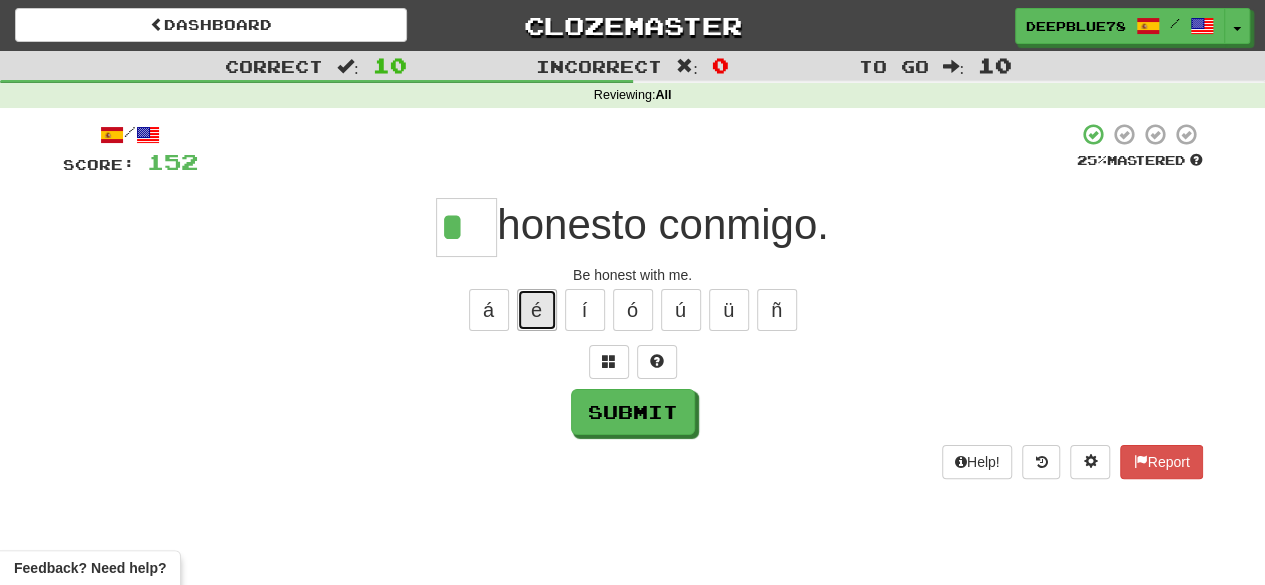 click on "é" at bounding box center [537, 310] 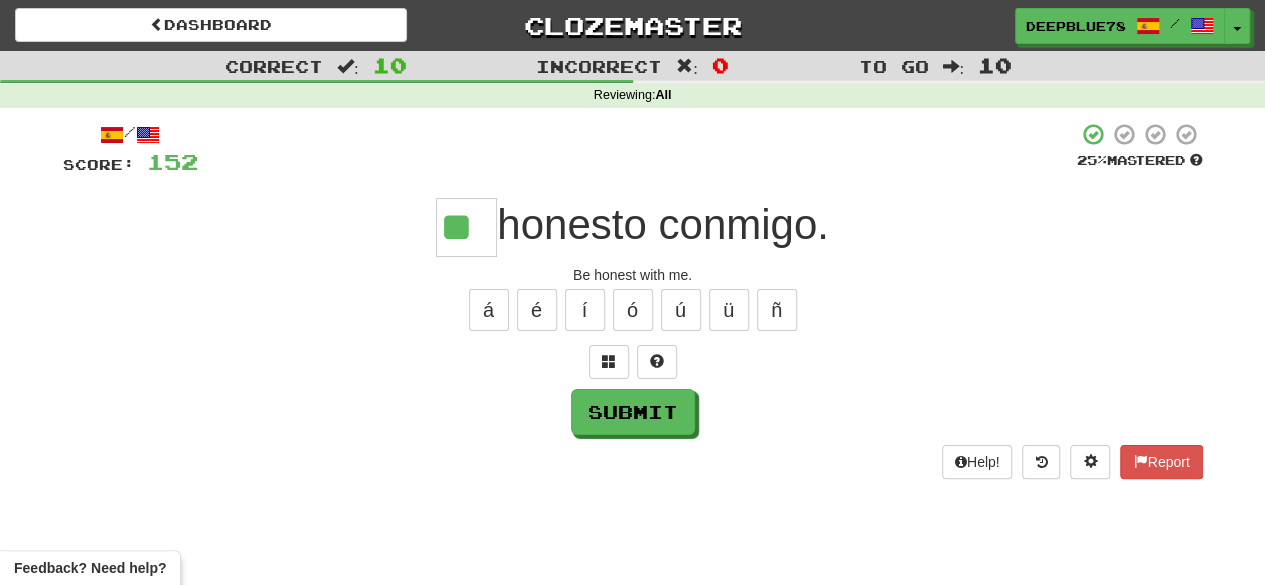 type on "**" 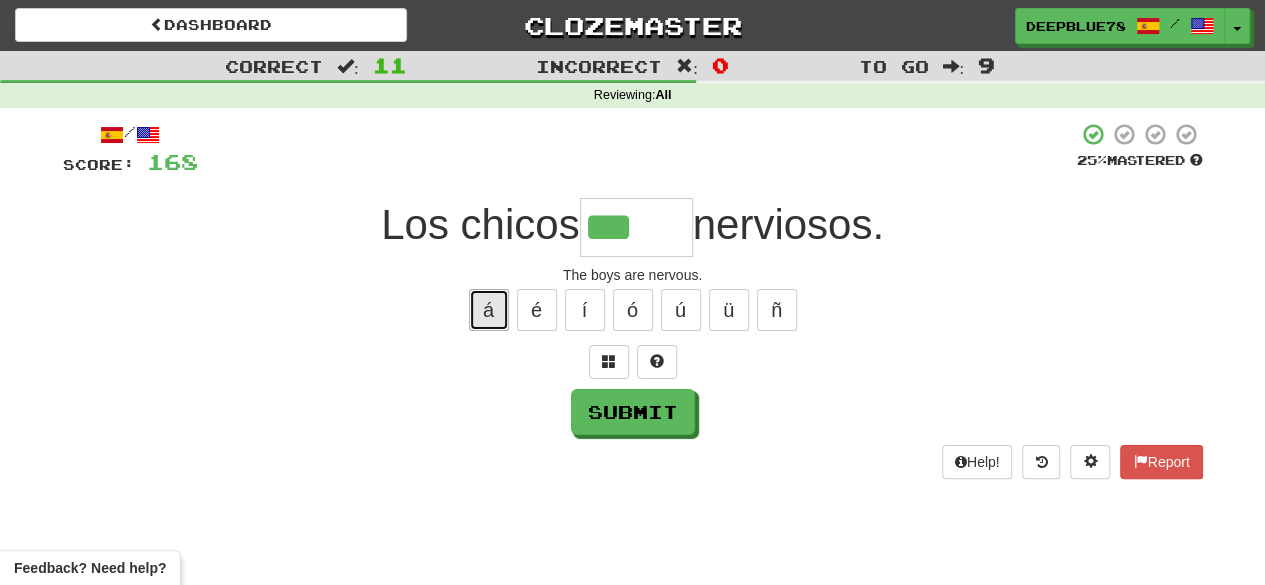 click on "á" at bounding box center [489, 310] 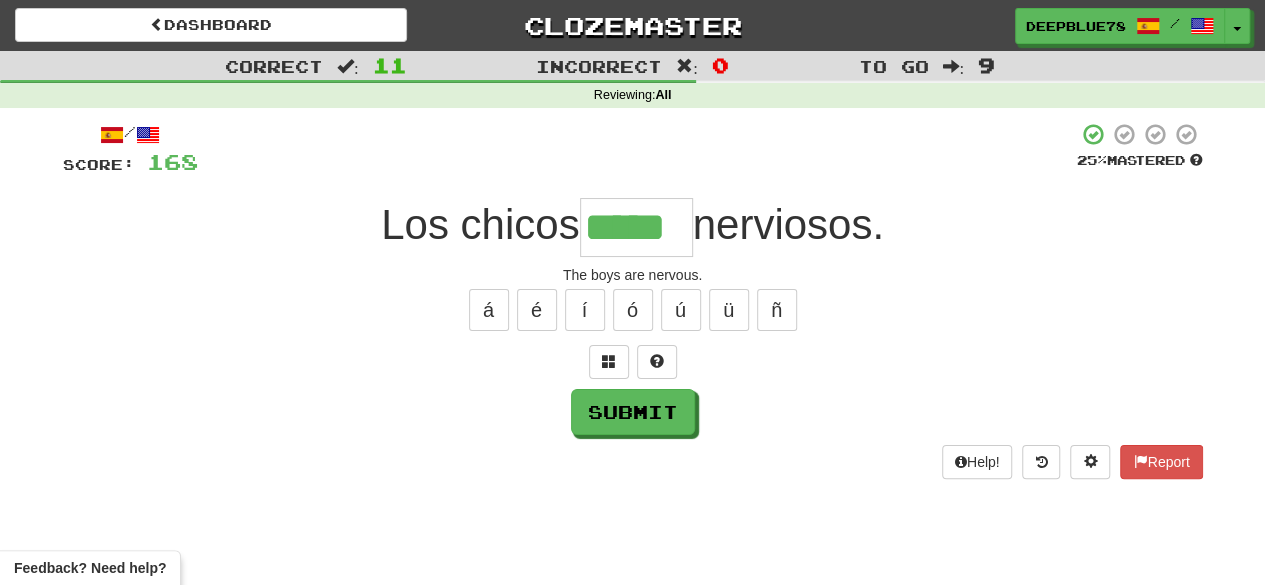 type on "*****" 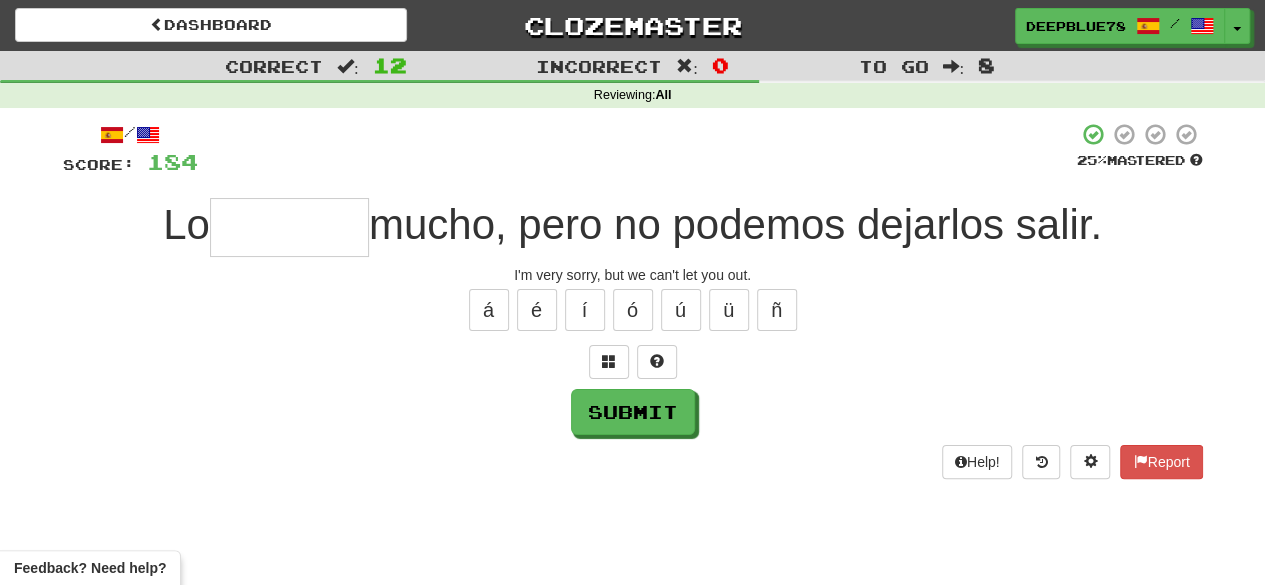 type on "*" 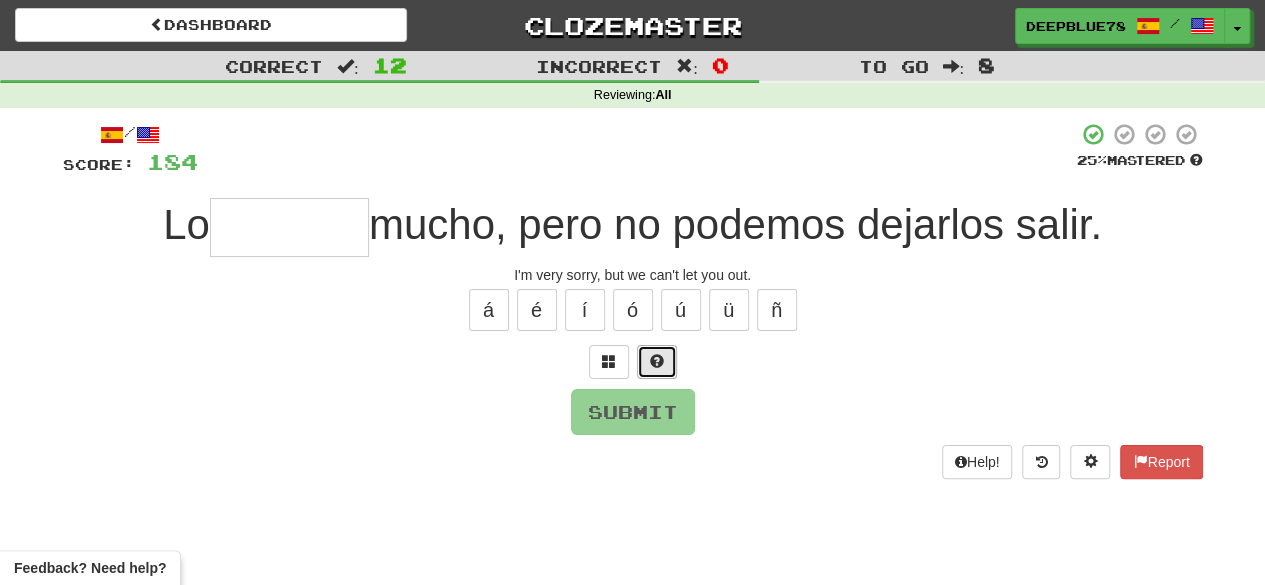 click at bounding box center [657, 361] 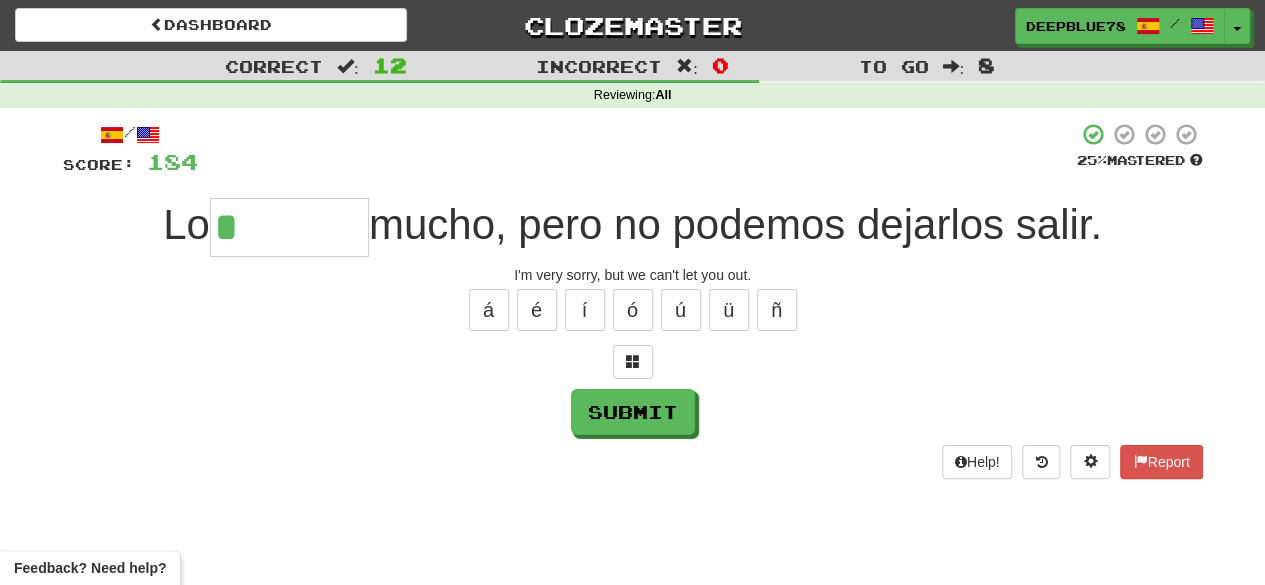 click at bounding box center (633, 362) 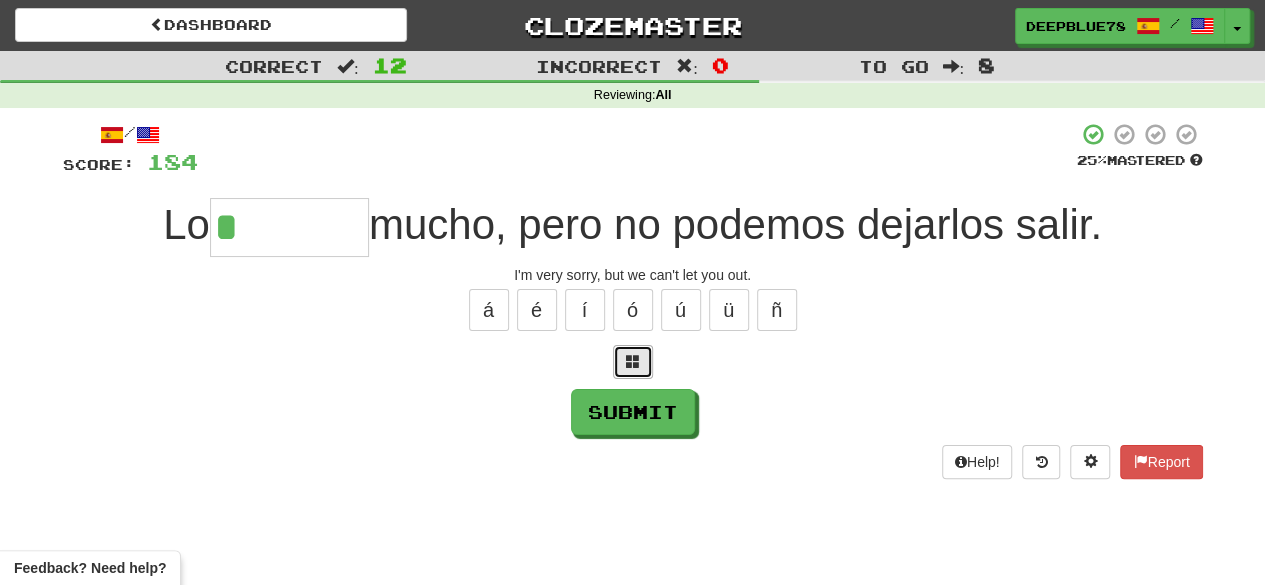 click at bounding box center [633, 361] 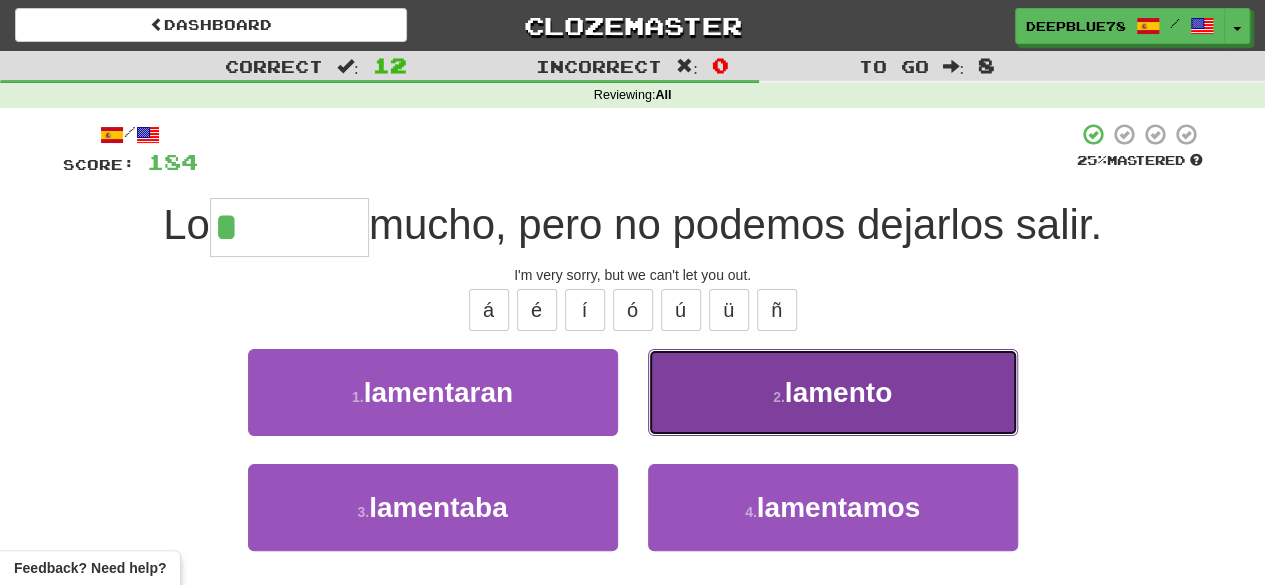 click on "2 .  lamento" at bounding box center [833, 392] 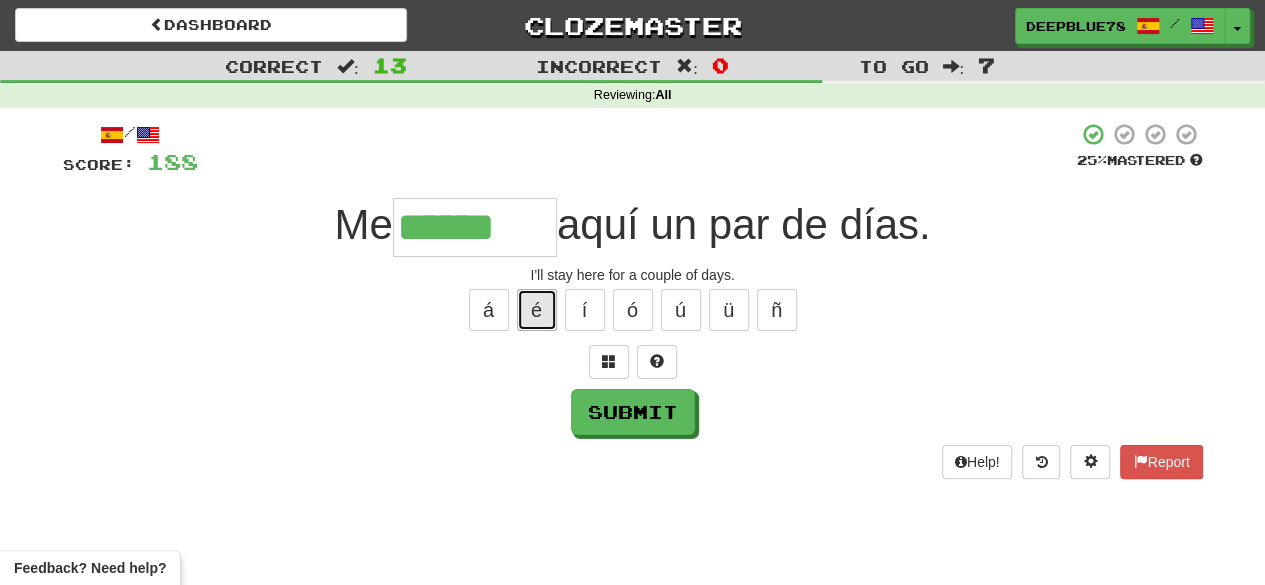 click on "é" at bounding box center [537, 310] 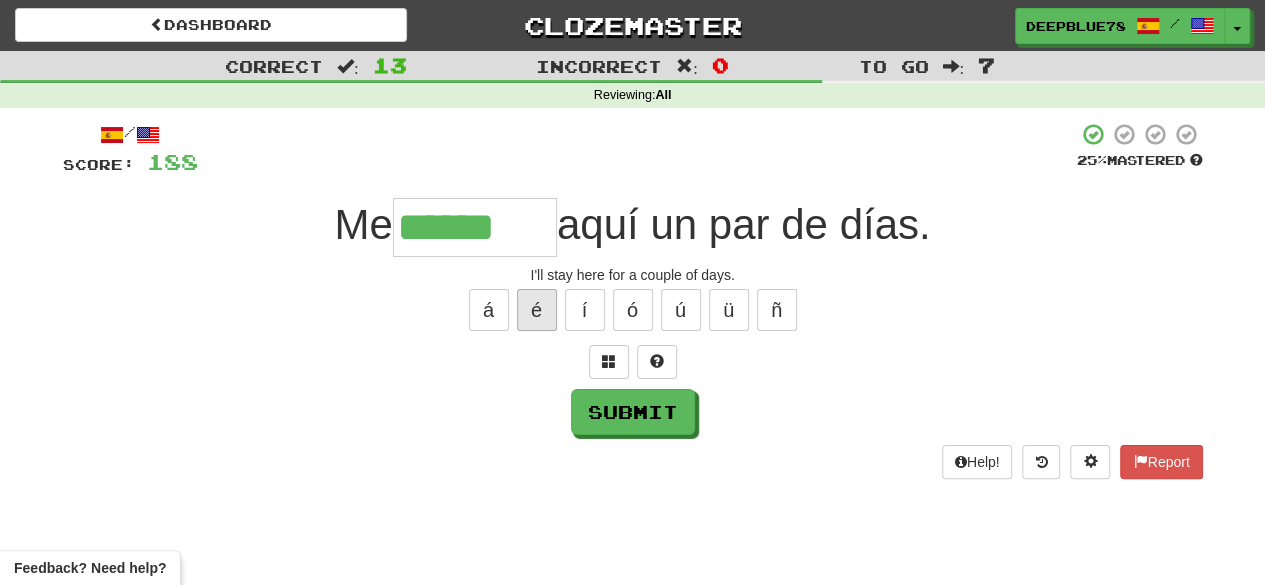 type on "*******" 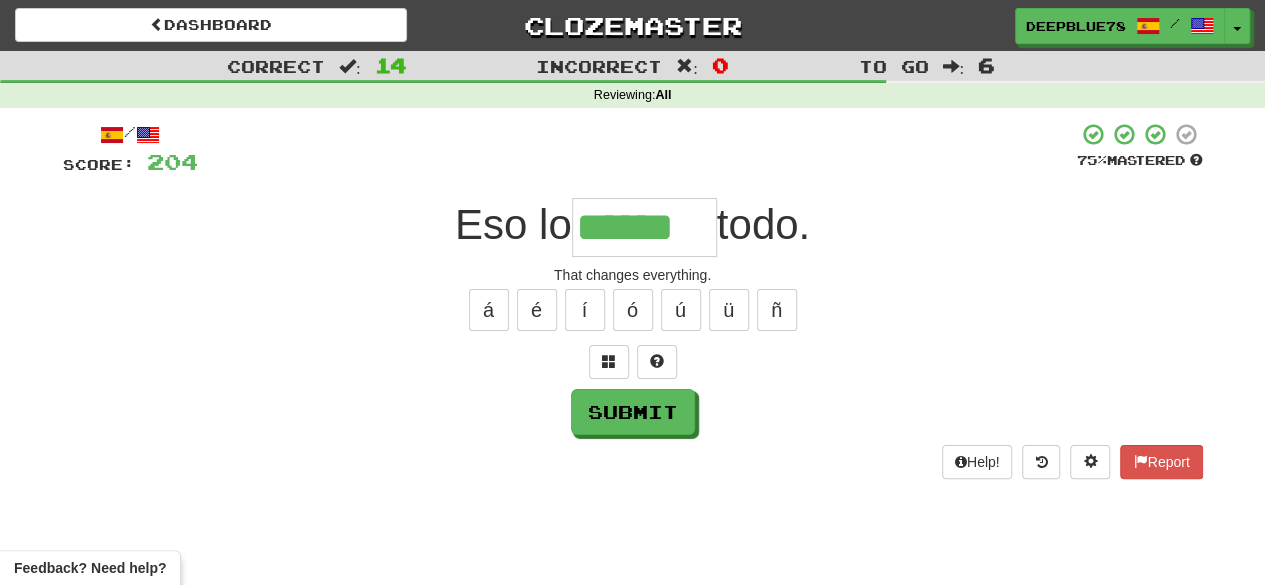 type on "******" 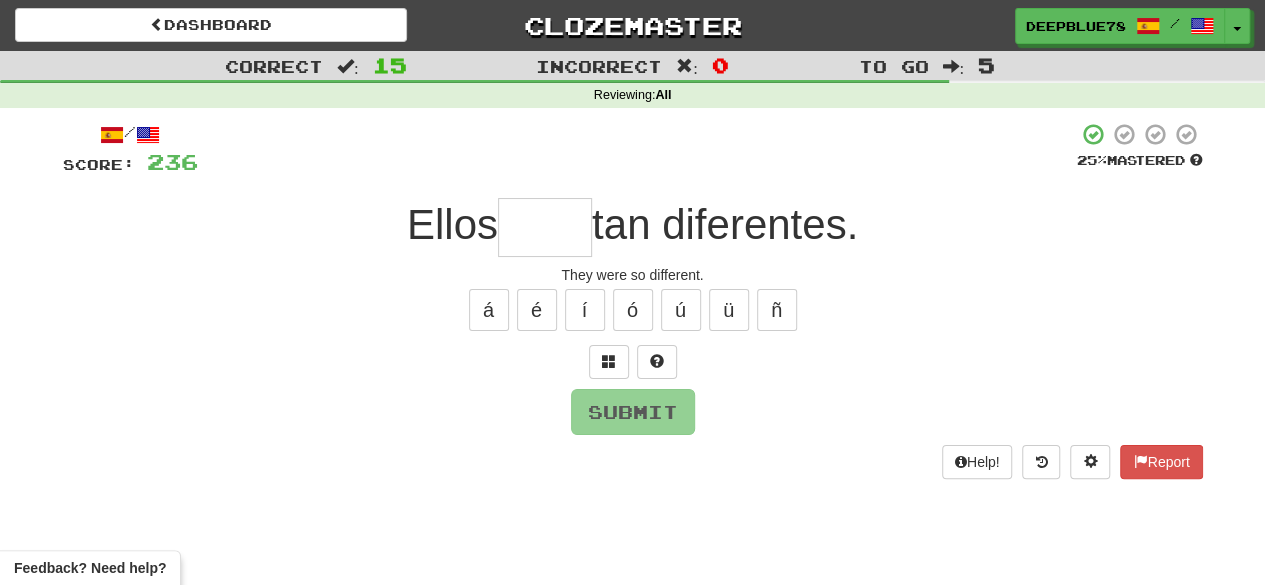 type on "*" 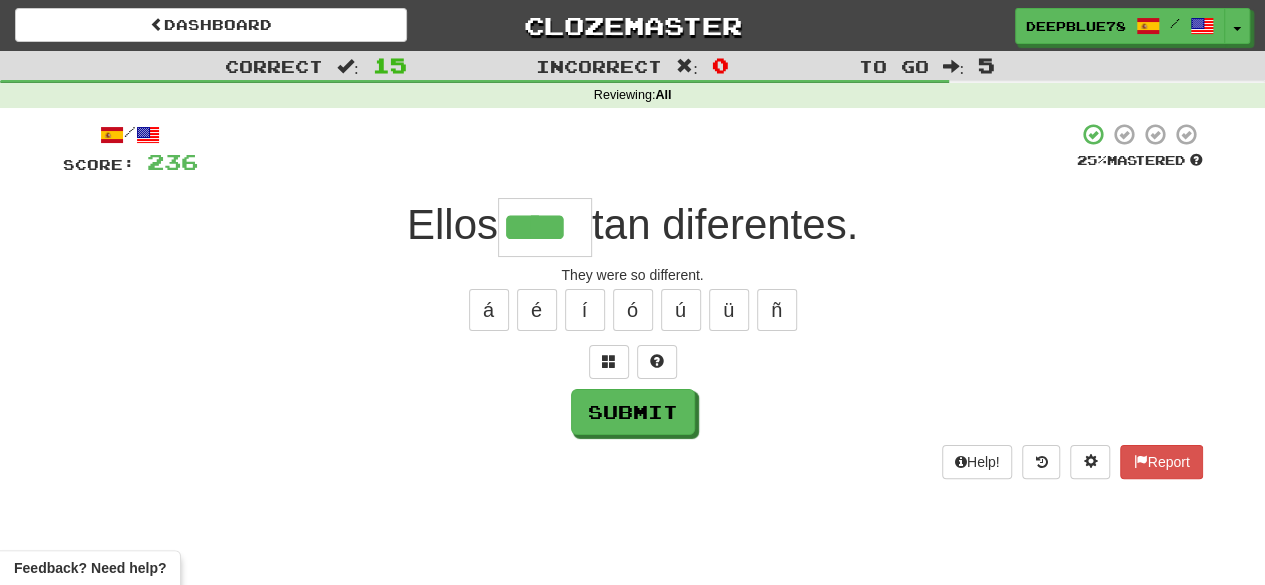 type on "****" 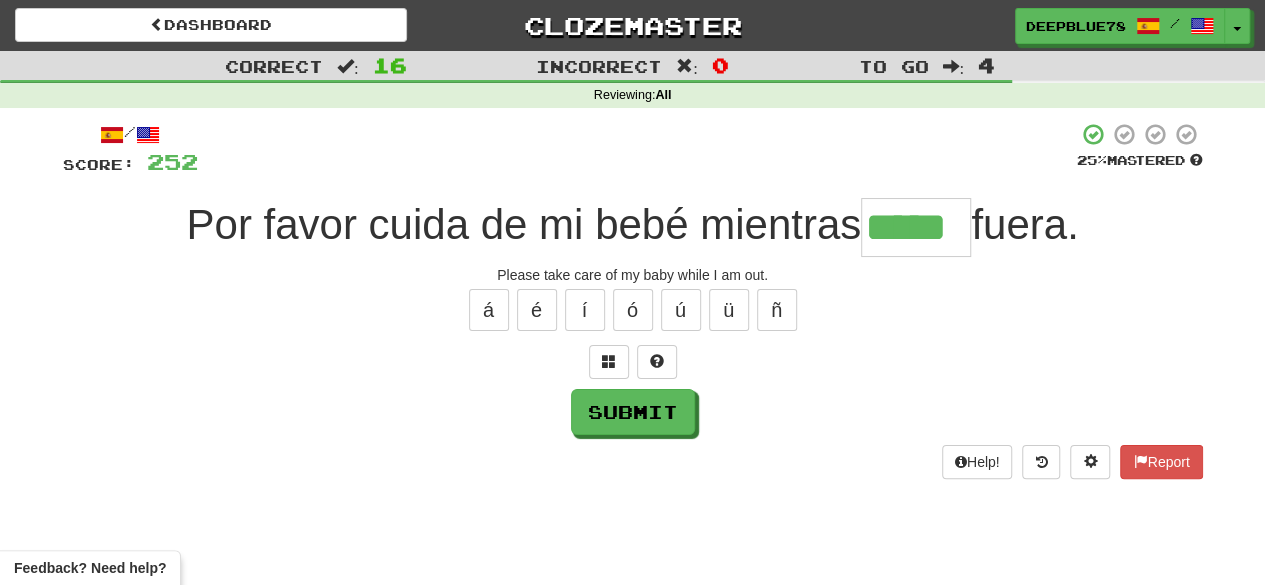 type on "*****" 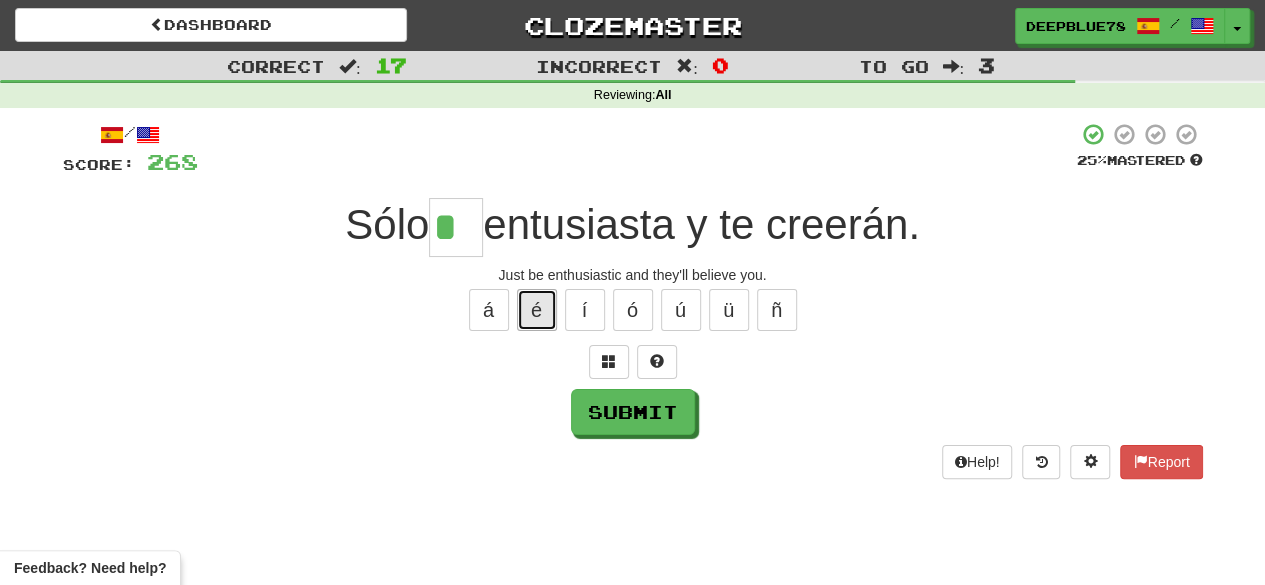 click on "é" at bounding box center (537, 310) 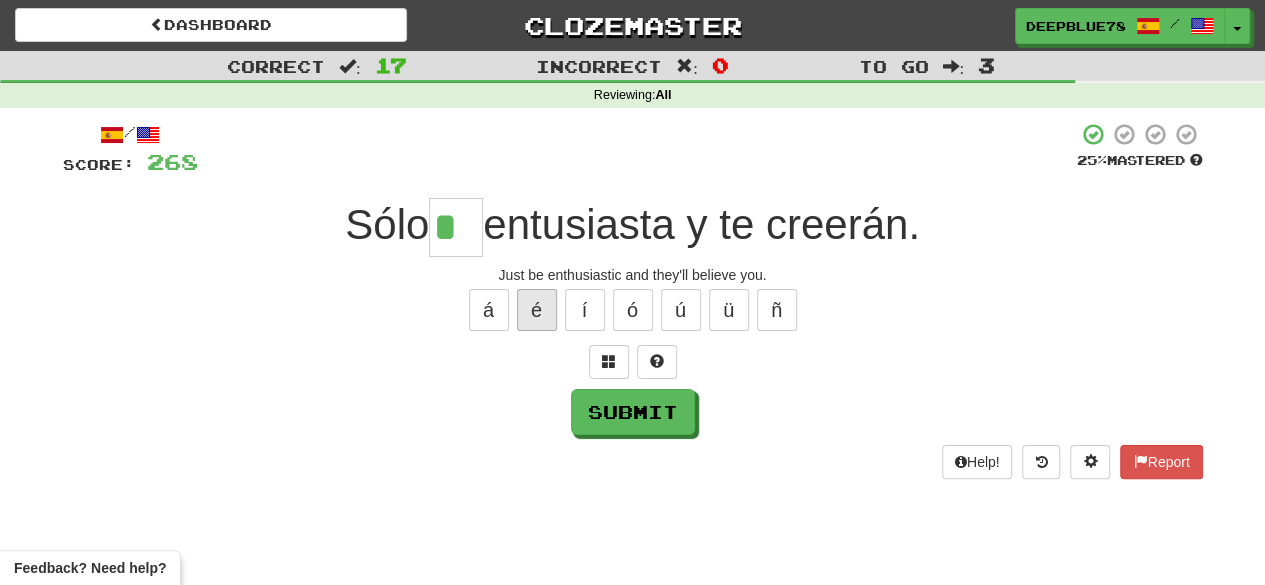 type on "**" 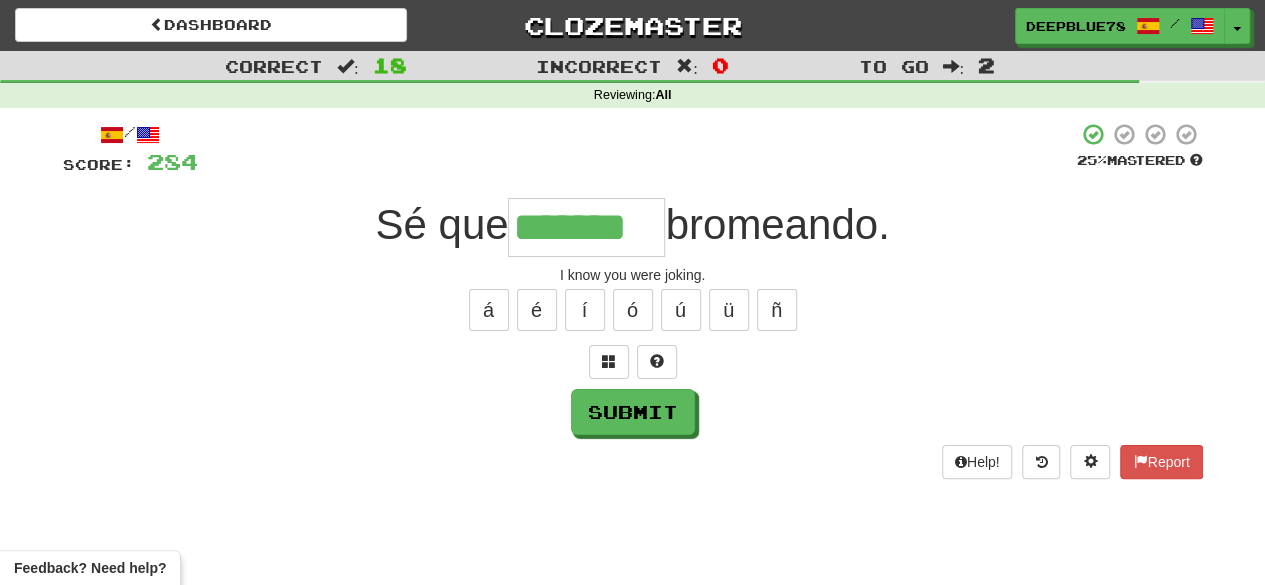 type on "*******" 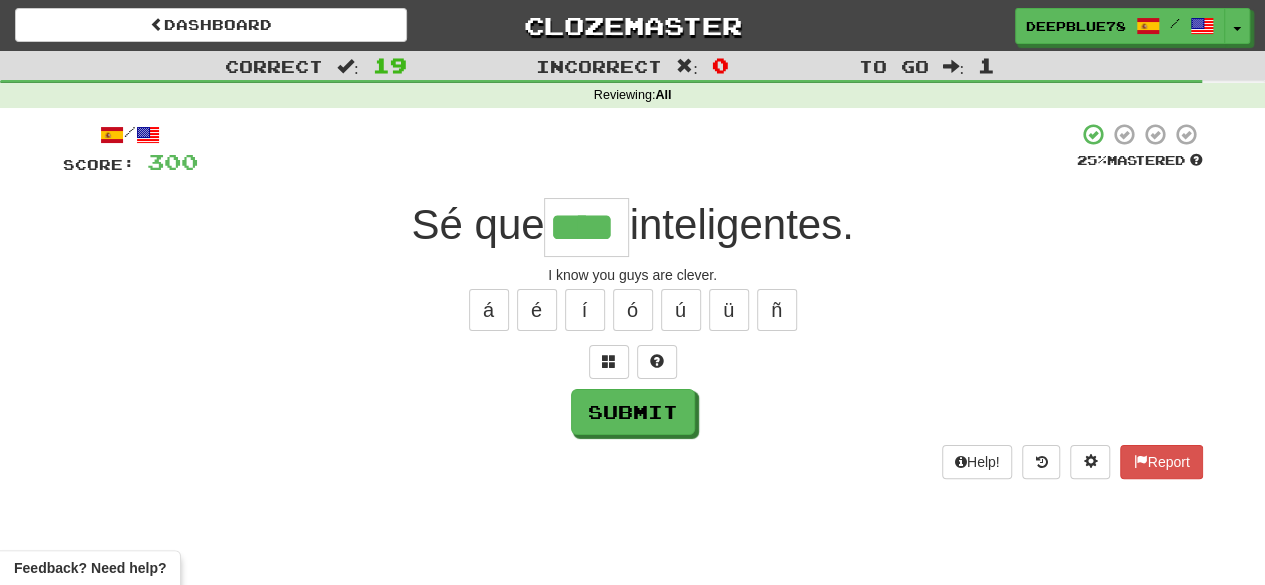 type on "****" 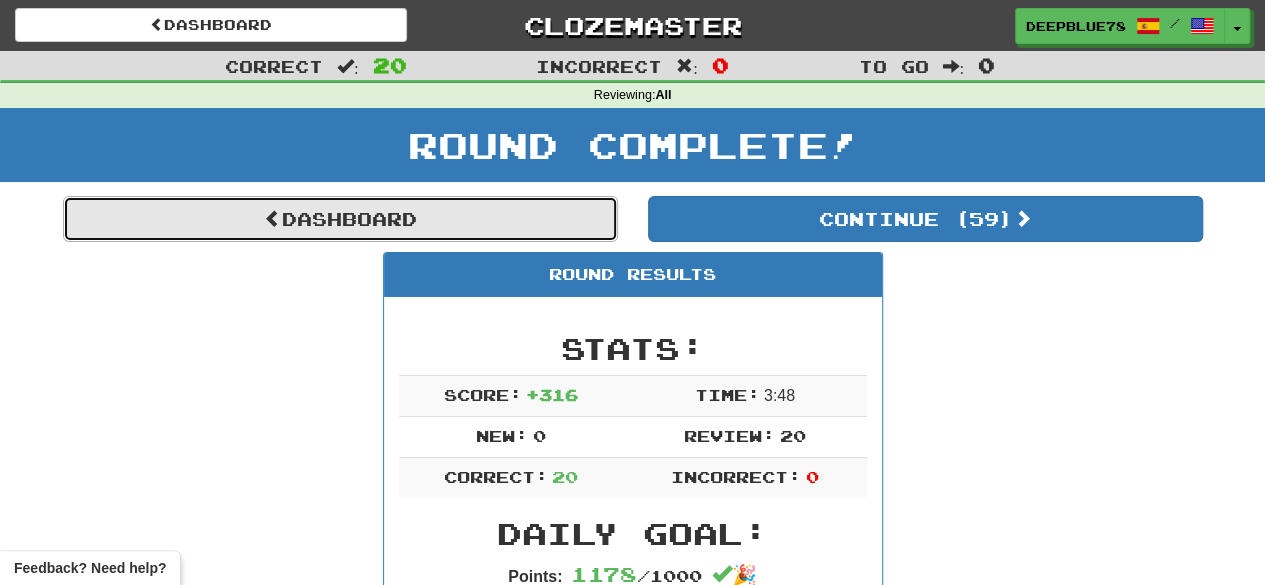 click on "Dashboard" at bounding box center [340, 219] 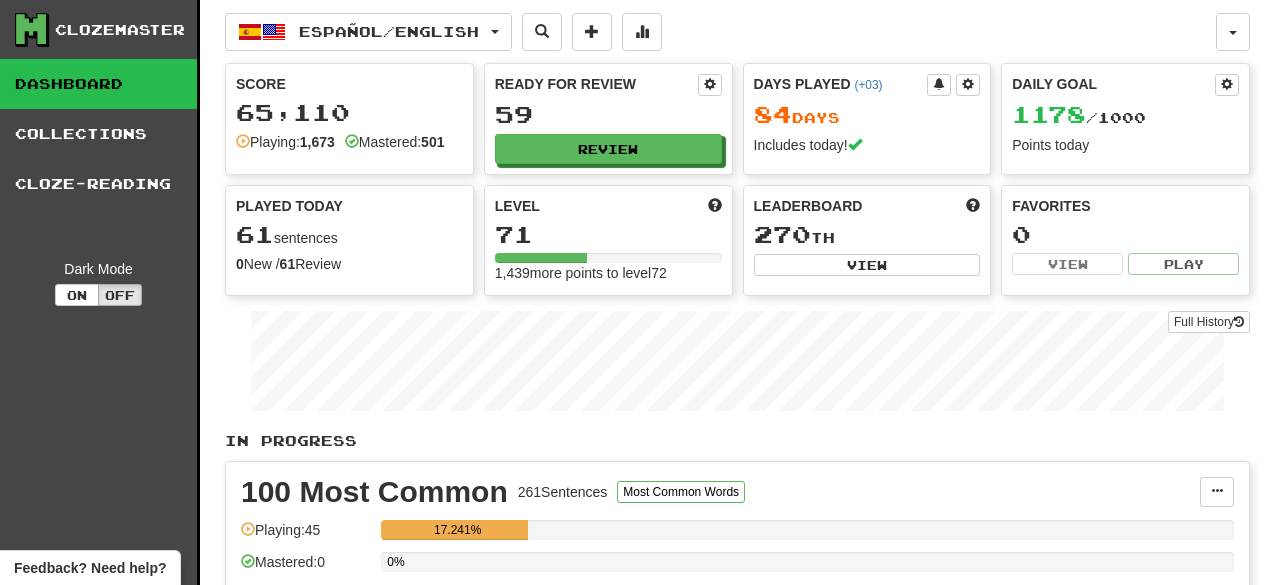 scroll, scrollTop: 0, scrollLeft: 0, axis: both 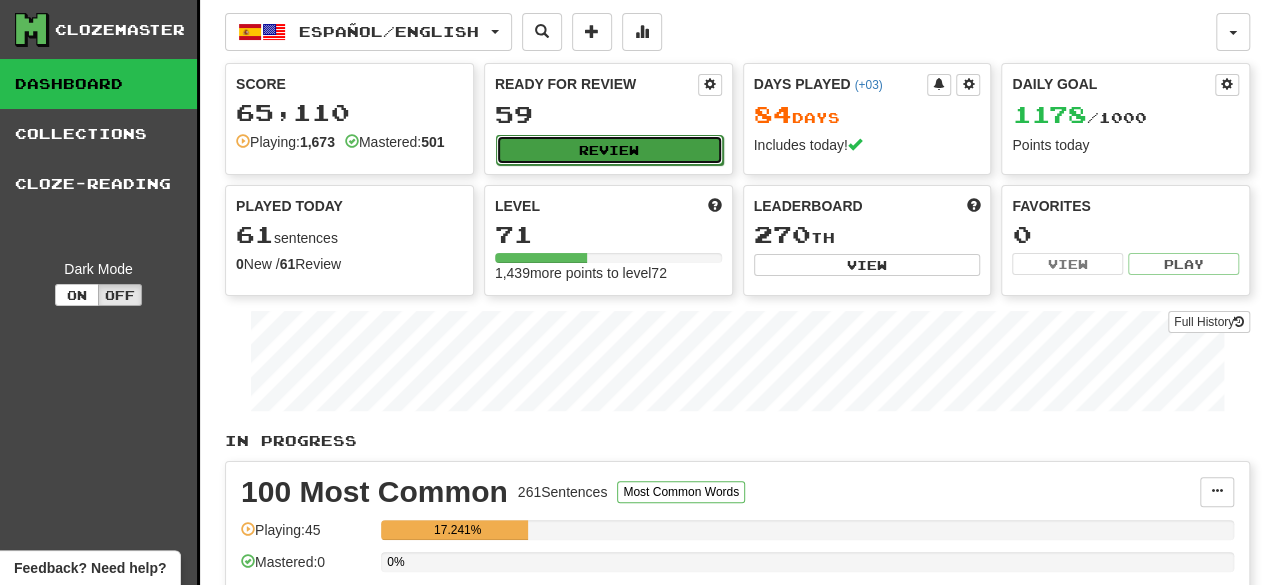 click on "Review" at bounding box center (609, 150) 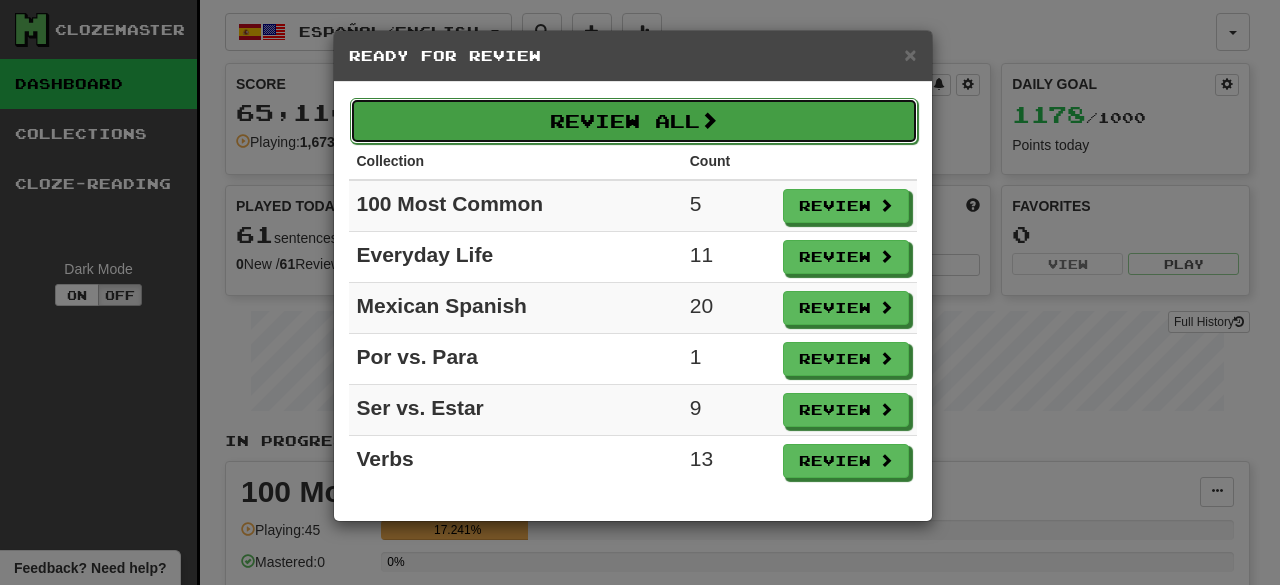 click on "Review All" at bounding box center [634, 121] 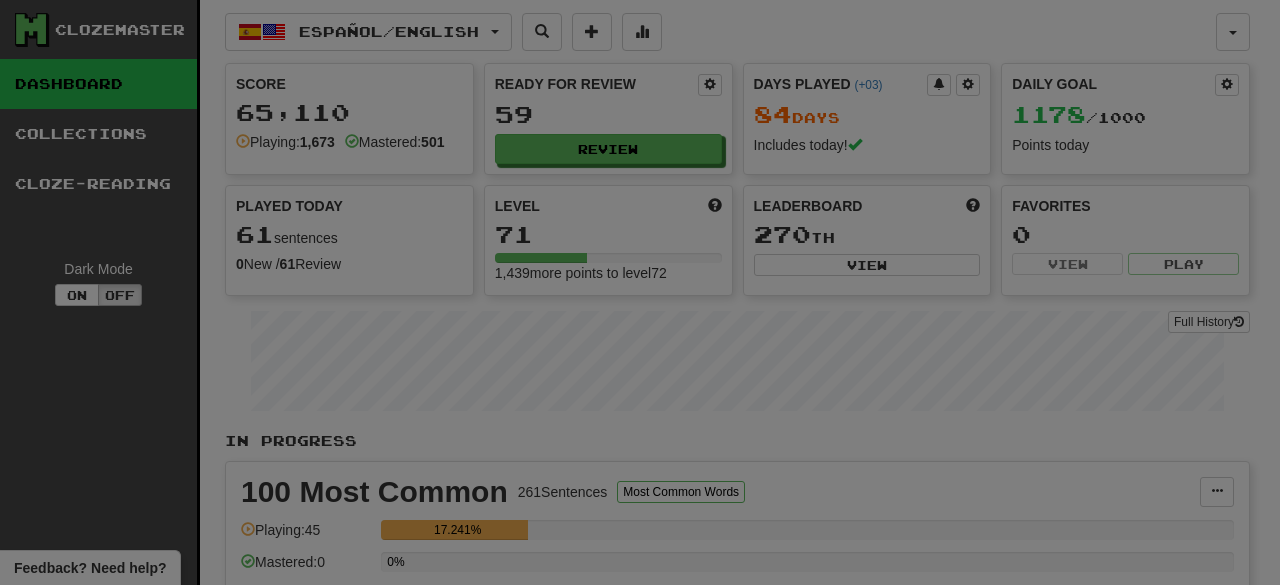 select on "**" 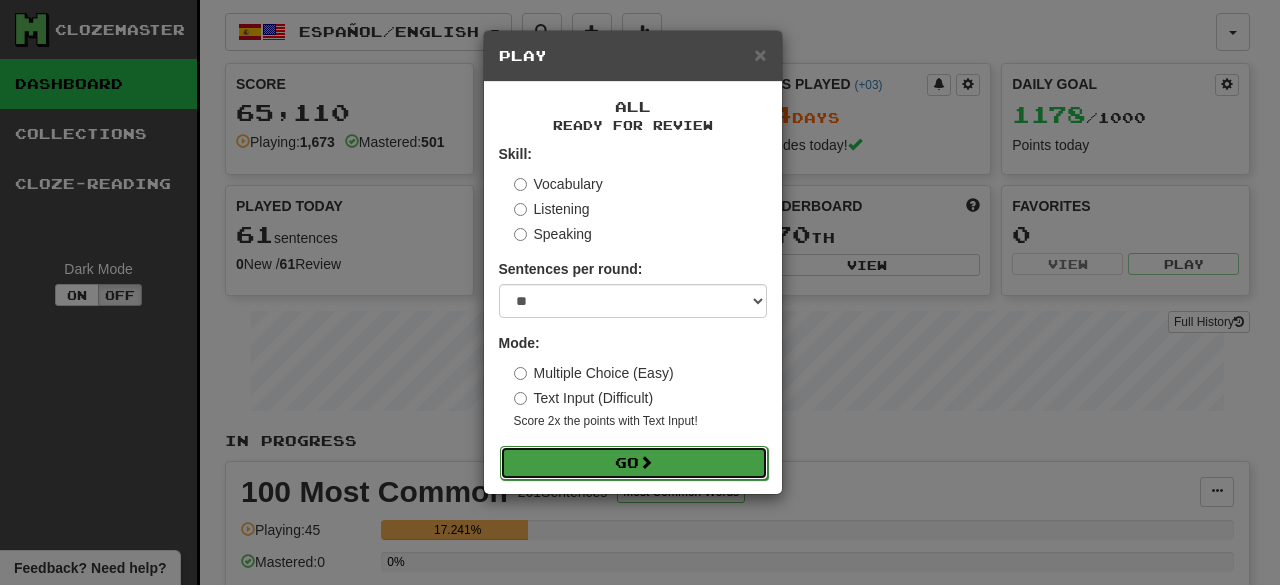 click on "Go" at bounding box center (634, 463) 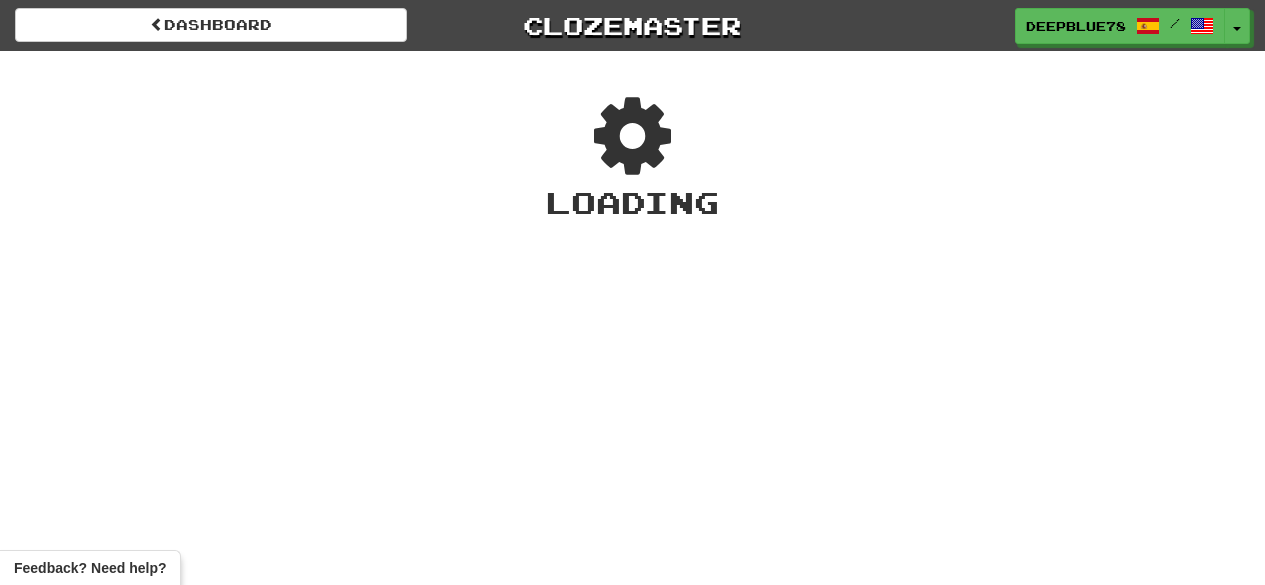 scroll, scrollTop: 0, scrollLeft: 0, axis: both 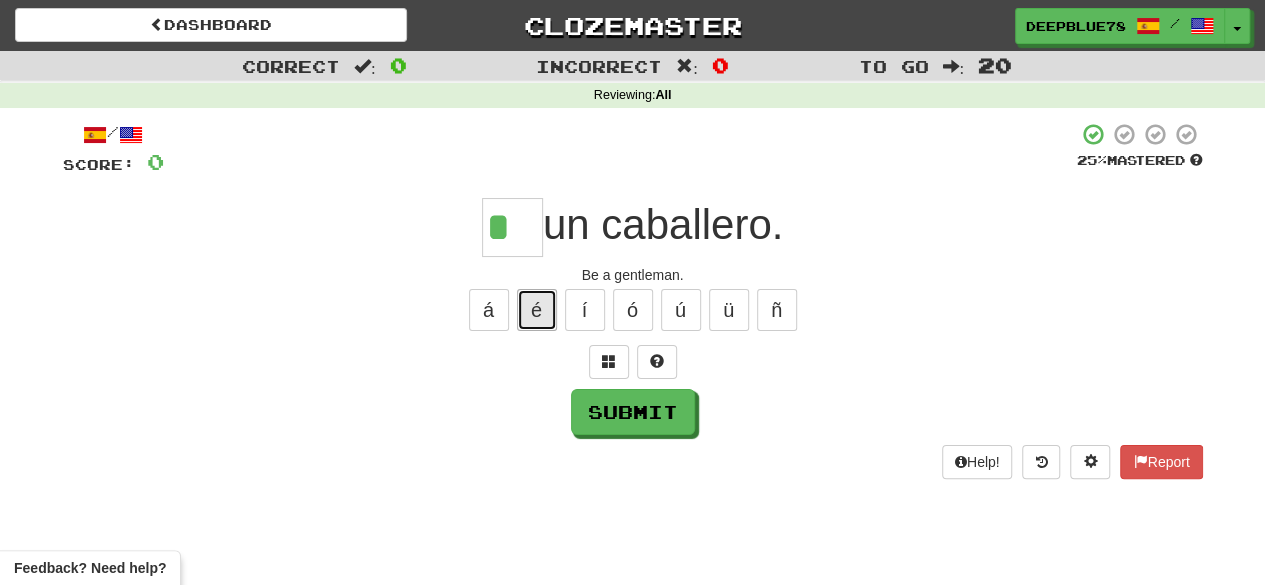 click on "é" at bounding box center [537, 310] 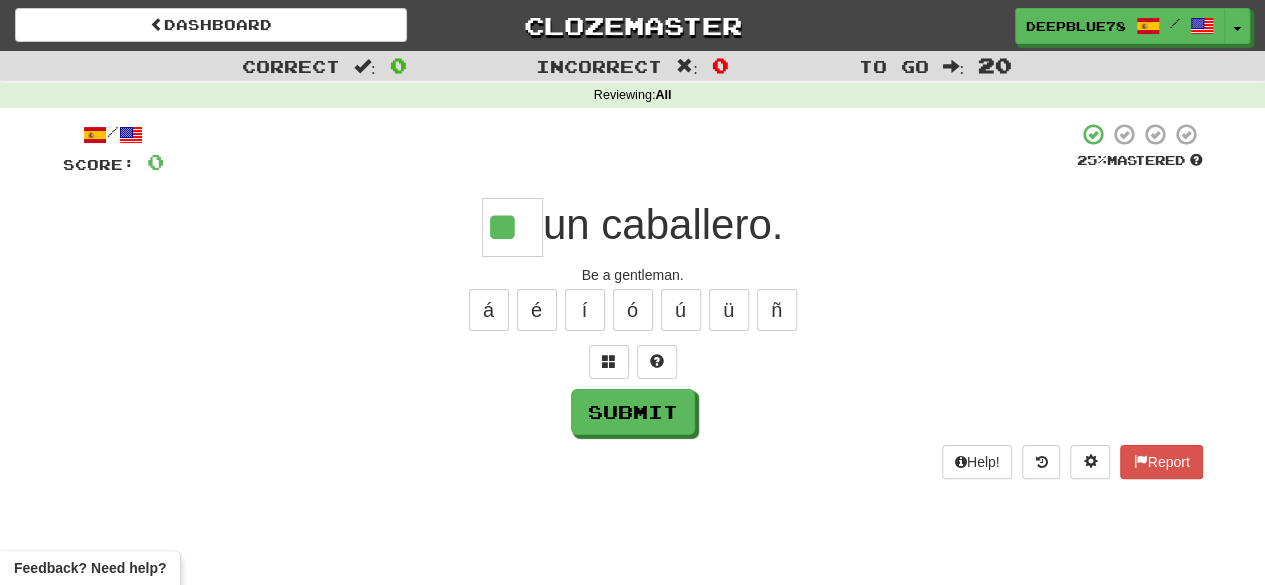 type on "**" 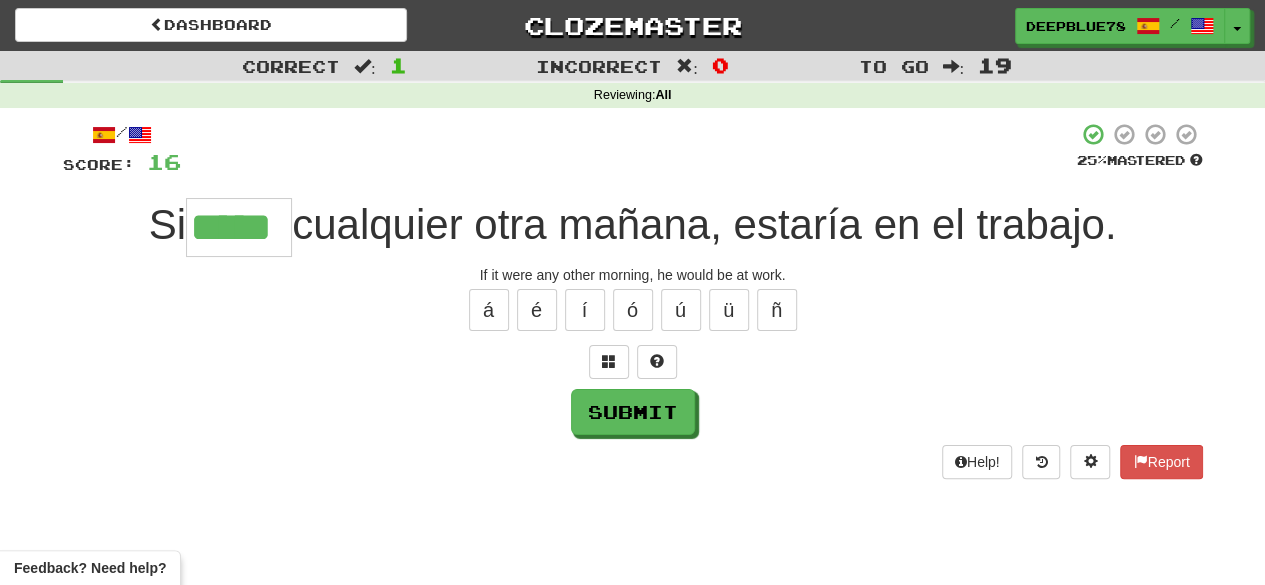 type on "*****" 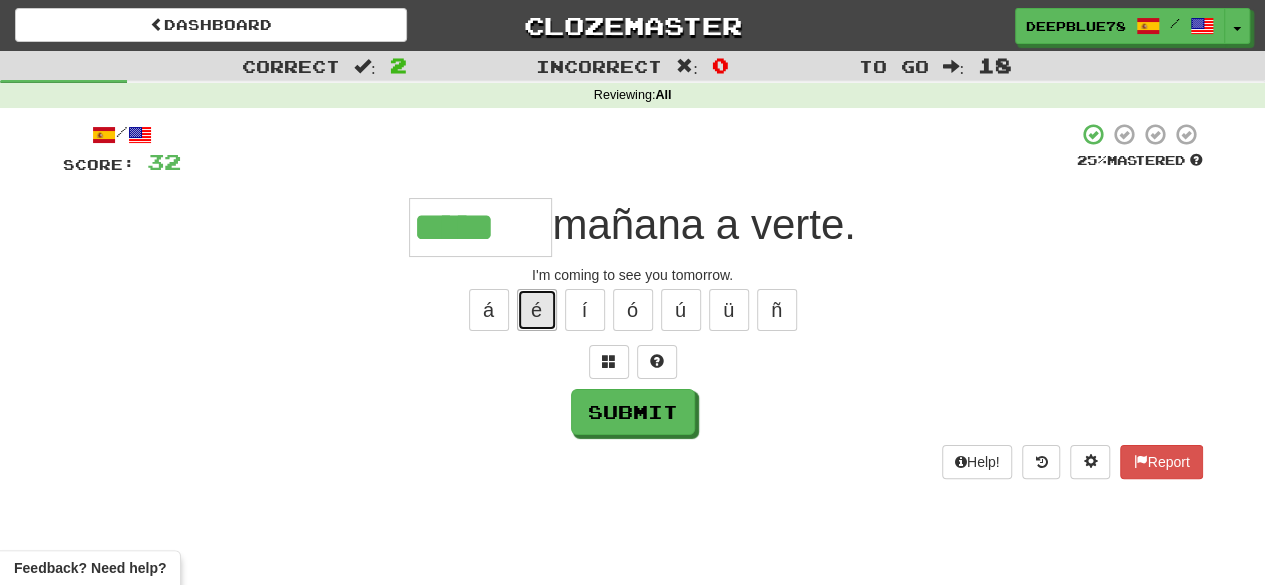 click on "é" at bounding box center [537, 310] 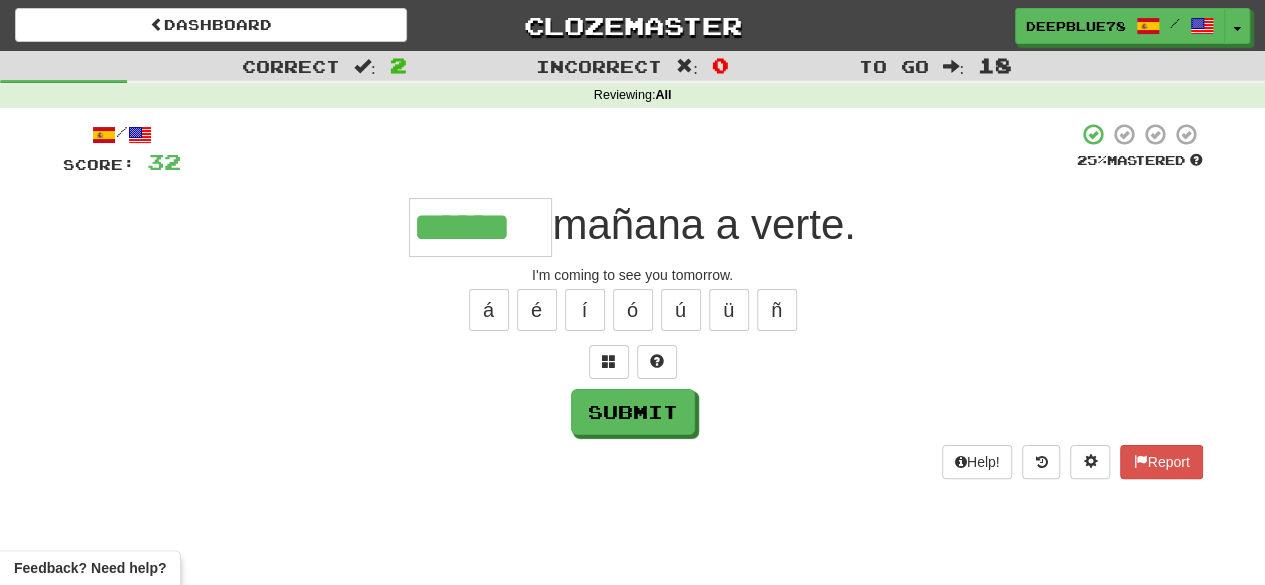 type on "******" 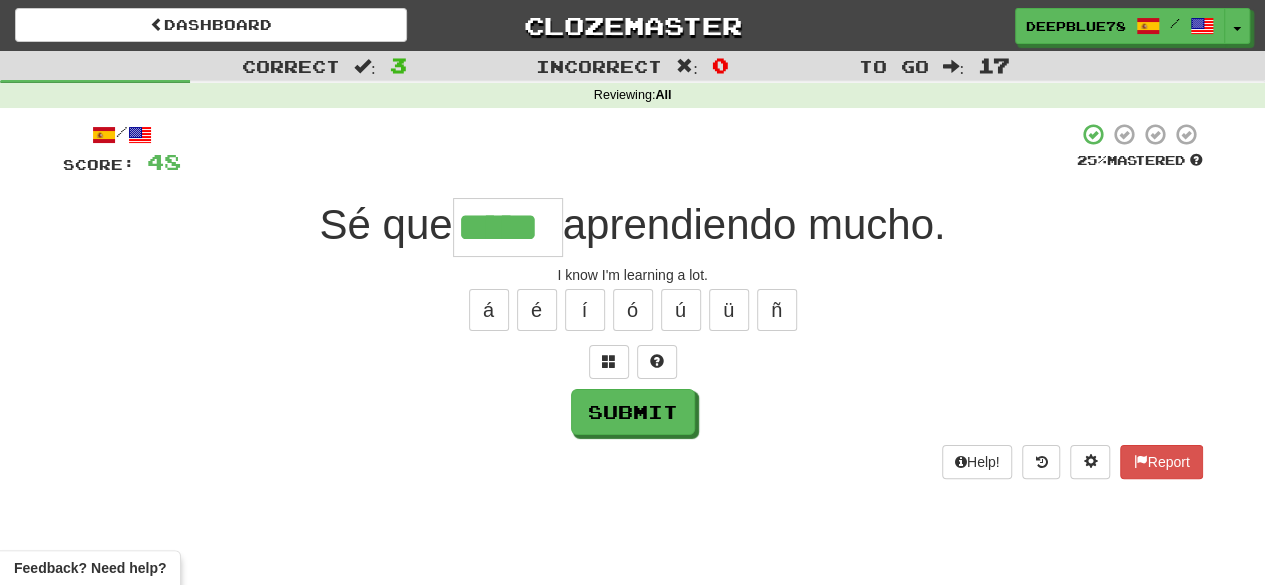 type on "*****" 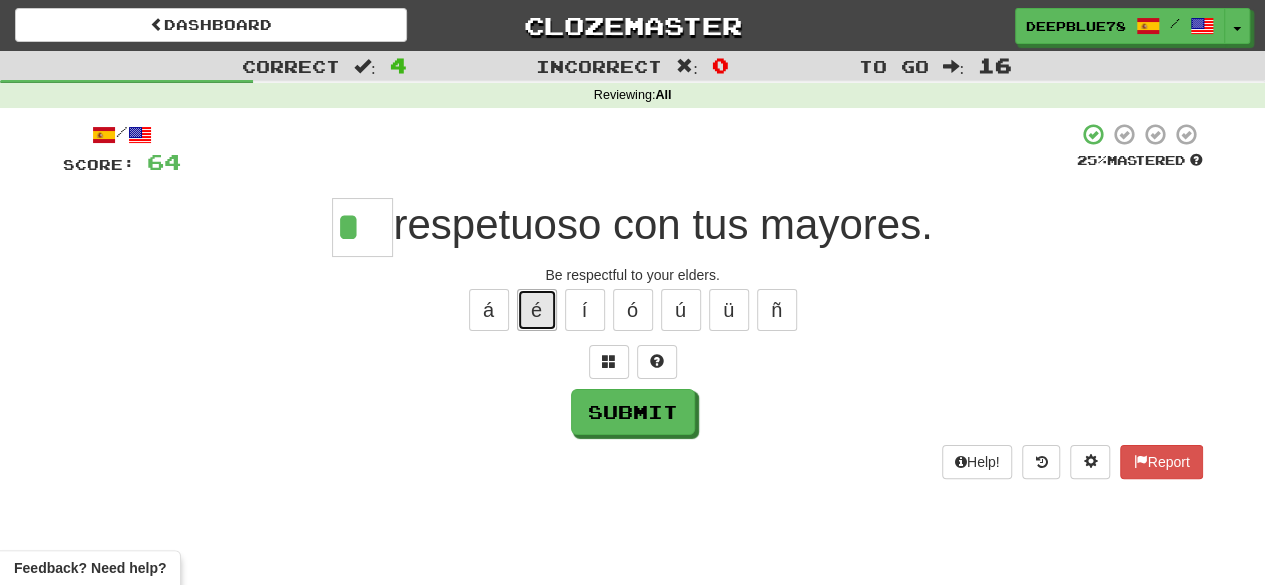 click on "é" at bounding box center (537, 310) 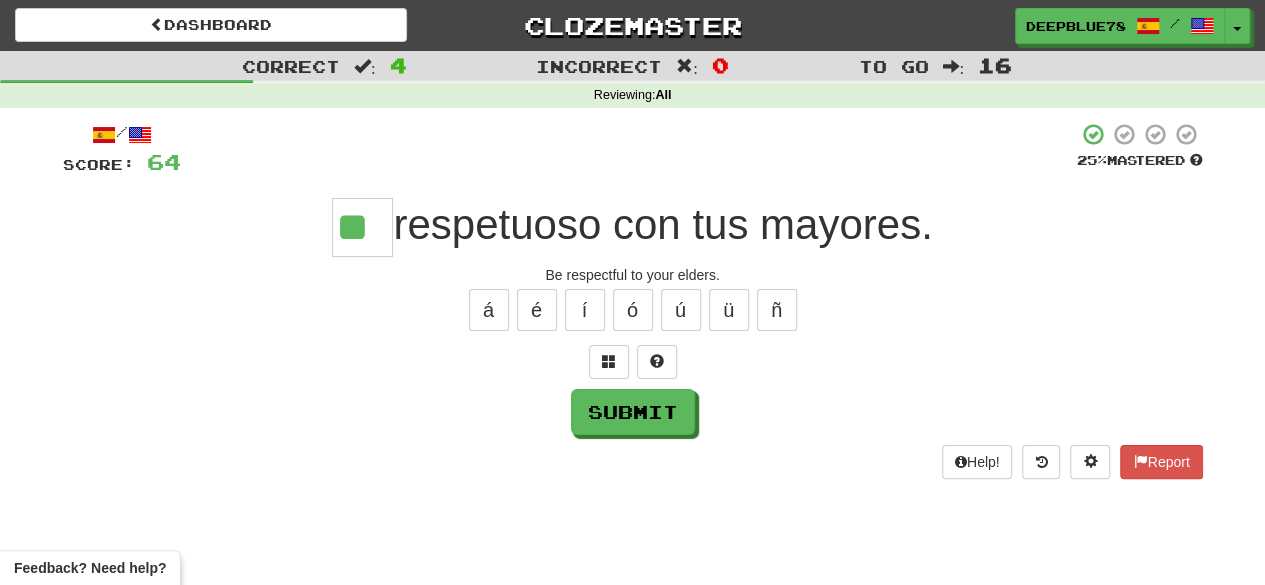 type on "**" 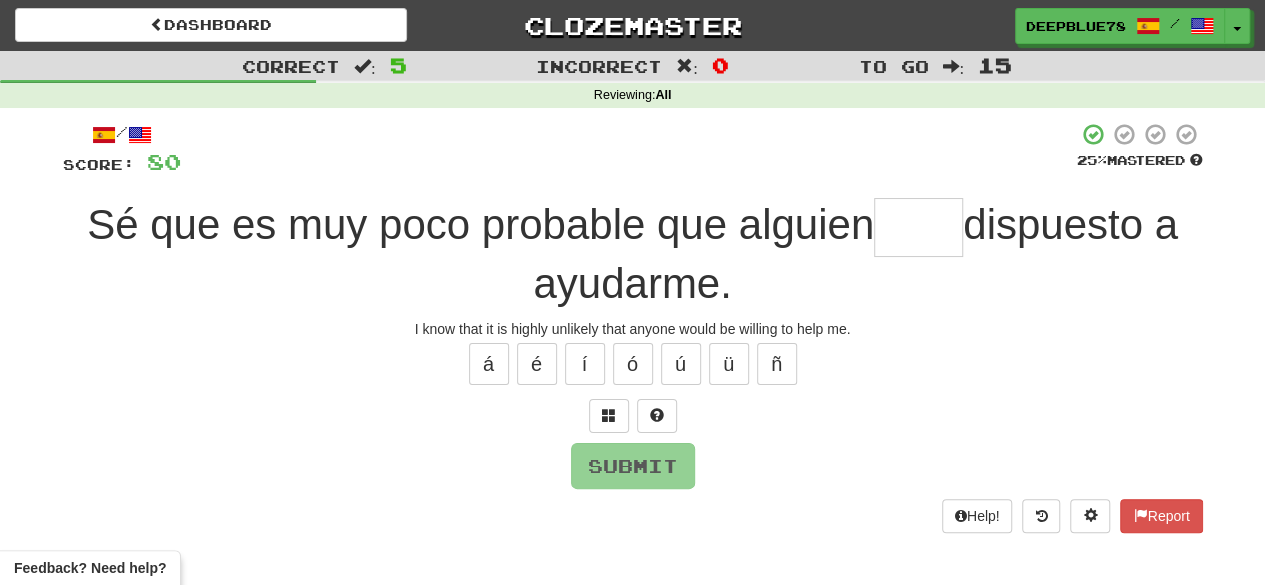 type on "*" 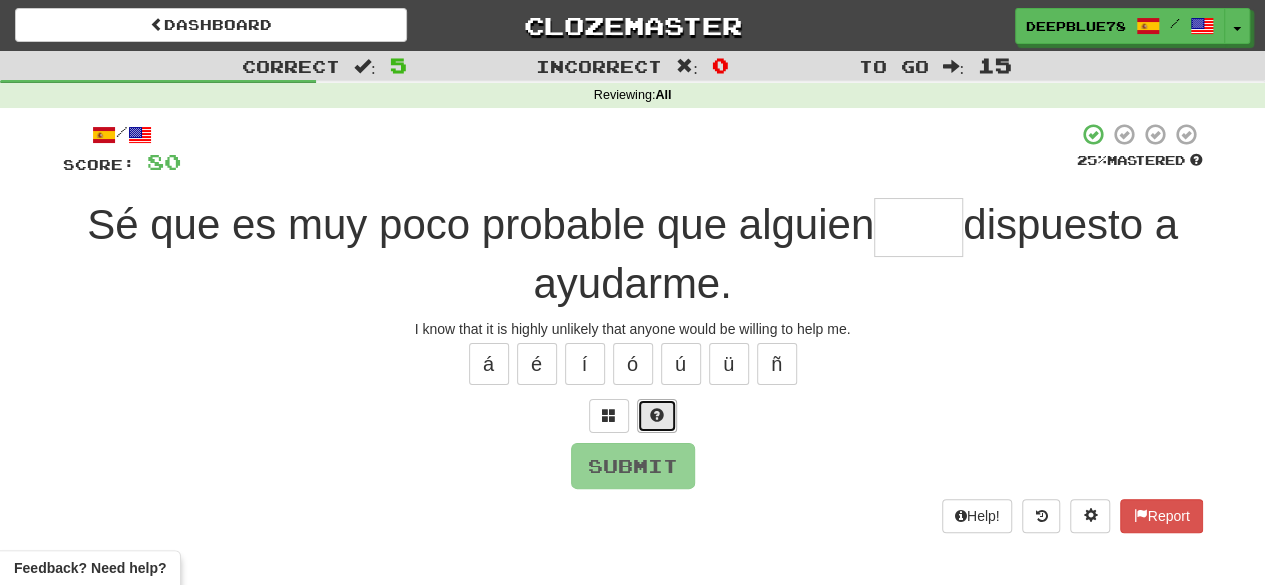 click at bounding box center (657, 415) 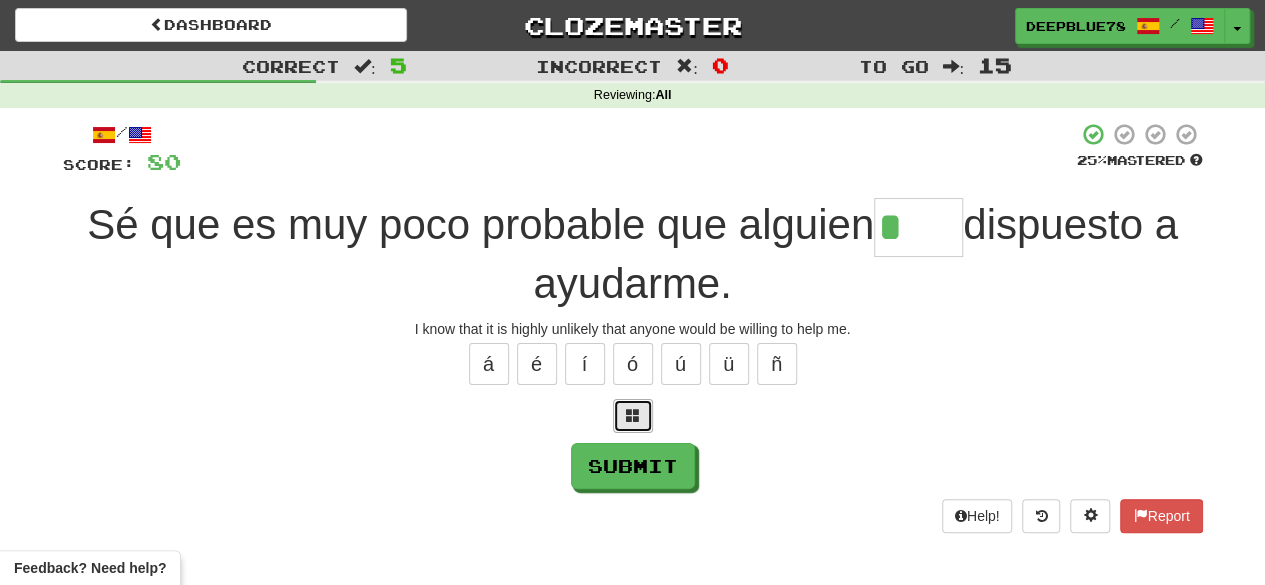 click at bounding box center (633, 415) 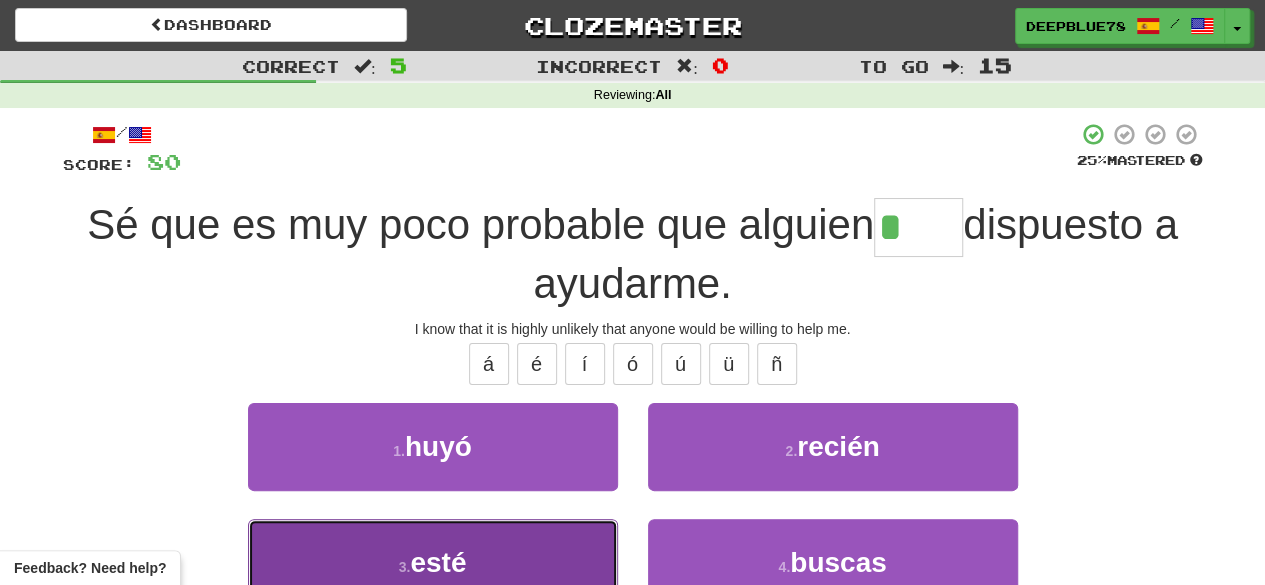 click on "3 .  esté" at bounding box center (433, 562) 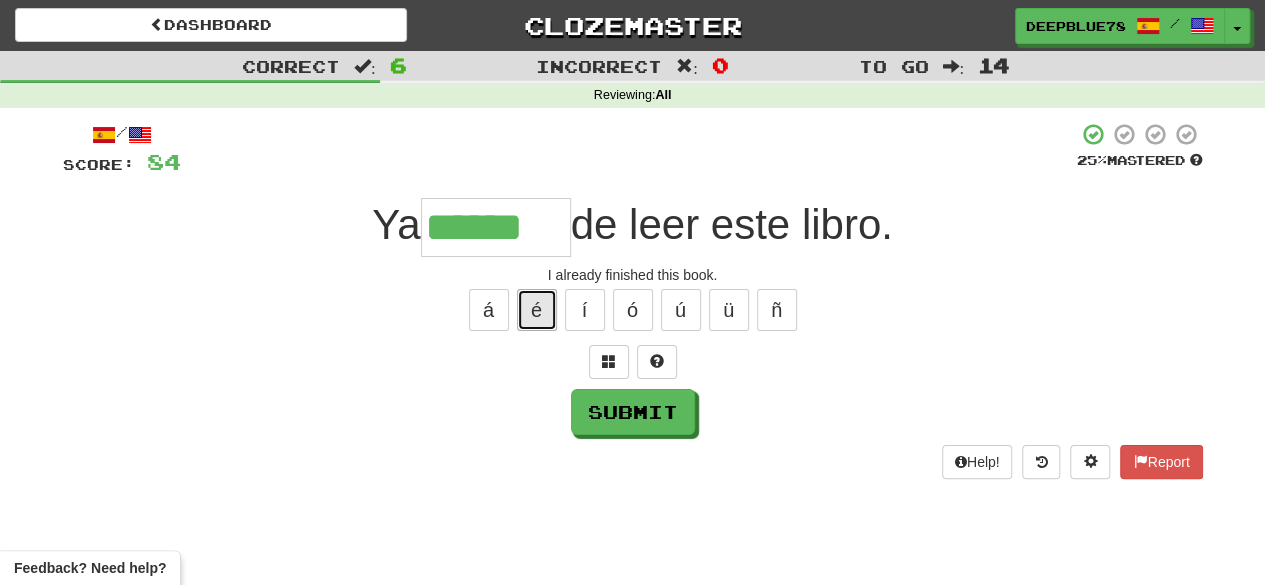click on "é" at bounding box center (537, 310) 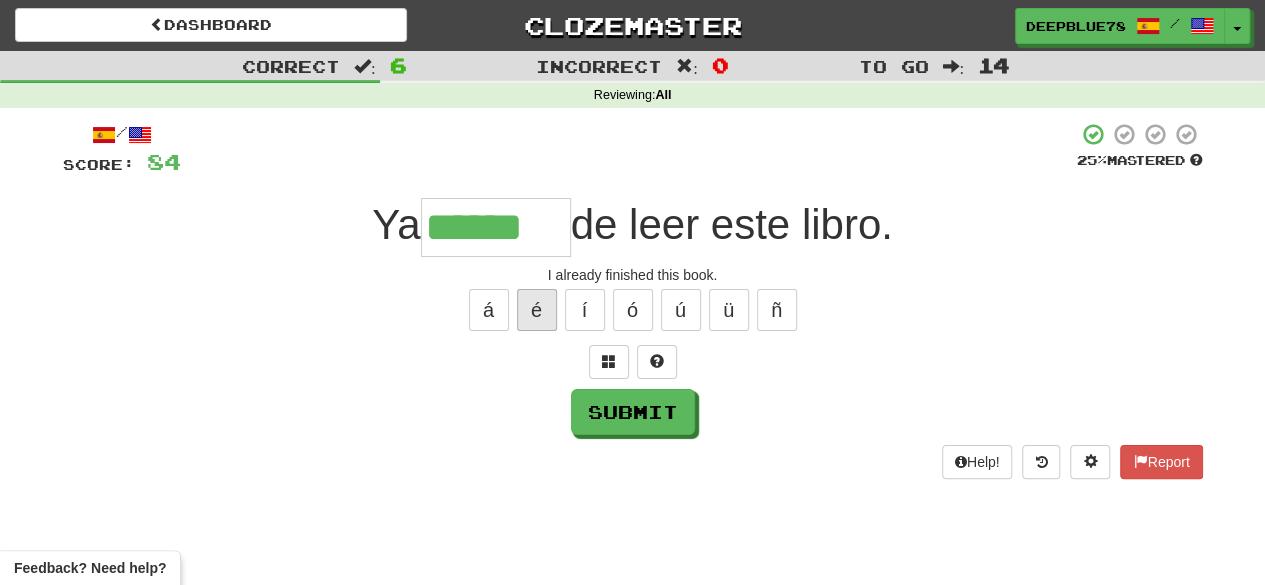 type on "*******" 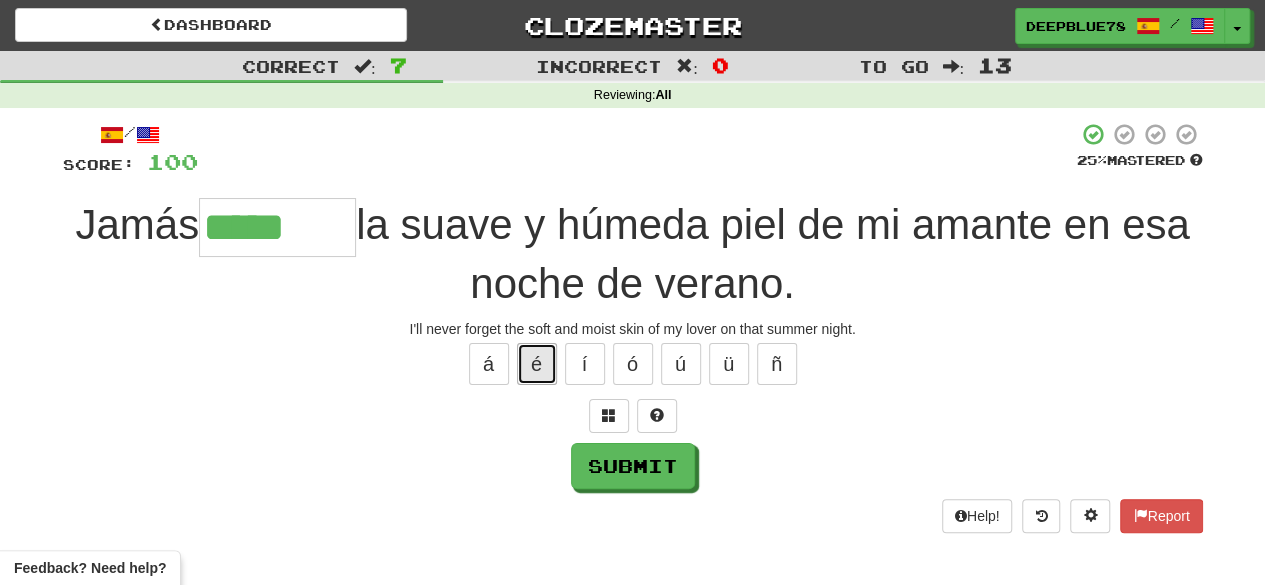 click on "é" at bounding box center (537, 364) 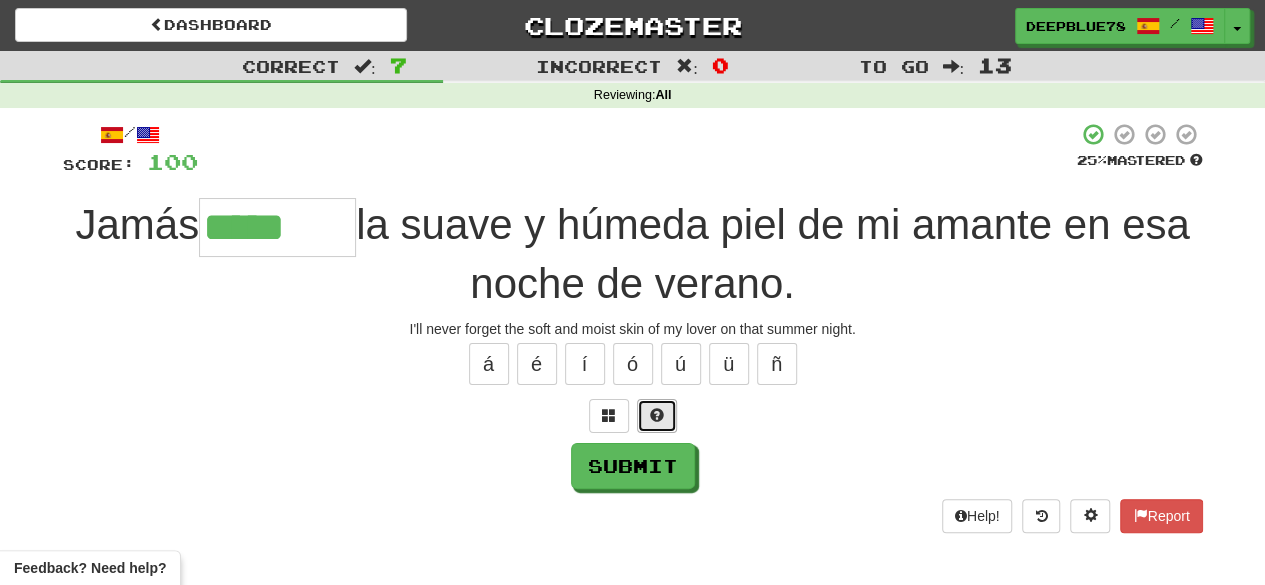 click at bounding box center [657, 415] 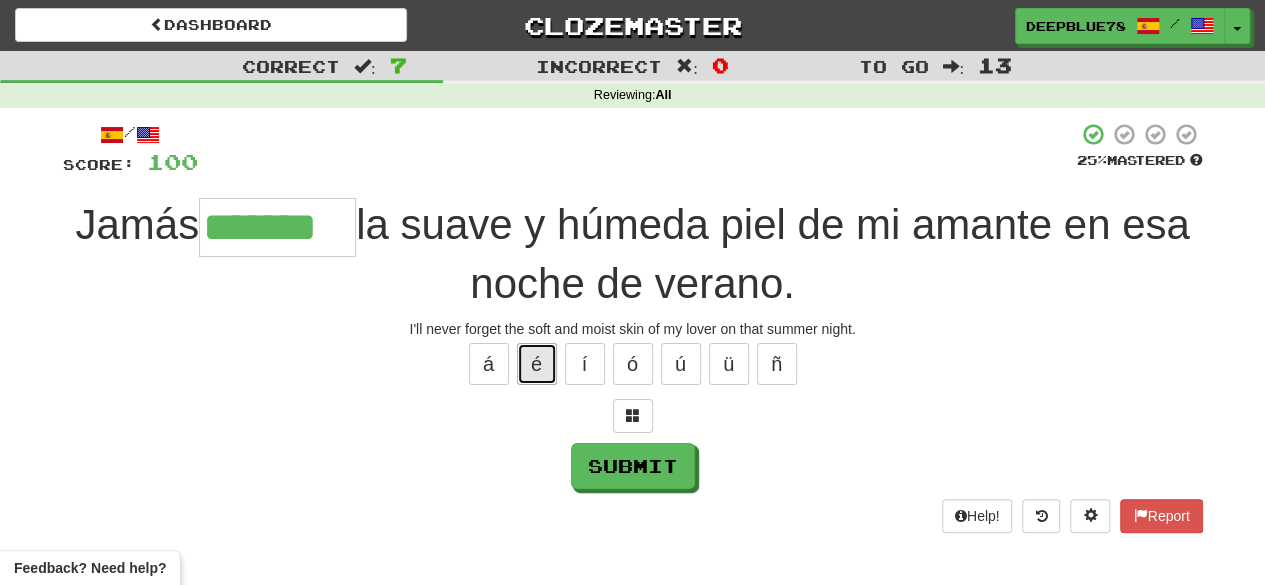 click on "é" at bounding box center (537, 364) 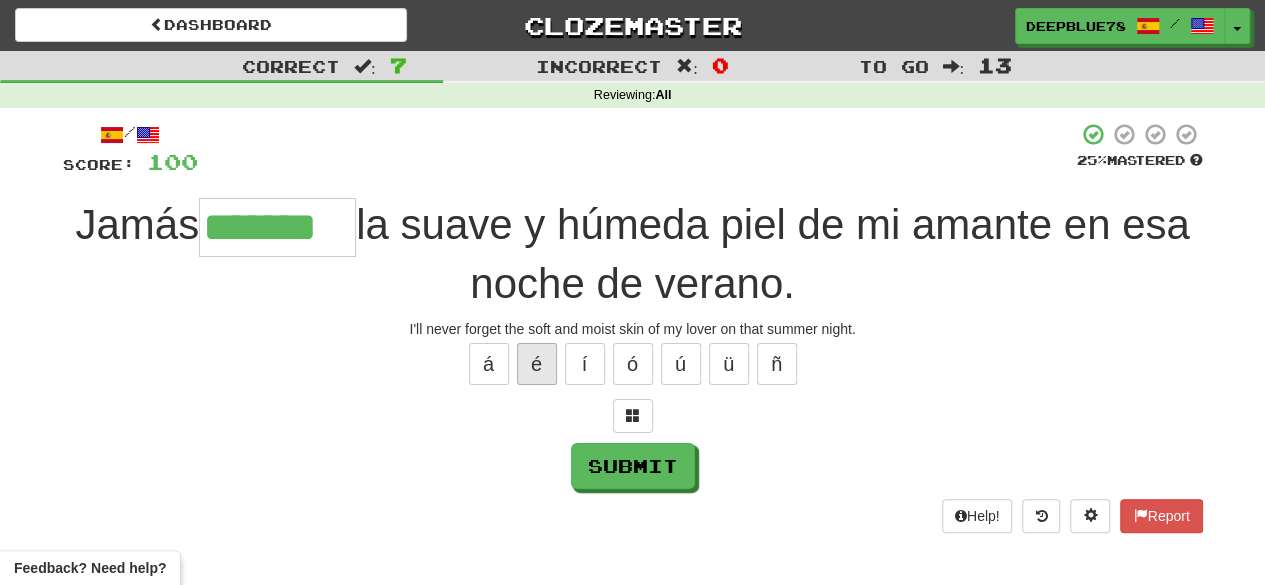 type on "********" 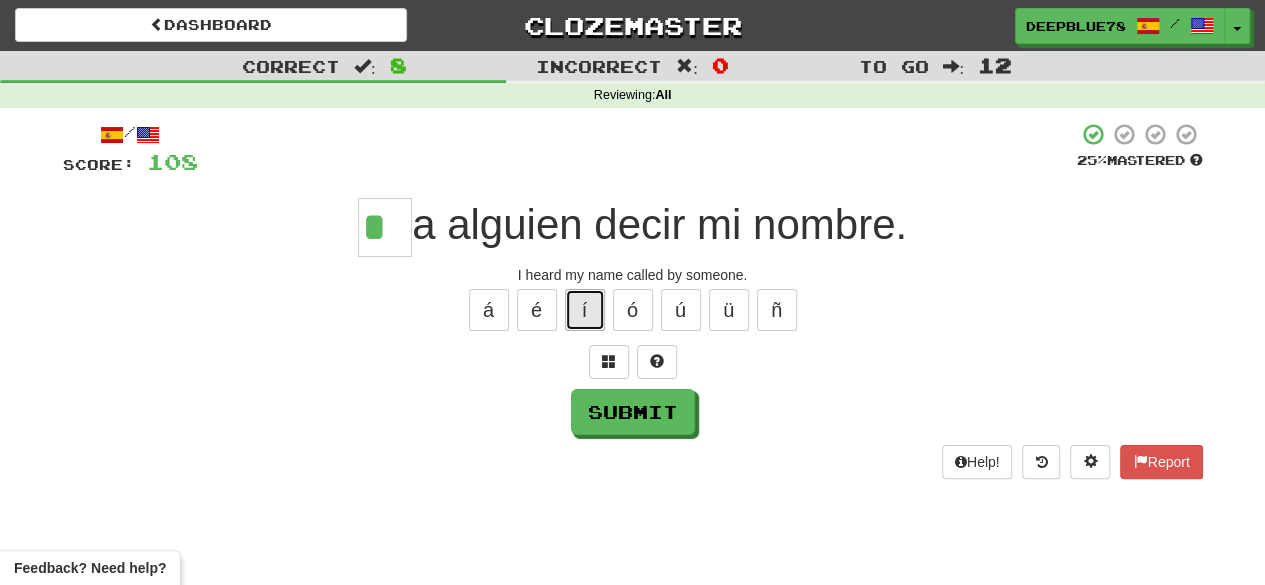 click on "í" at bounding box center (585, 310) 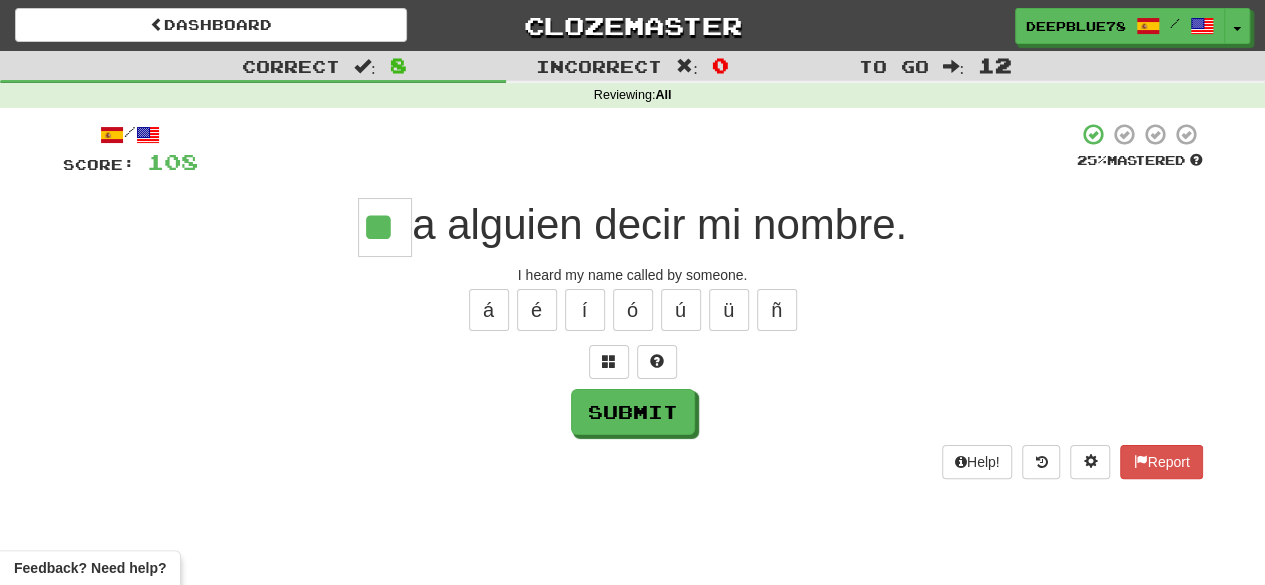 type on "**" 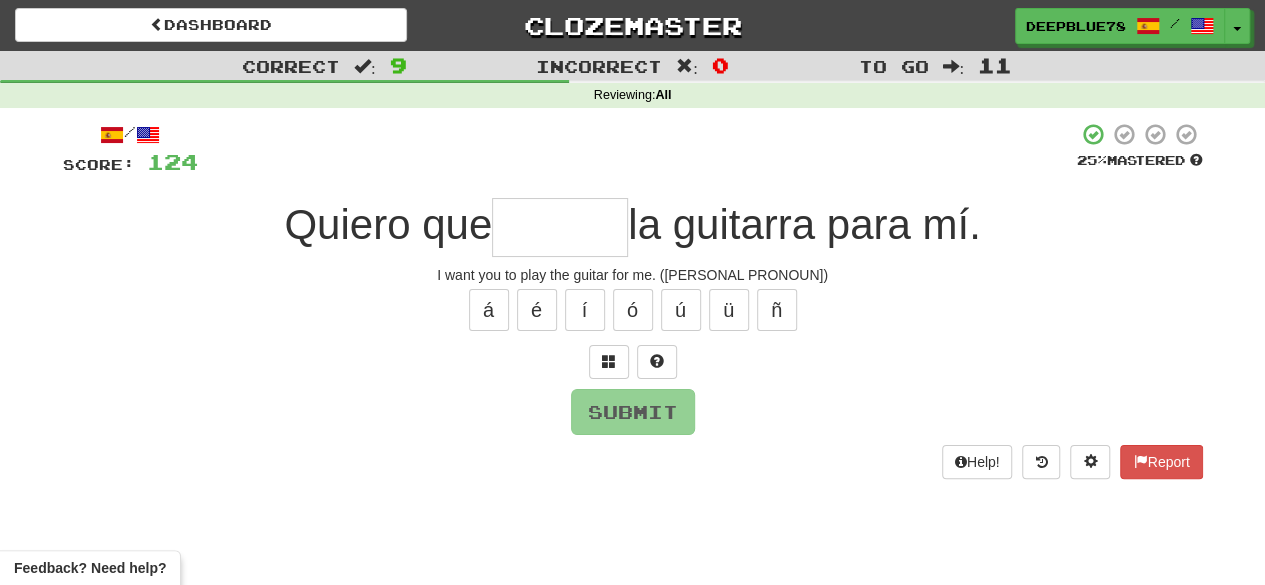 type on "*" 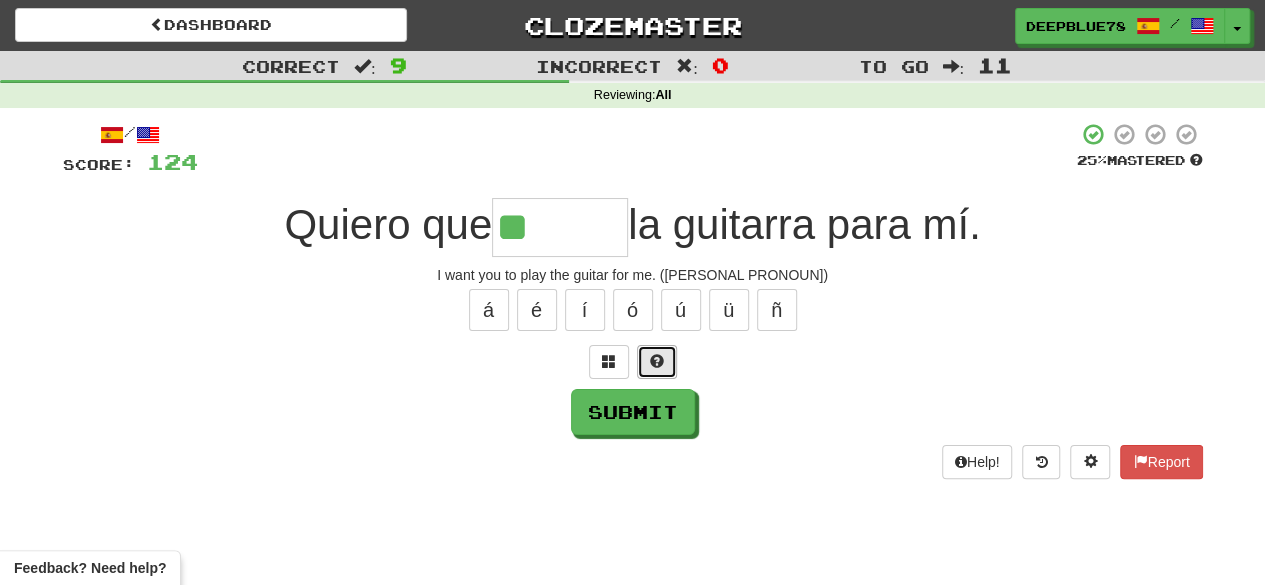 click at bounding box center [657, 361] 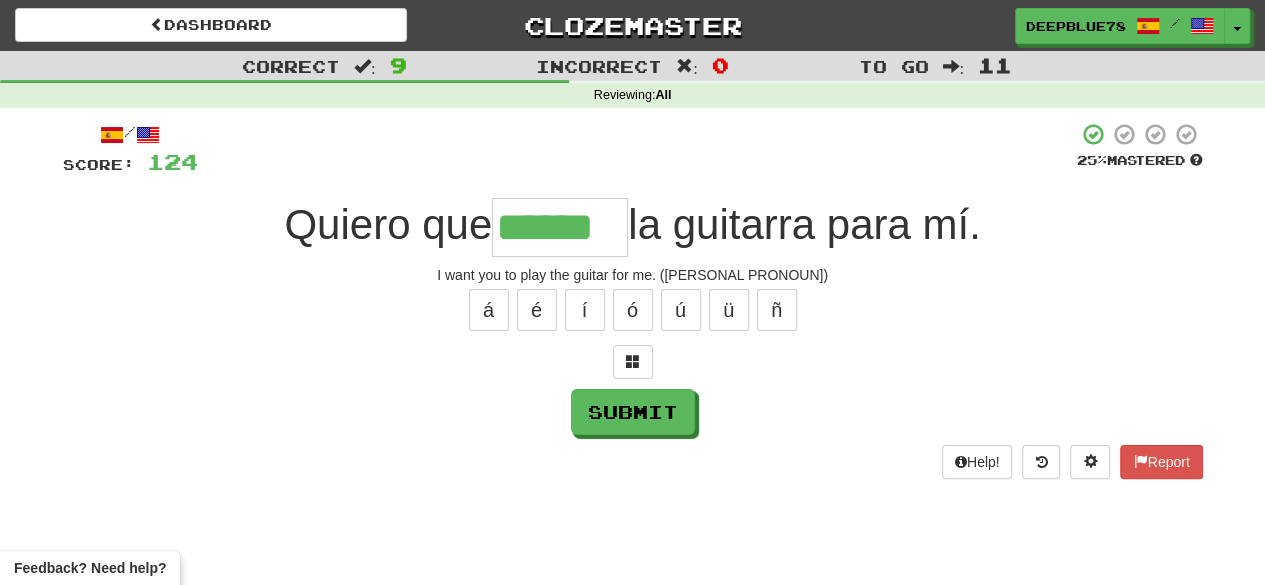 type on "******" 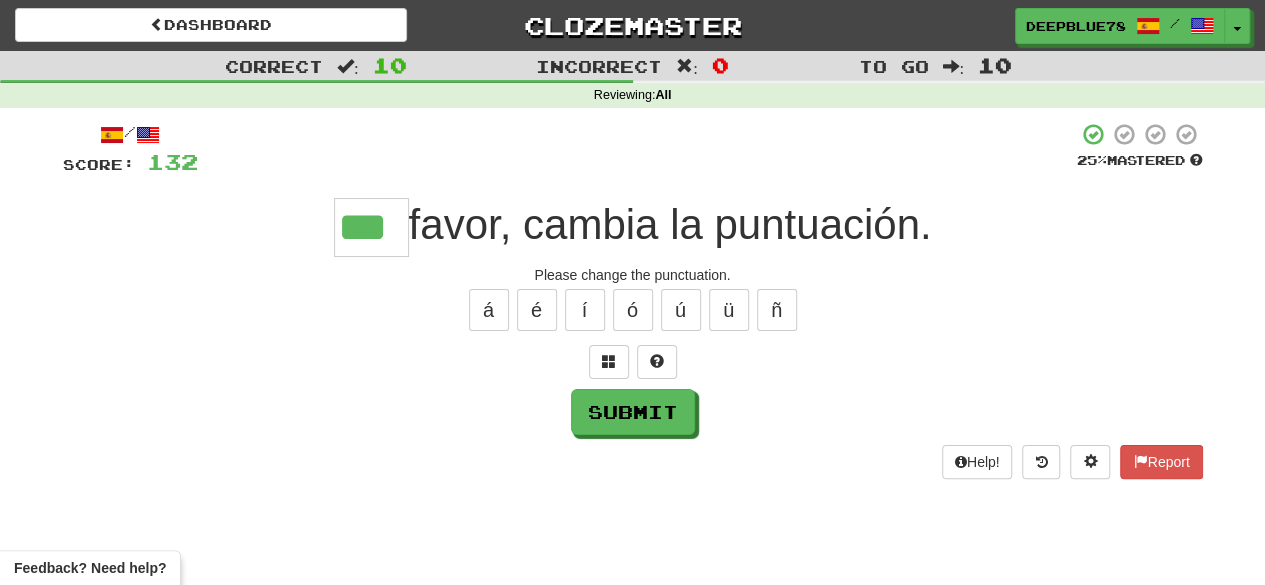 type on "***" 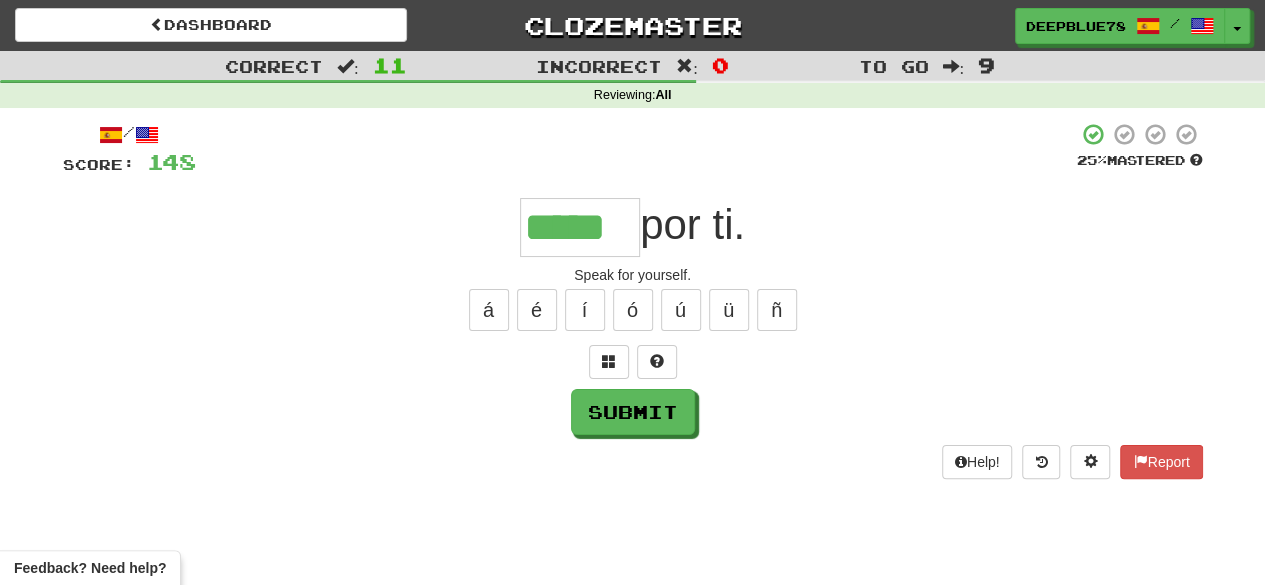type on "*****" 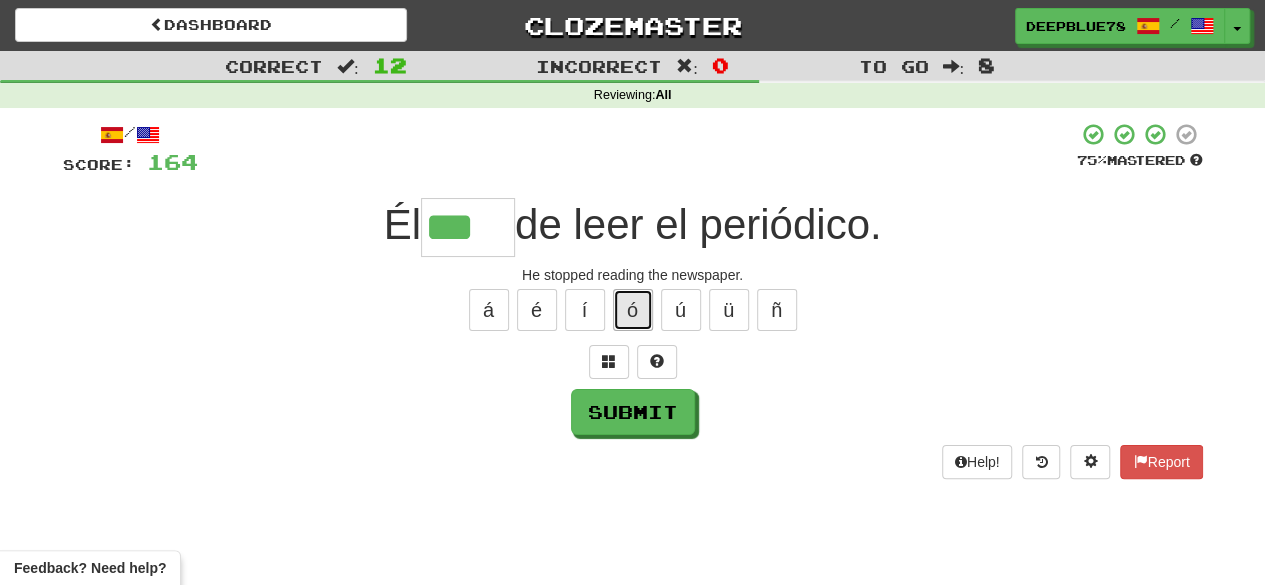 click on "ó" at bounding box center (633, 310) 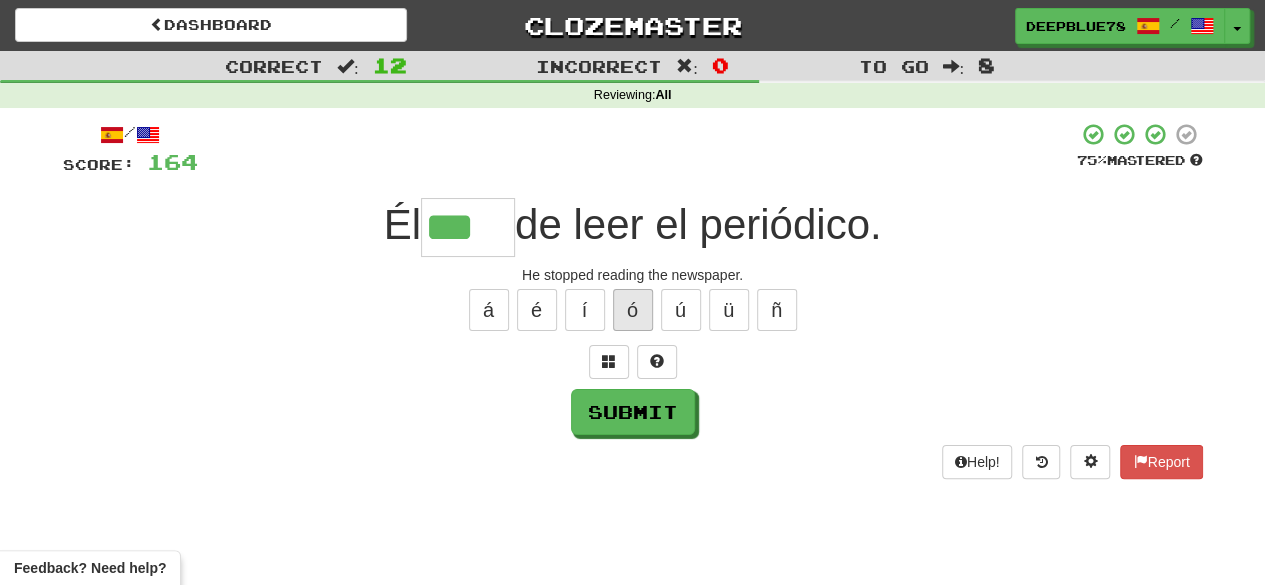 type on "****" 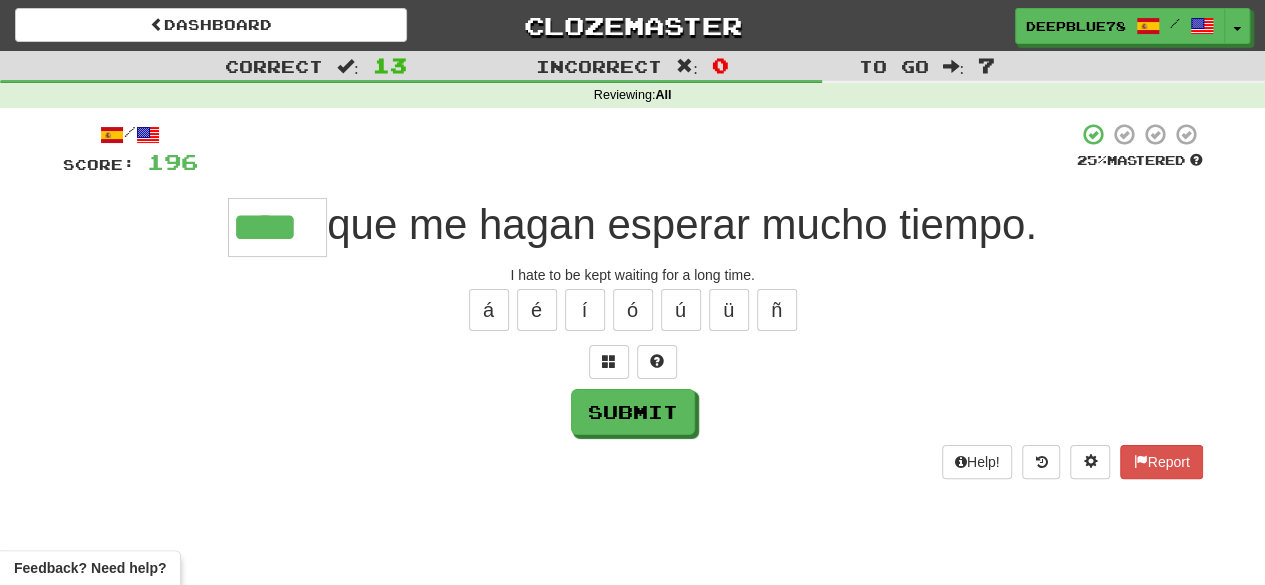 type on "****" 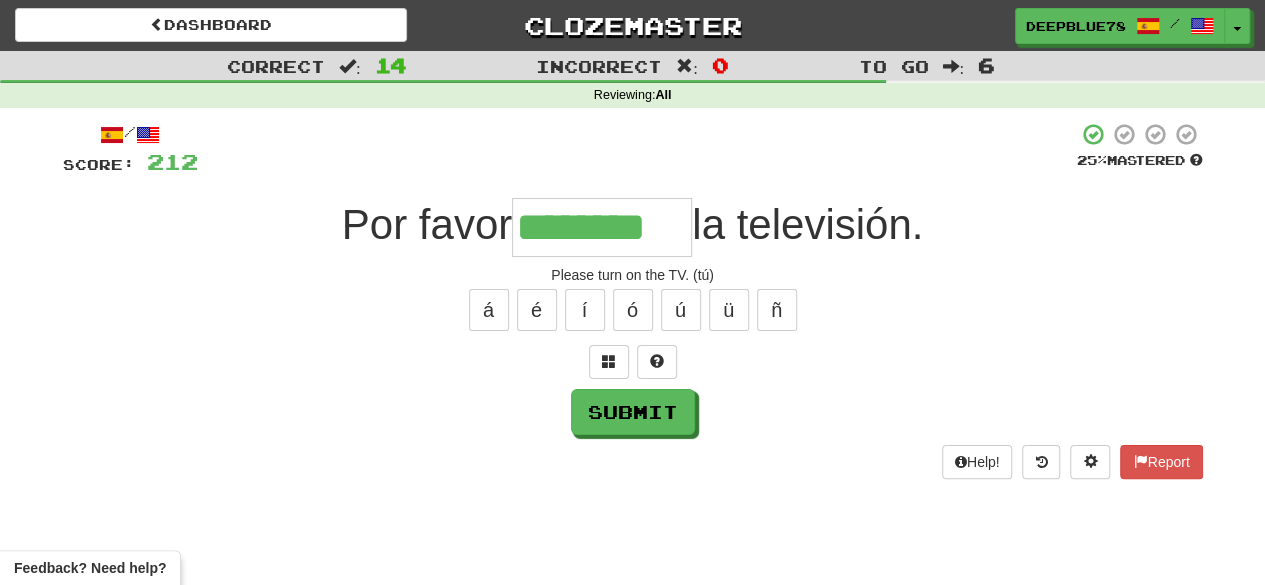 type on "********" 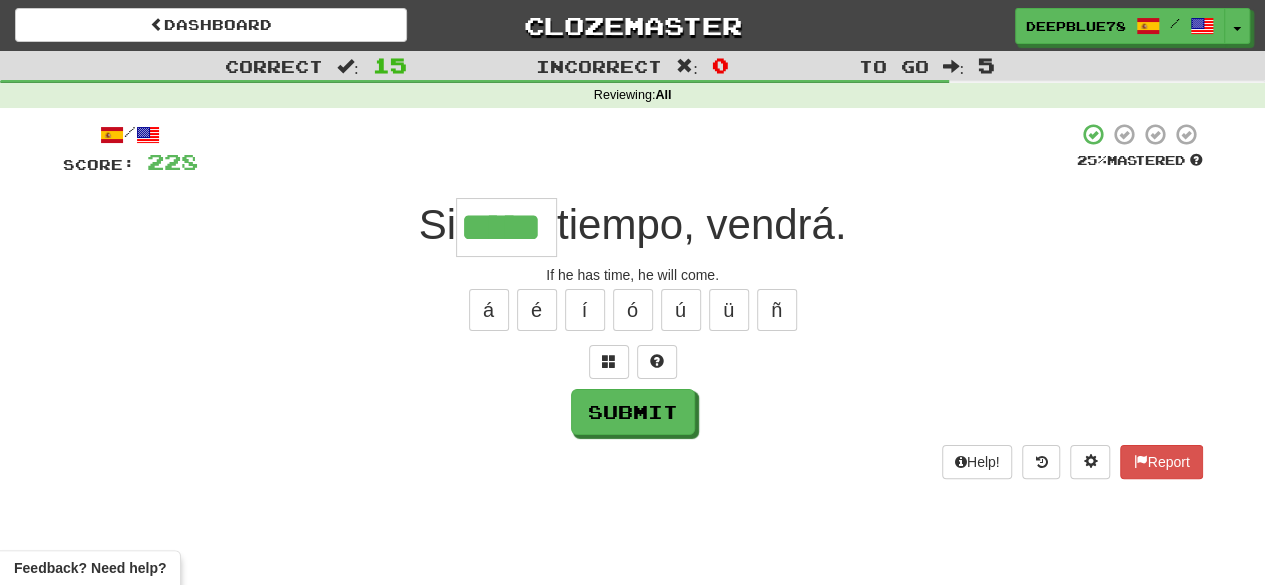 type on "*****" 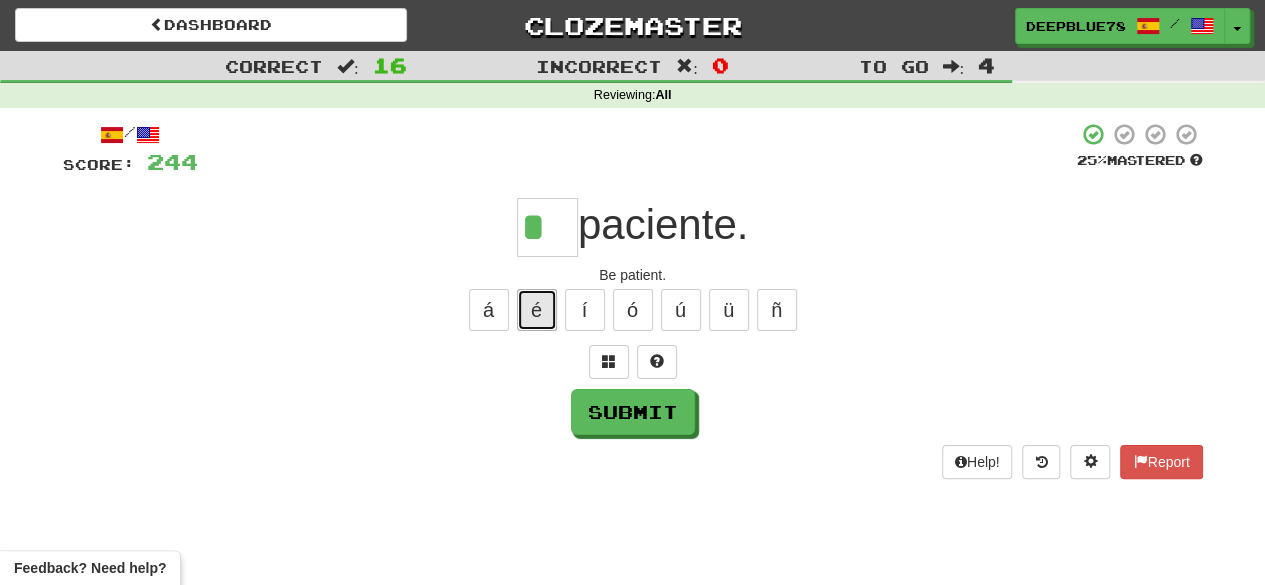 click on "é" at bounding box center [537, 310] 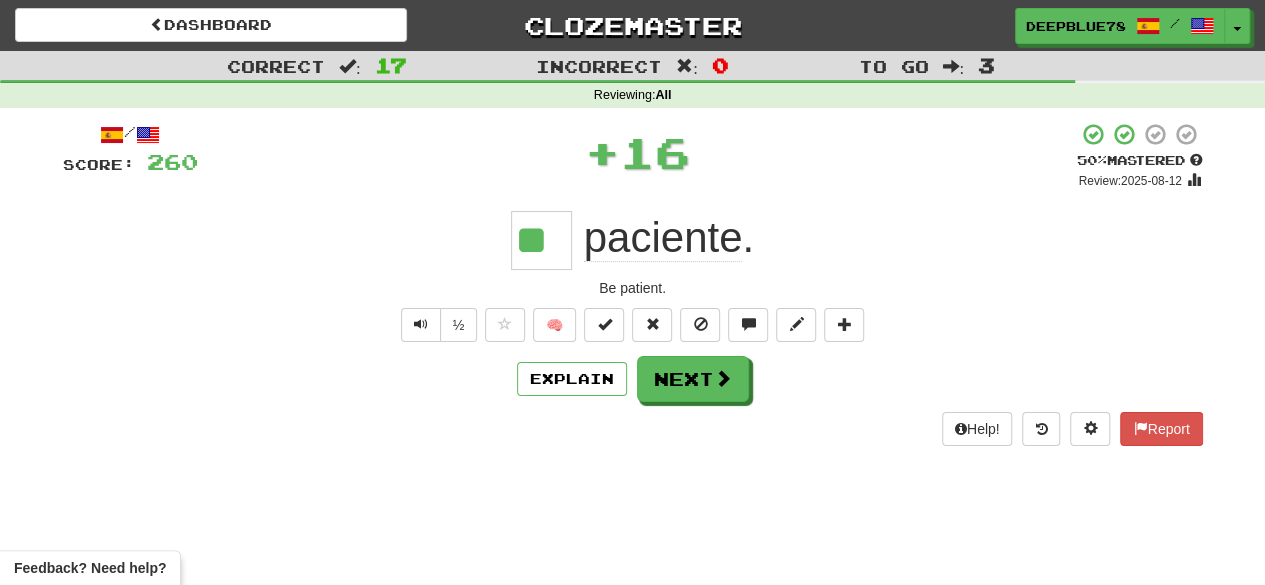 type on "**" 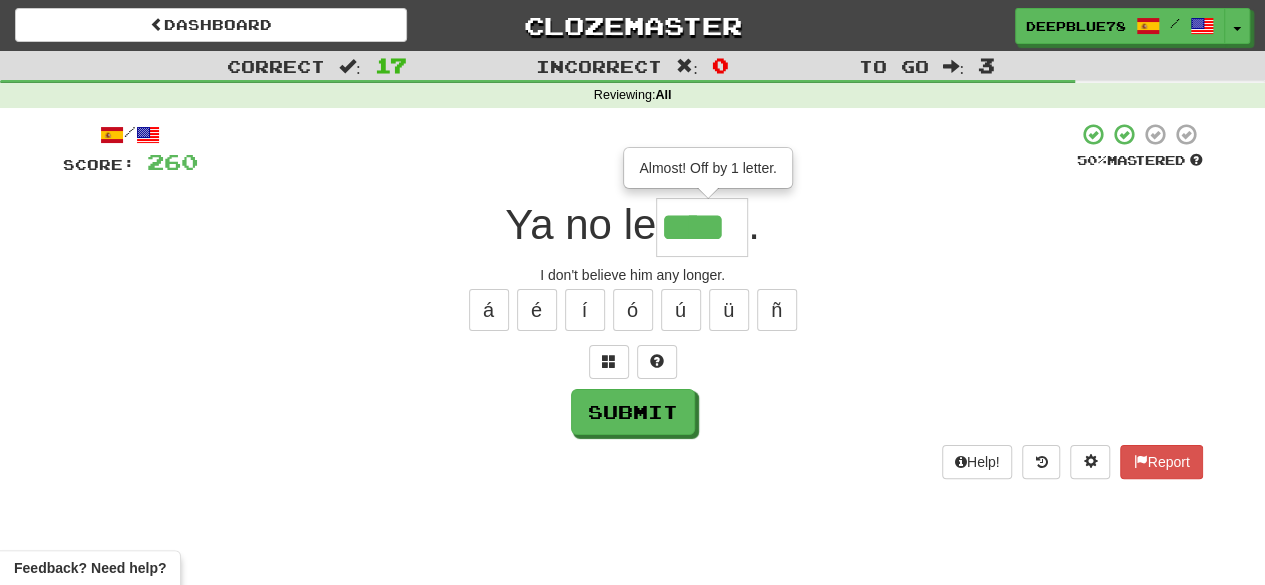type on "****" 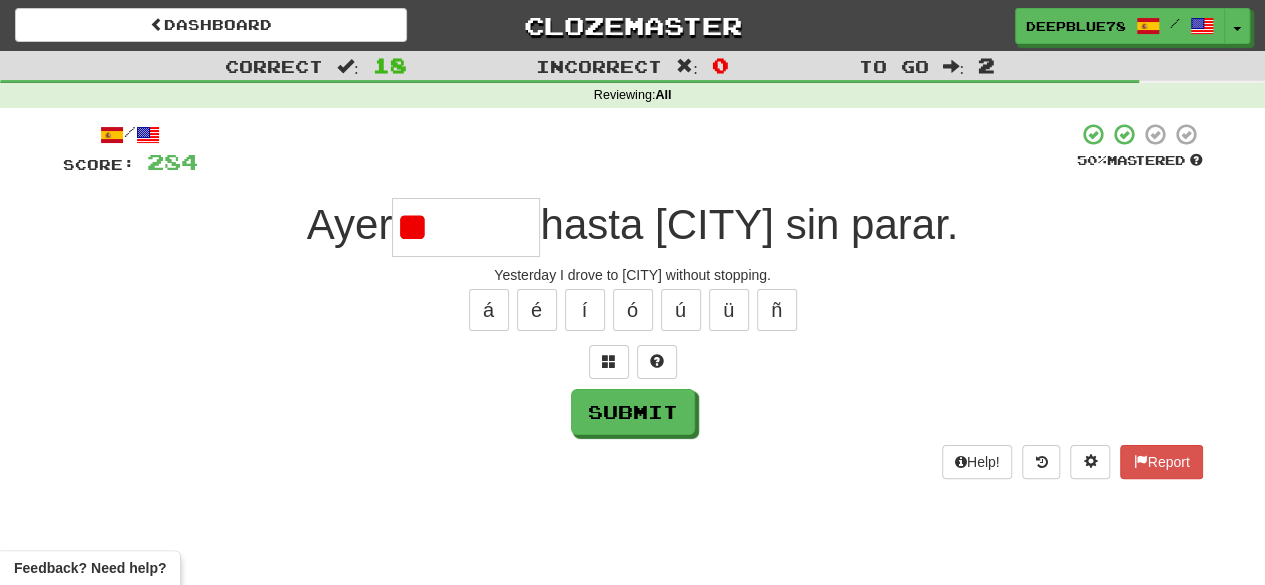 type on "*" 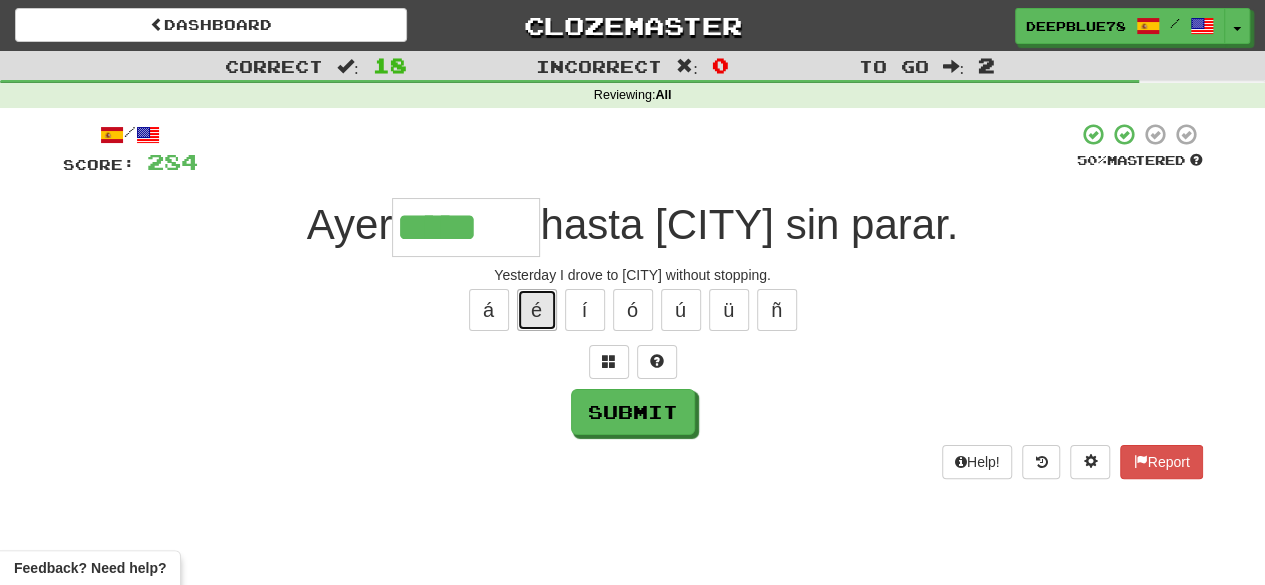 click on "é" at bounding box center [537, 310] 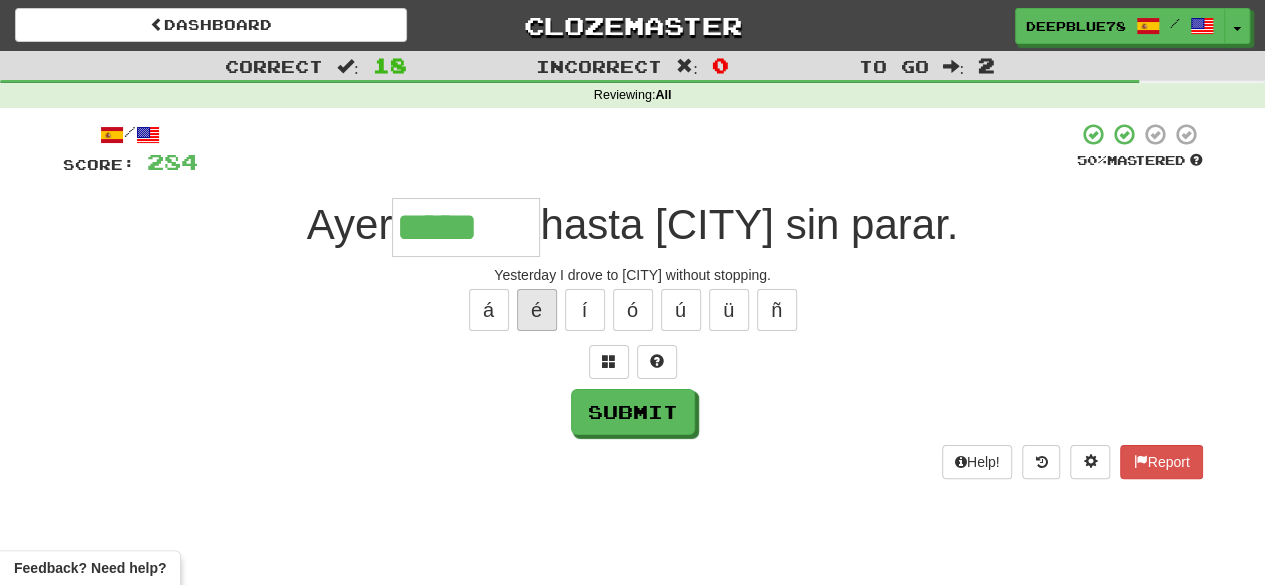 type on "******" 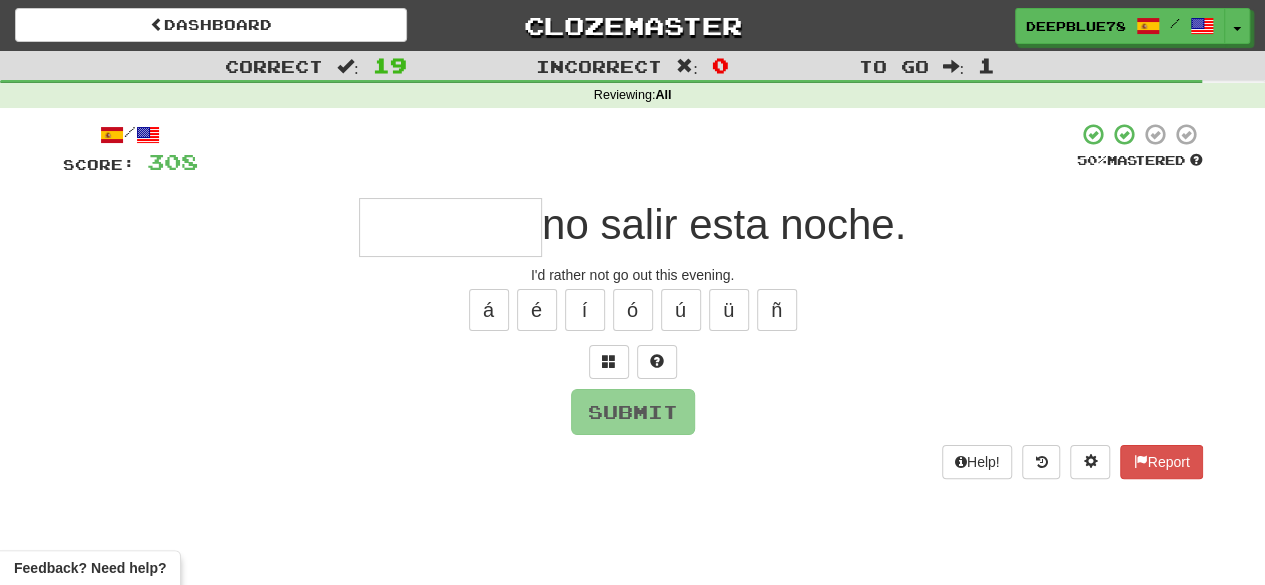 type on "*" 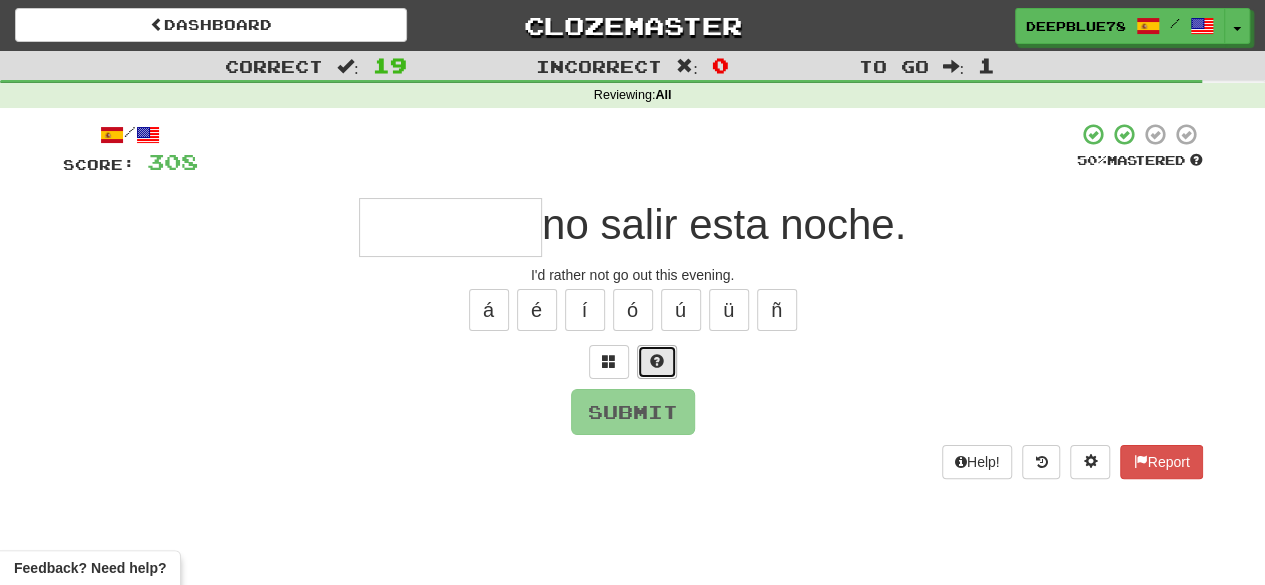 click at bounding box center (657, 362) 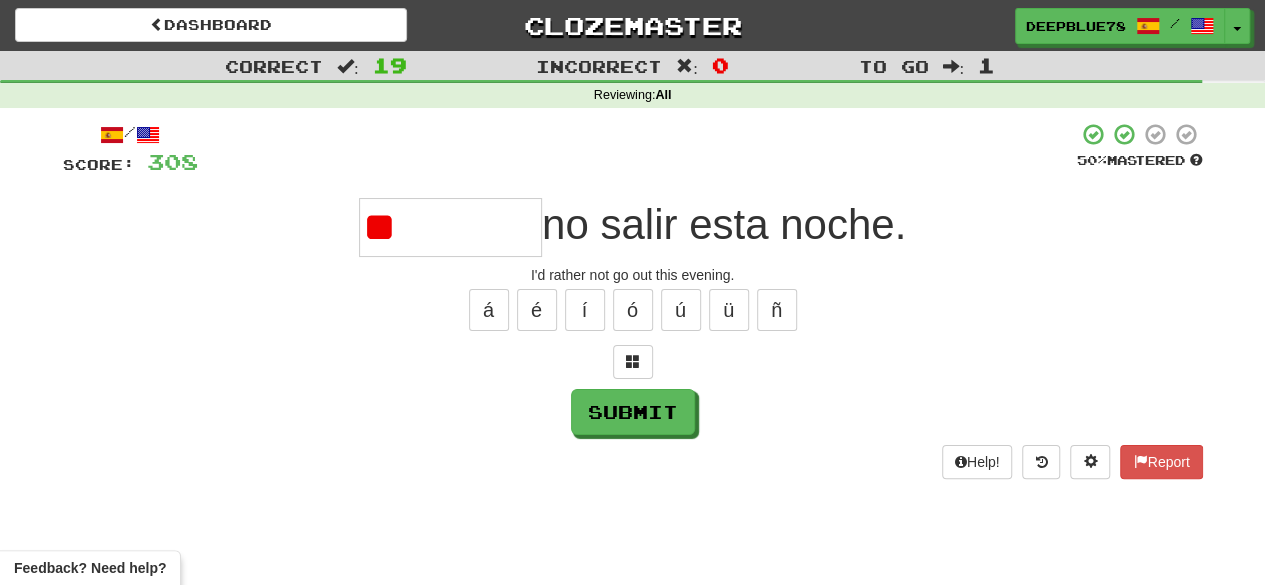type on "*" 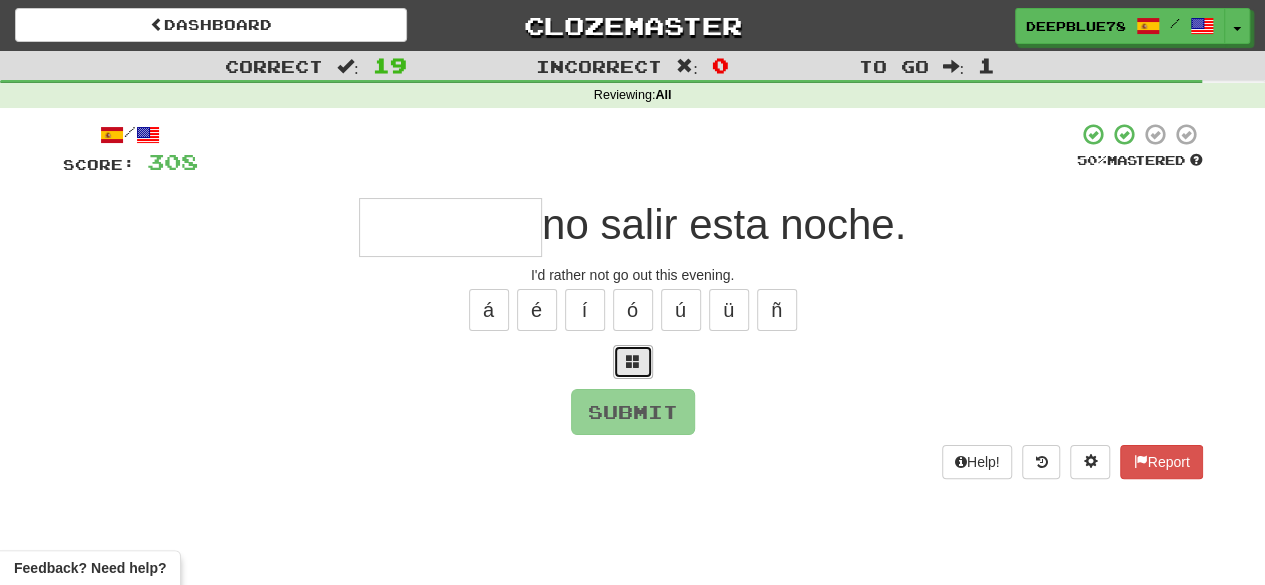 click at bounding box center [633, 361] 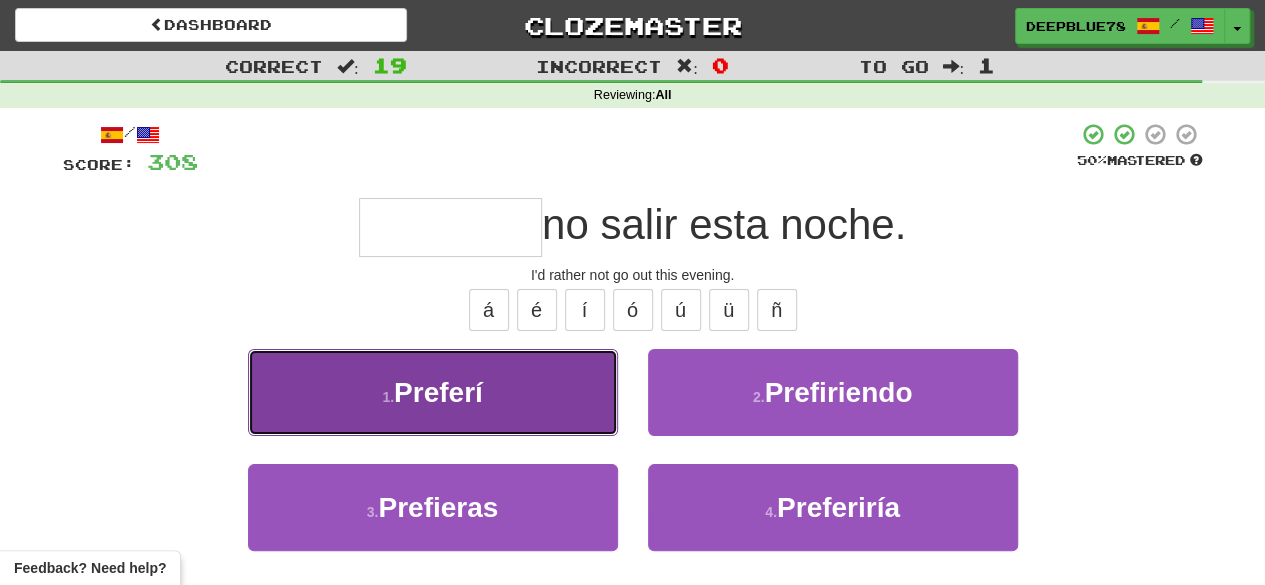 click on "1 .  Preferí" at bounding box center (433, 392) 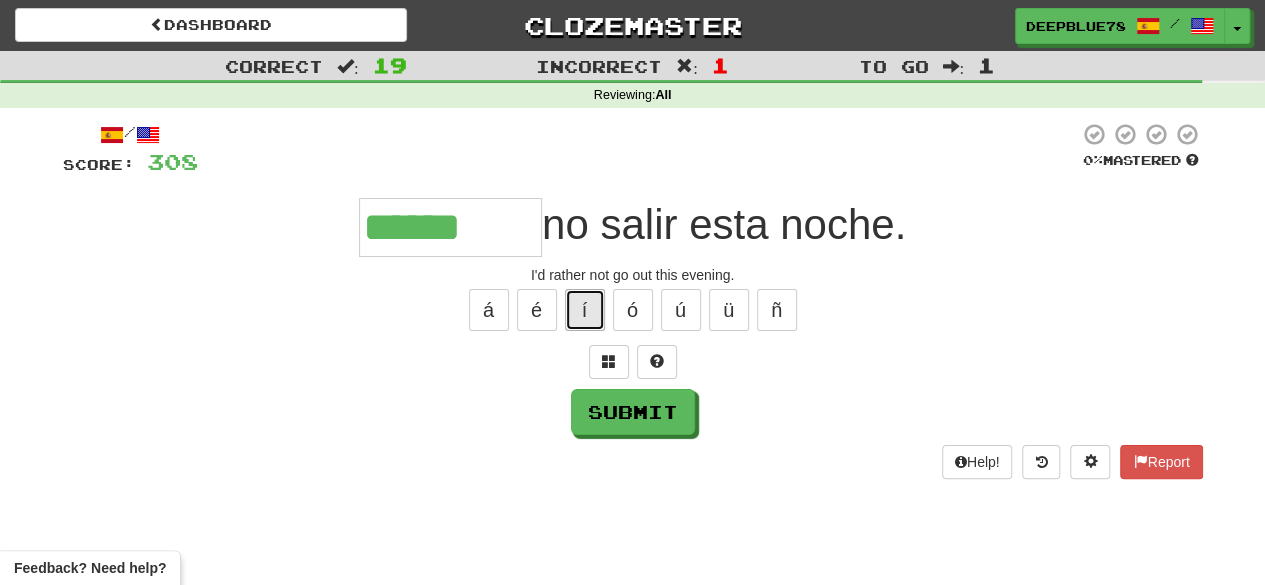 click on "í" at bounding box center (585, 310) 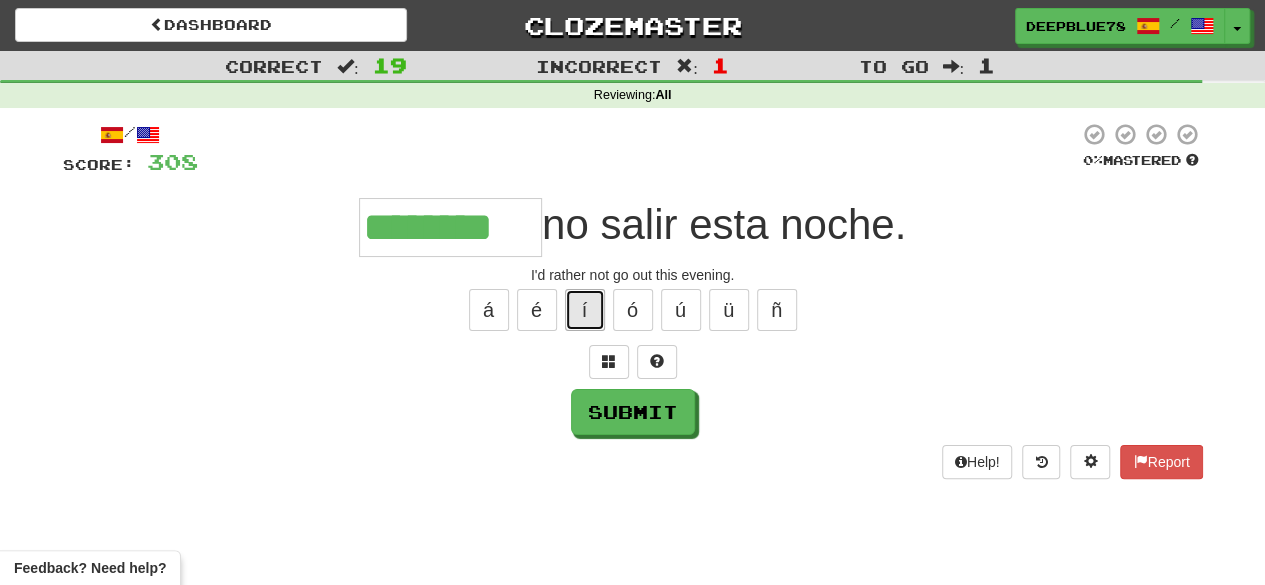 click on "í" at bounding box center [585, 310] 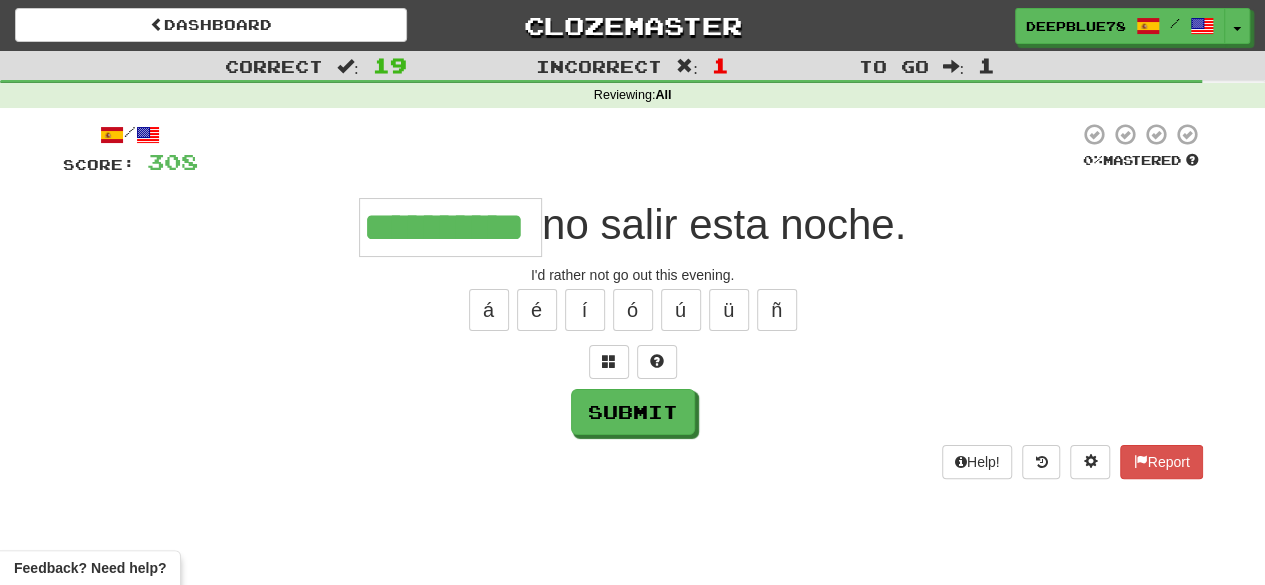 type on "**********" 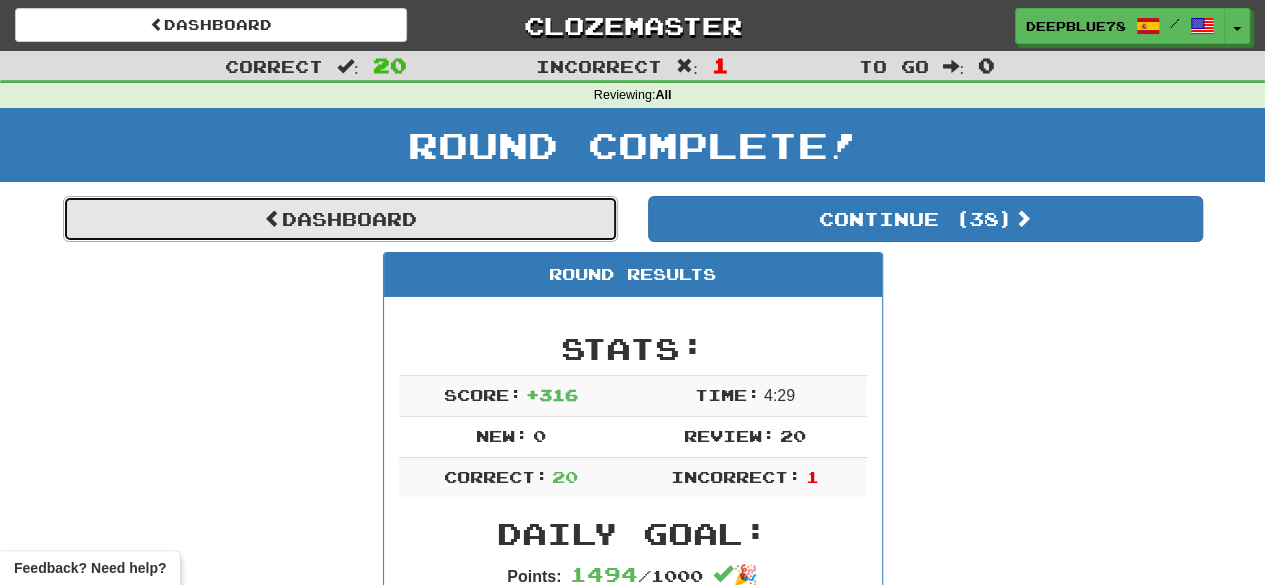 click on "Dashboard" at bounding box center (340, 219) 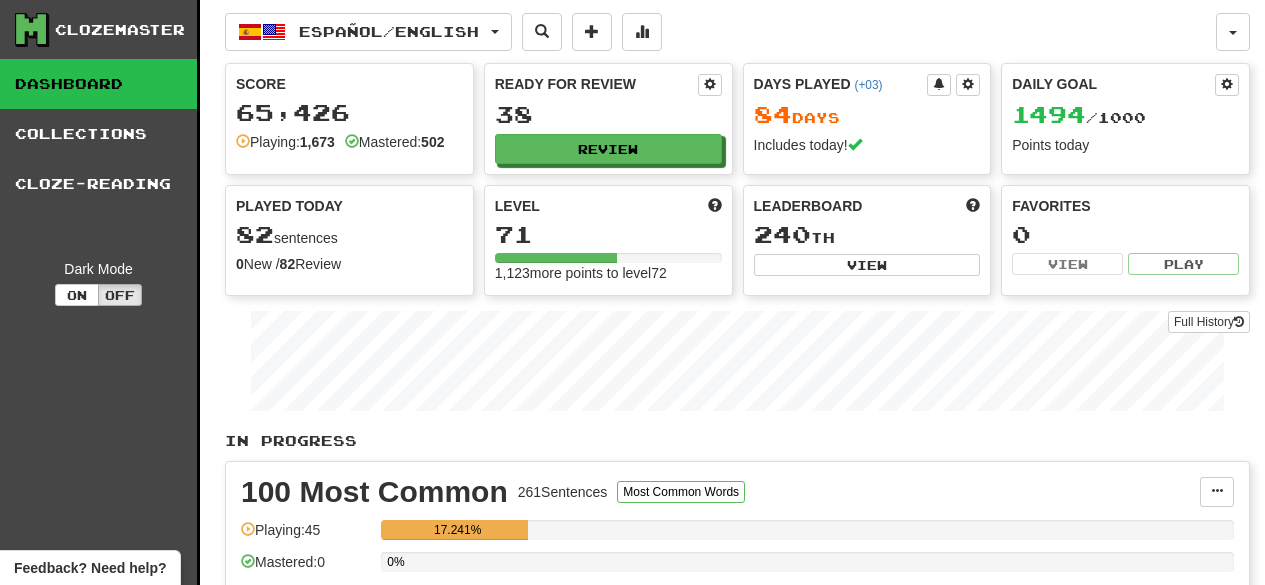 scroll, scrollTop: 0, scrollLeft: 0, axis: both 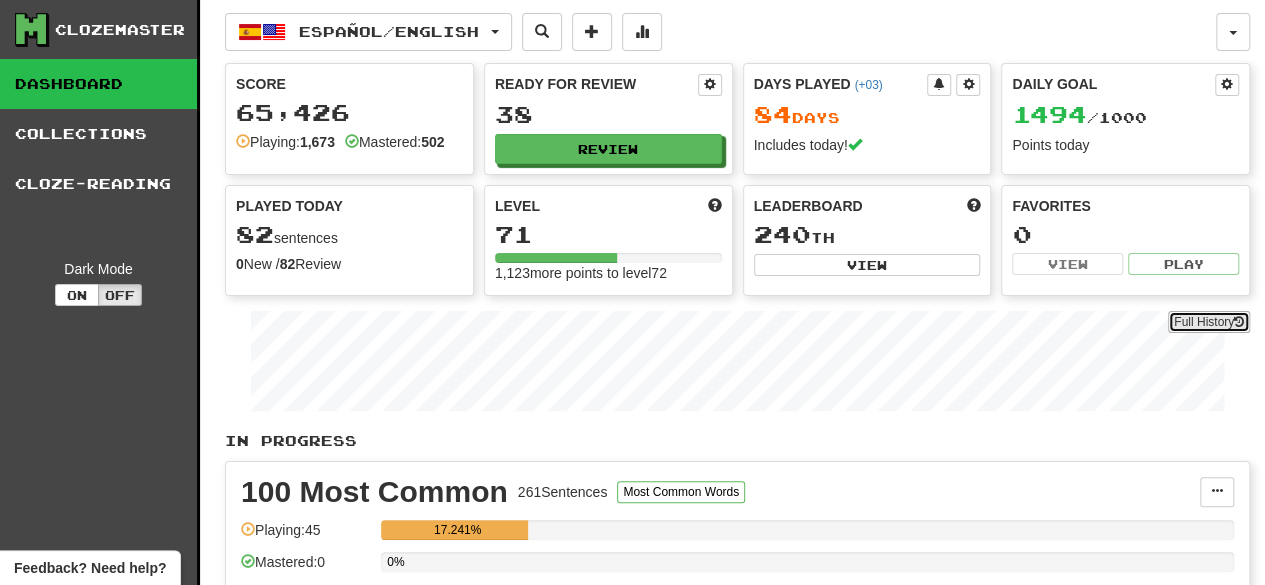 click on "Full History" at bounding box center [1209, 322] 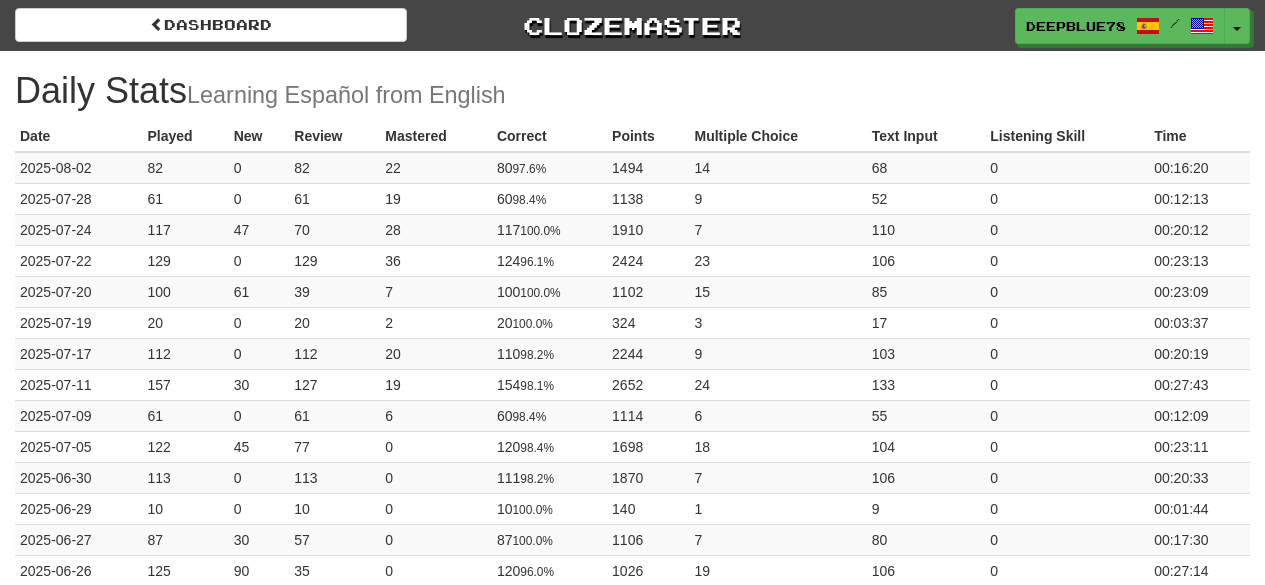 scroll, scrollTop: 0, scrollLeft: 0, axis: both 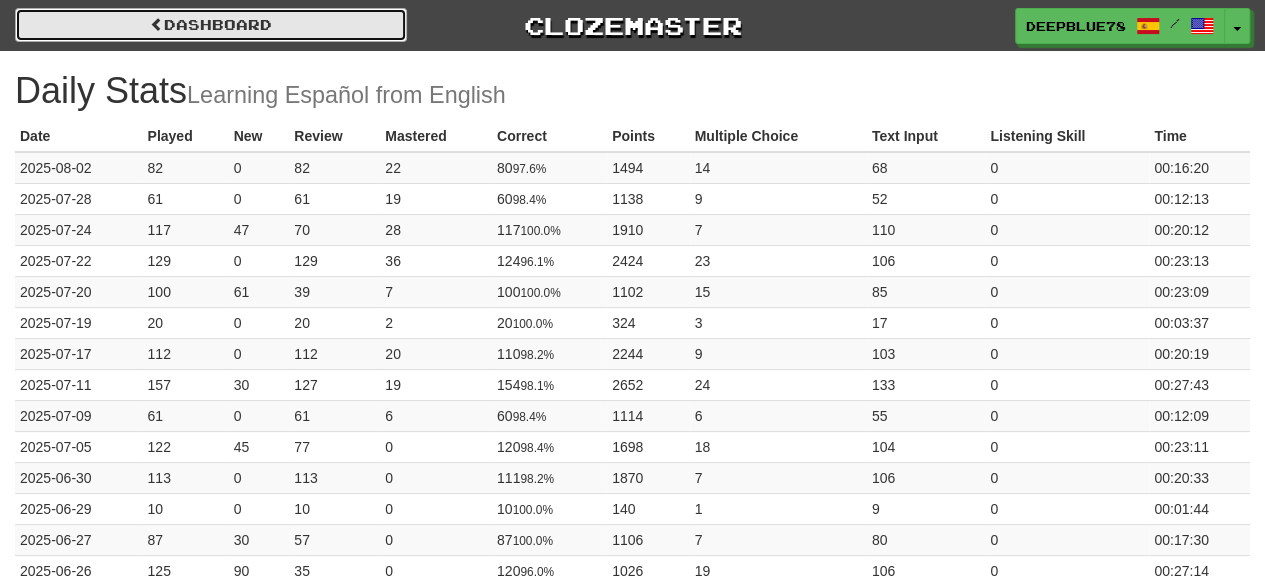 click on "Dashboard" at bounding box center [211, 25] 